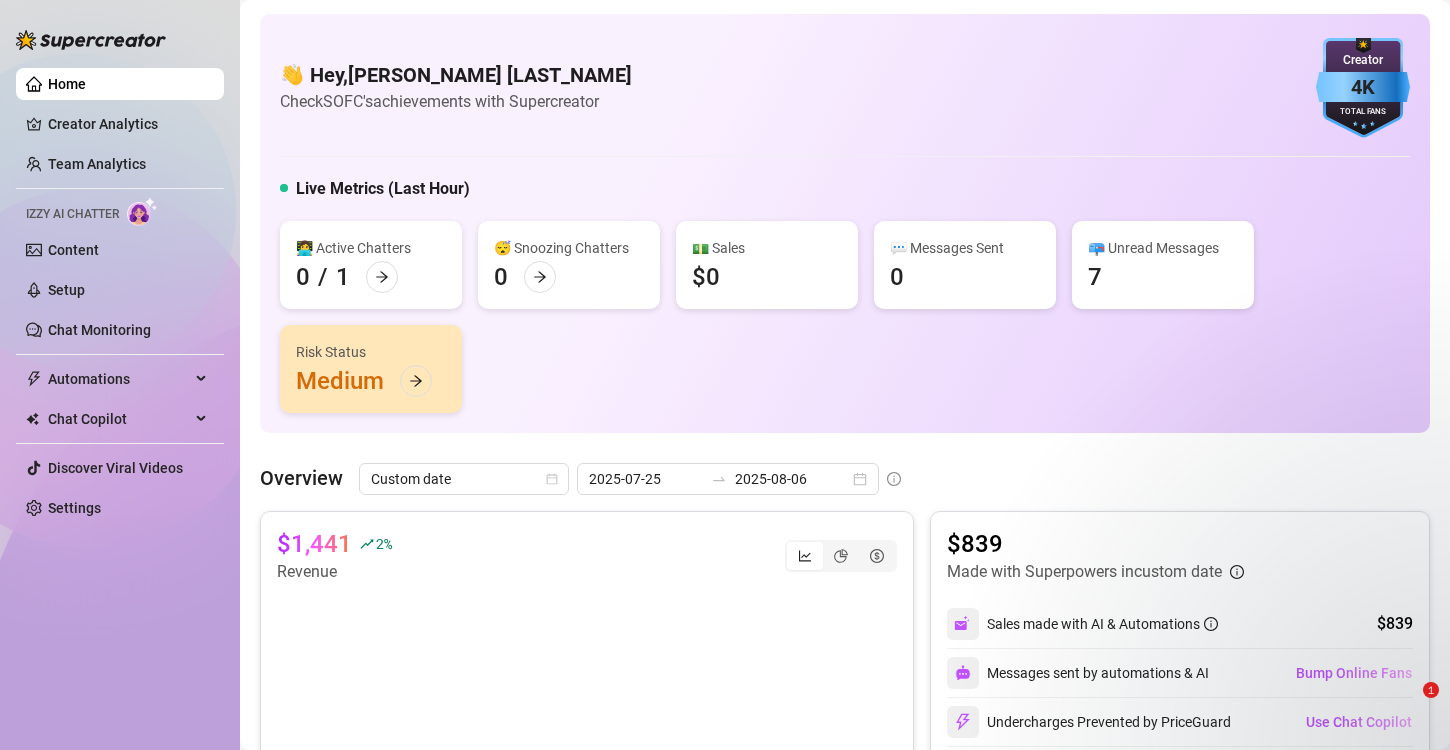 scroll, scrollTop: 0, scrollLeft: 0, axis: both 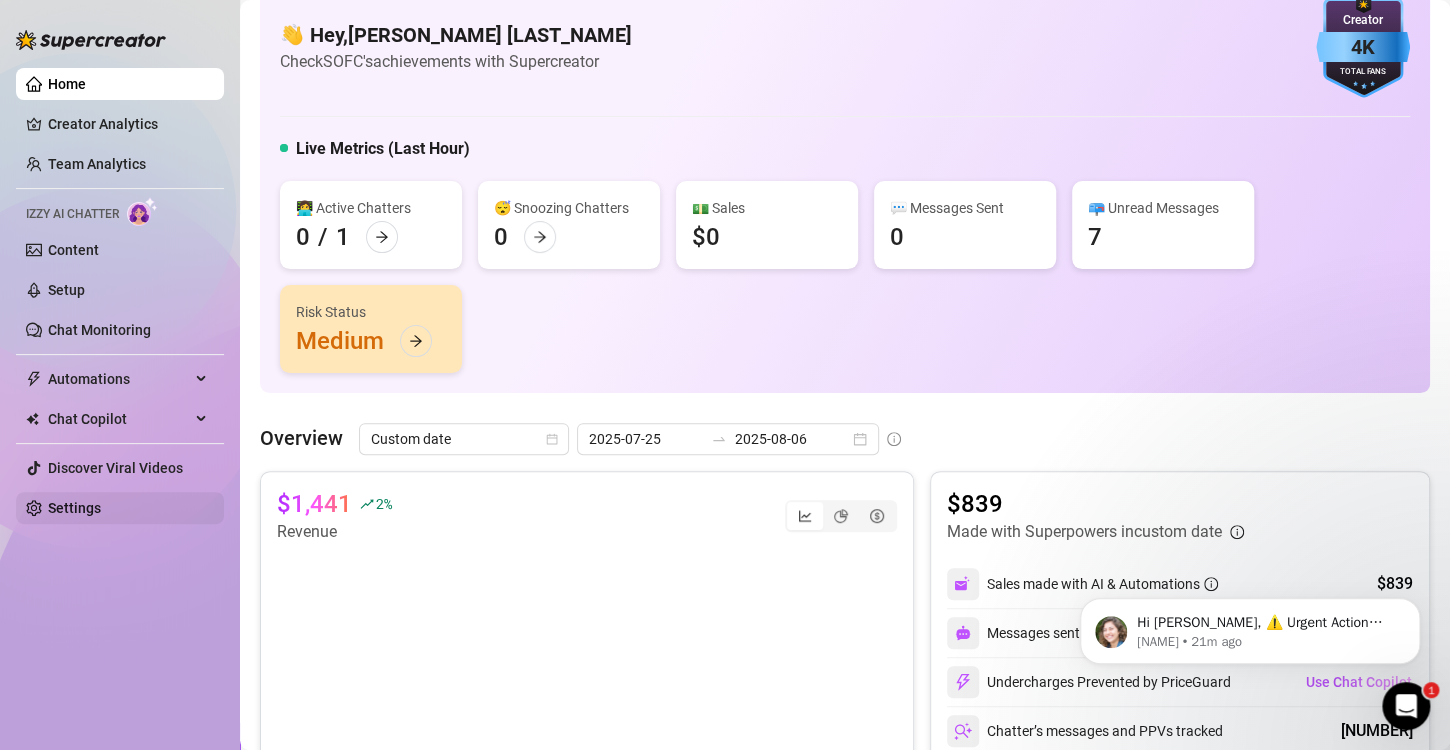 click on "Settings" at bounding box center [74, 508] 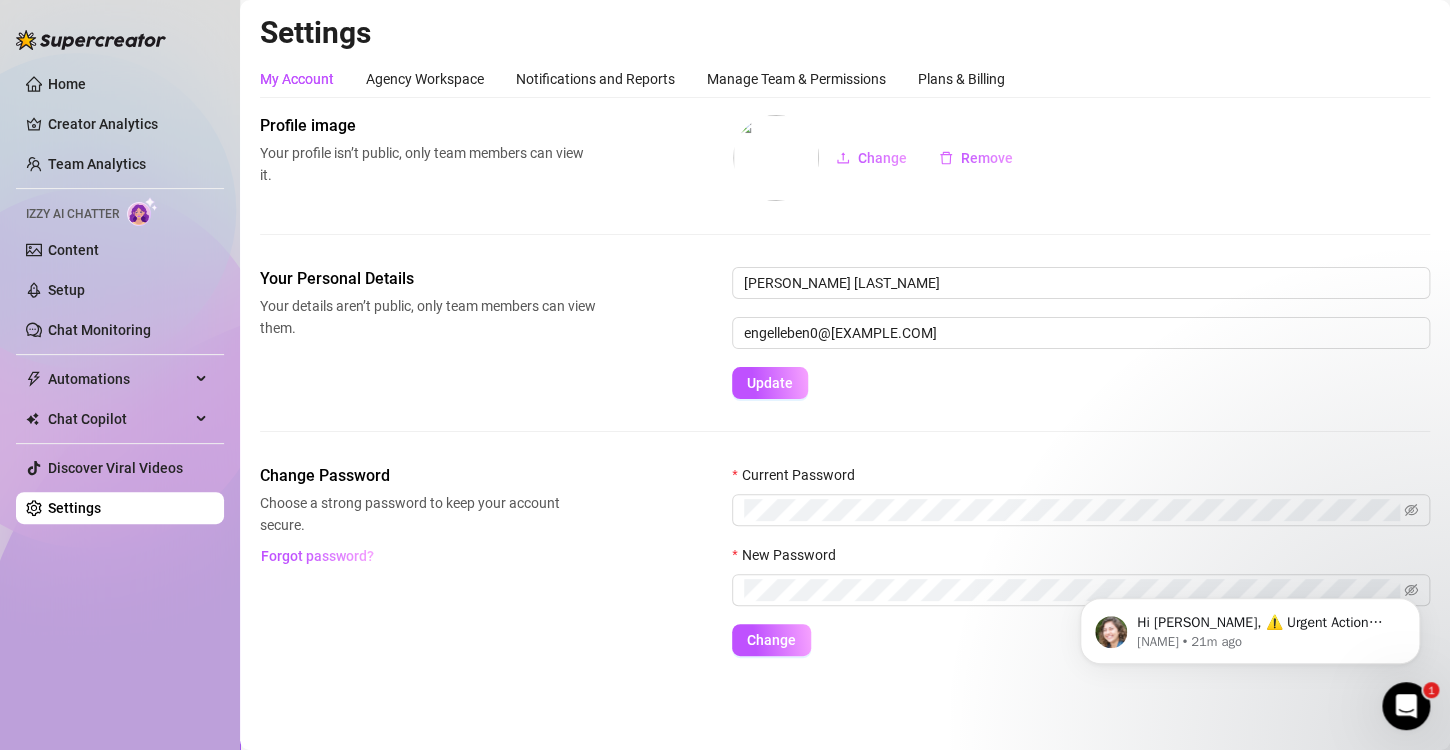scroll, scrollTop: 0, scrollLeft: 0, axis: both 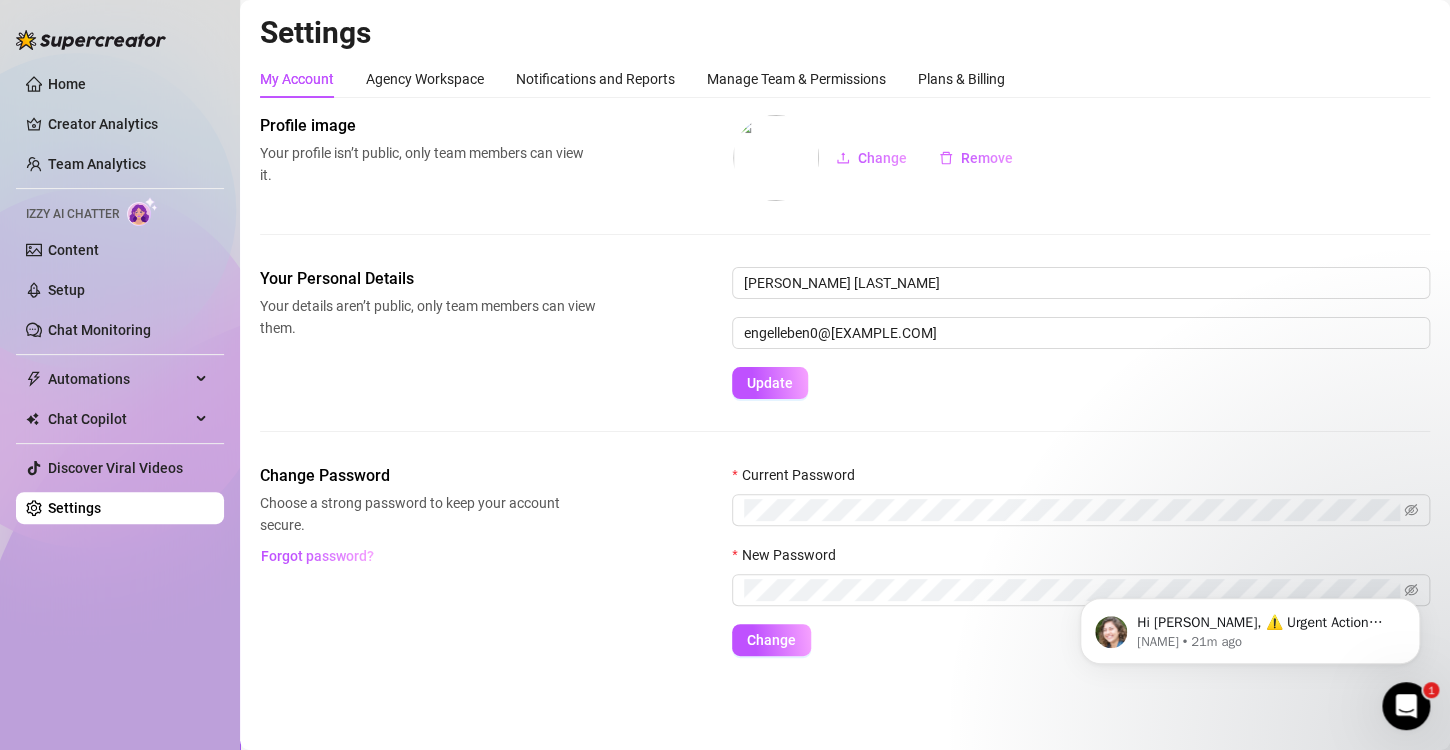 click 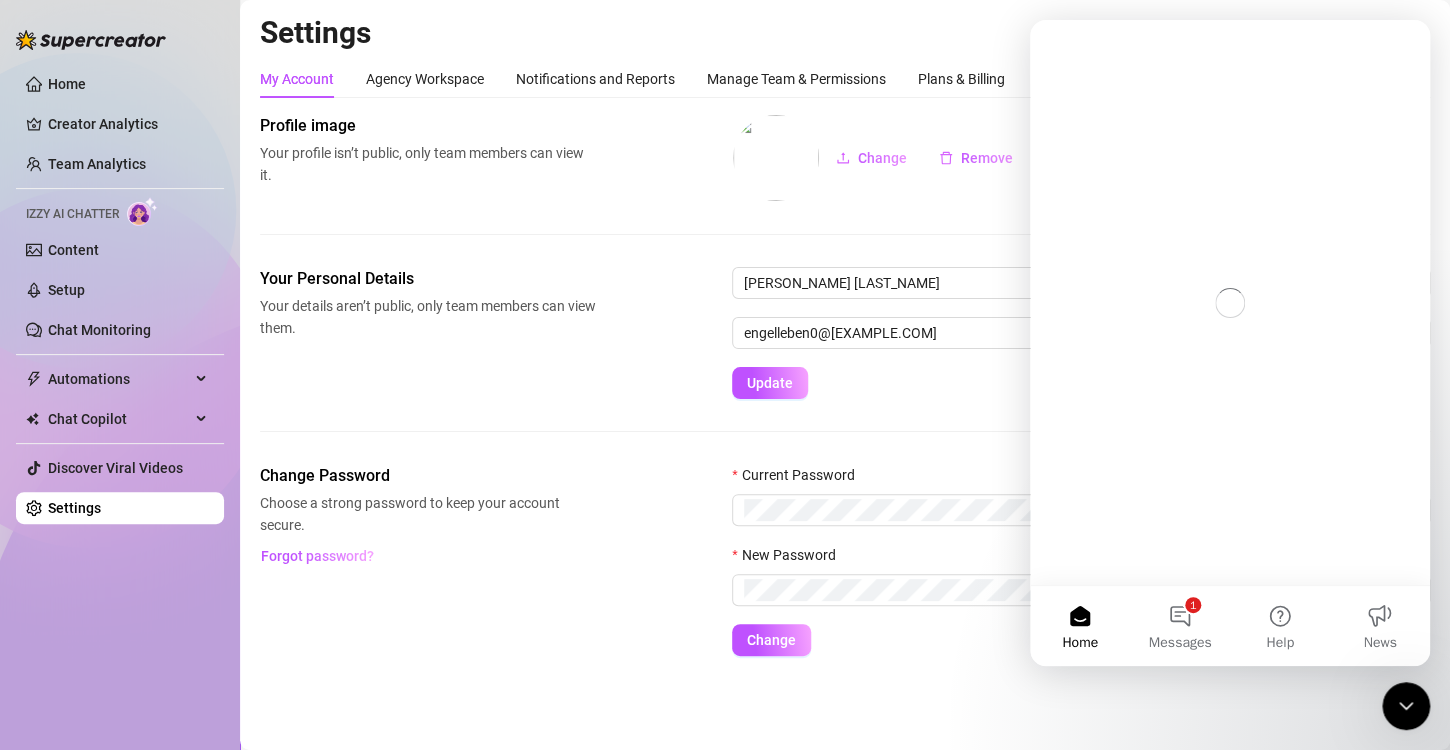 scroll, scrollTop: 0, scrollLeft: 0, axis: both 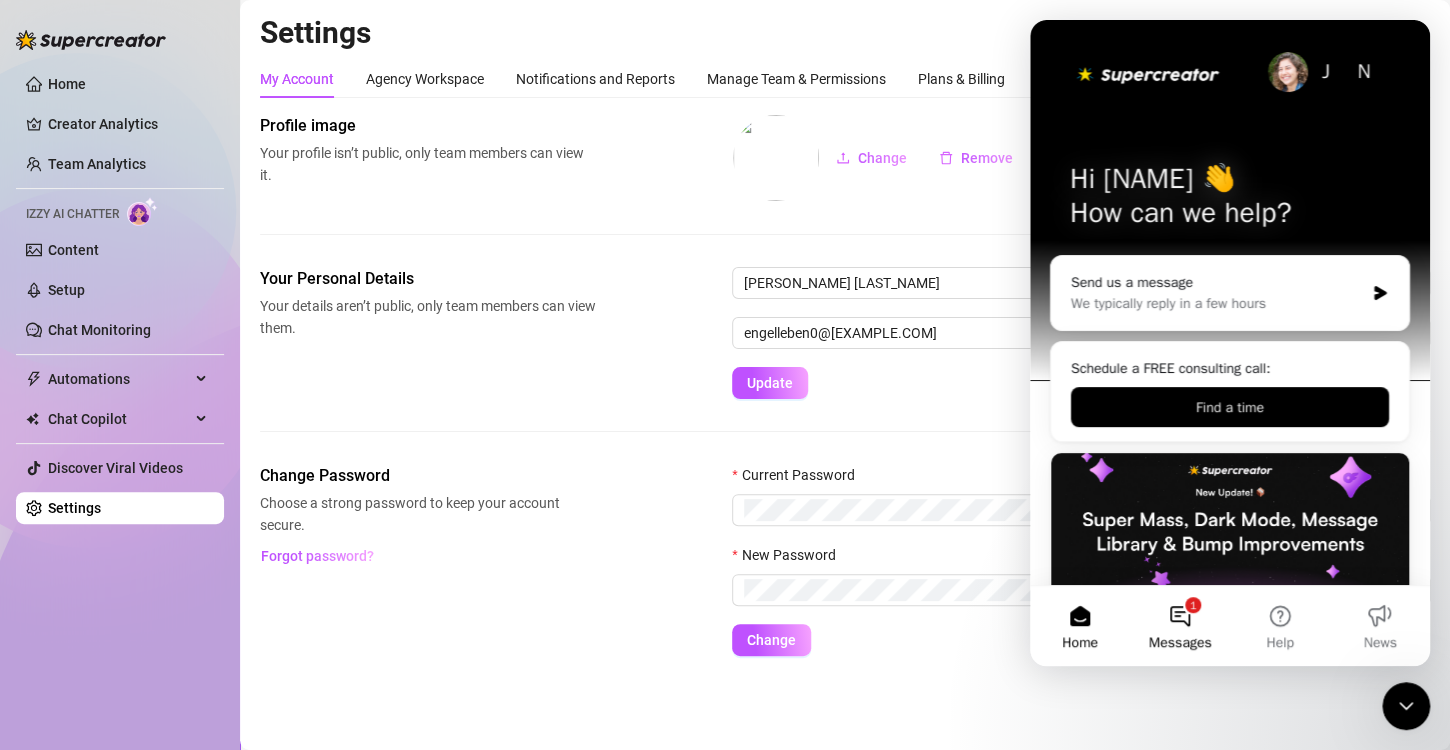 click on "1 Messages" at bounding box center (1180, 626) 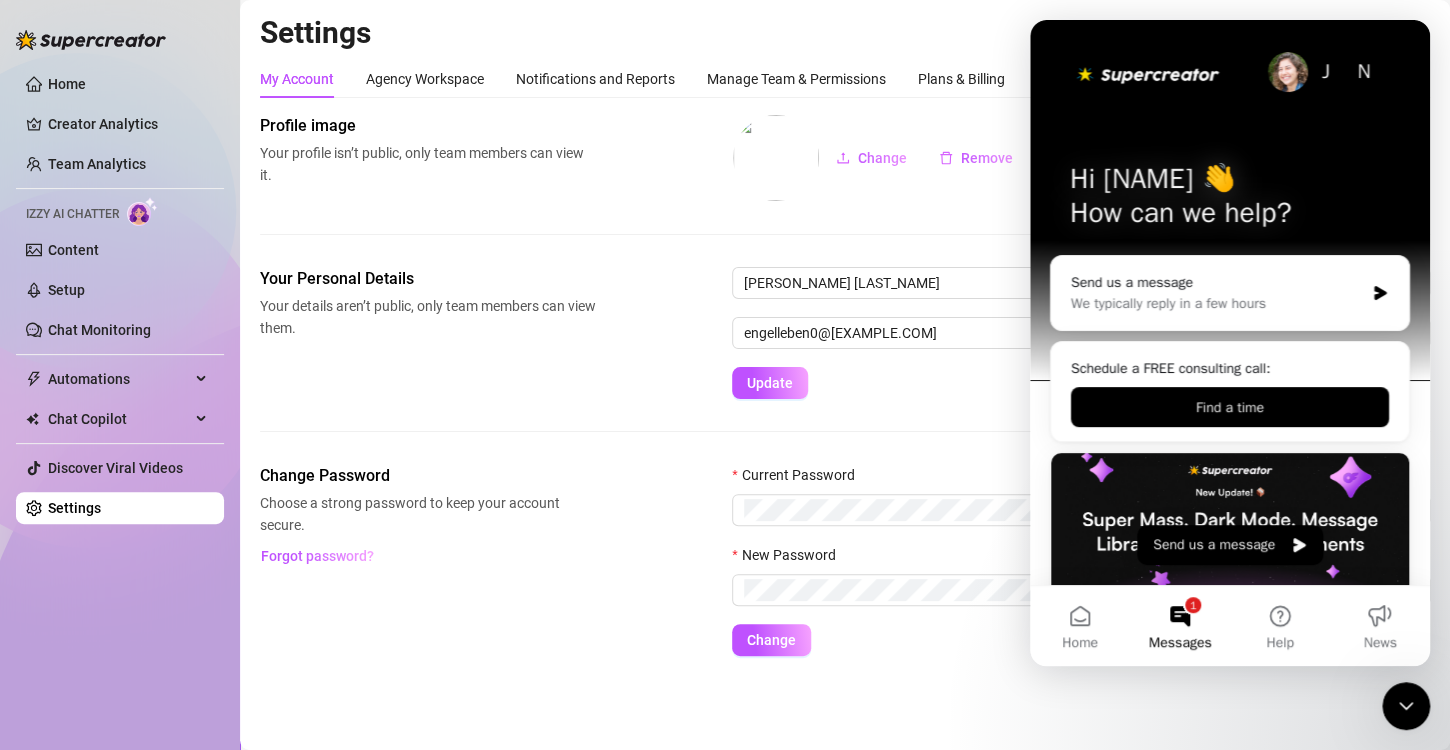 click on "1 Messages" at bounding box center [1180, 626] 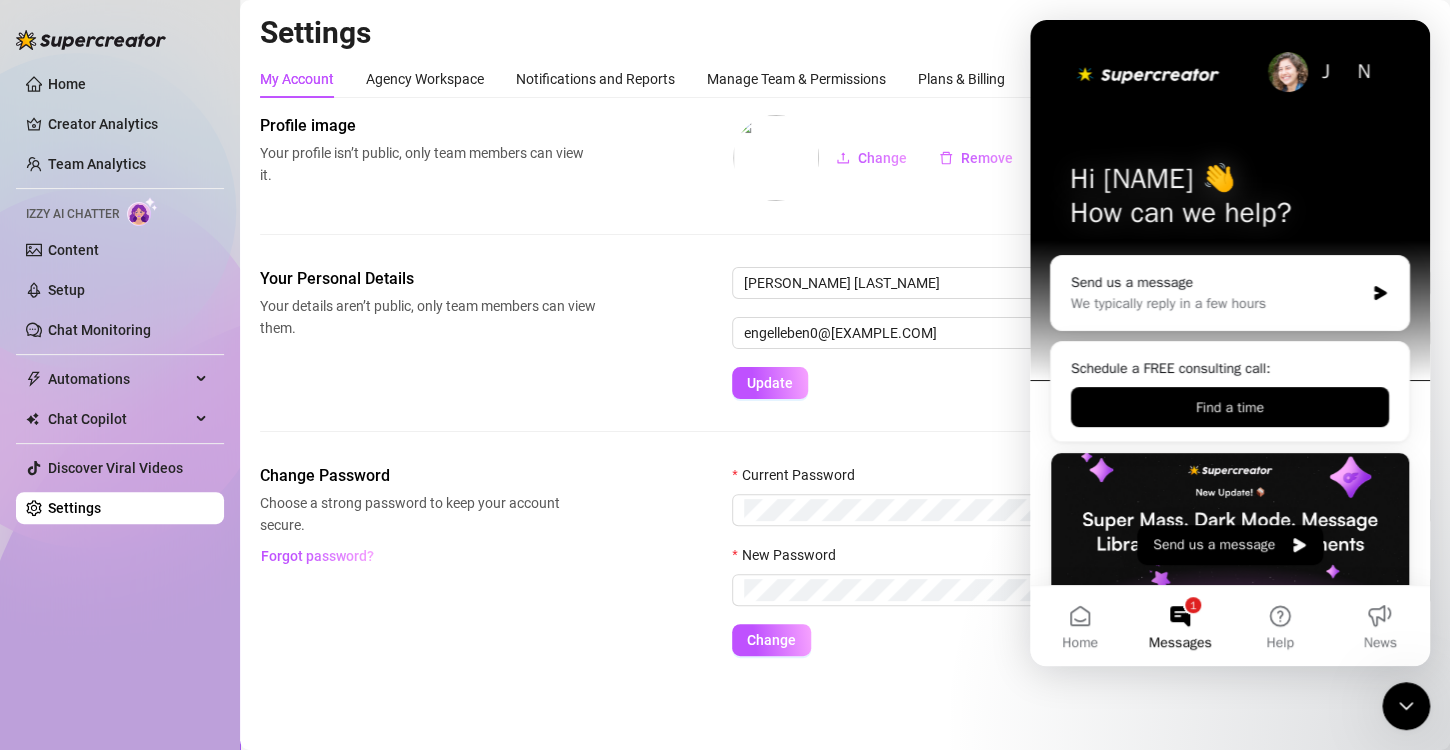 click on "1 Messages" at bounding box center [1180, 626] 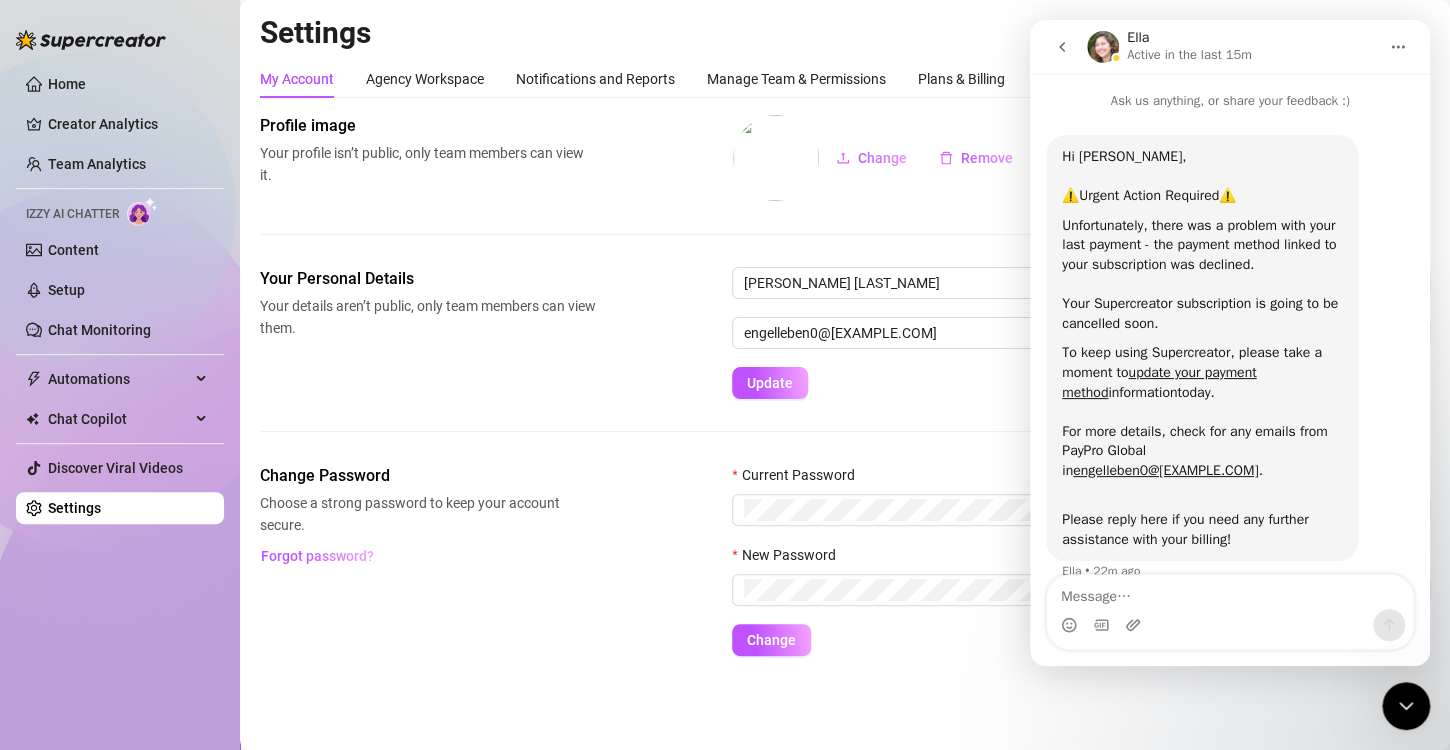 scroll, scrollTop: 8, scrollLeft: 0, axis: vertical 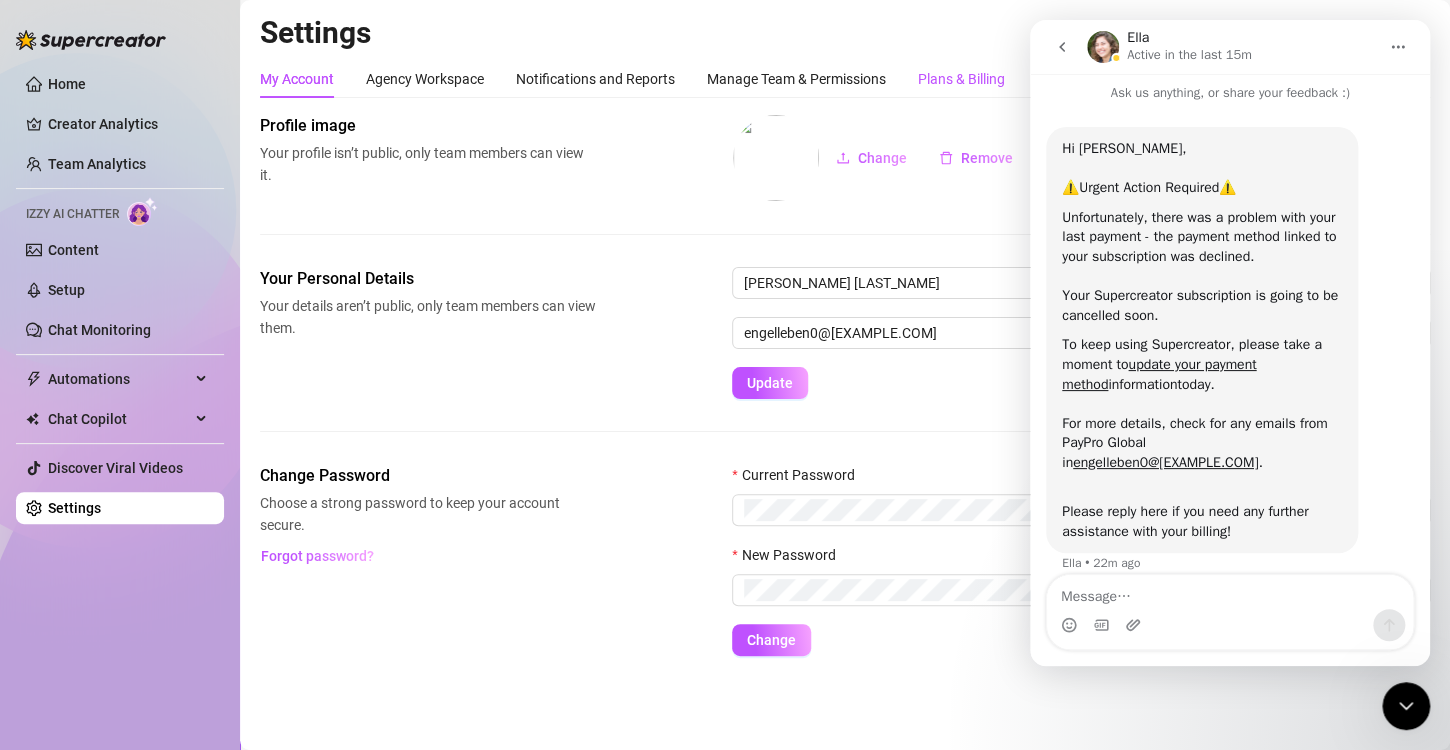 click on "Plans & Billing" at bounding box center (961, 79) 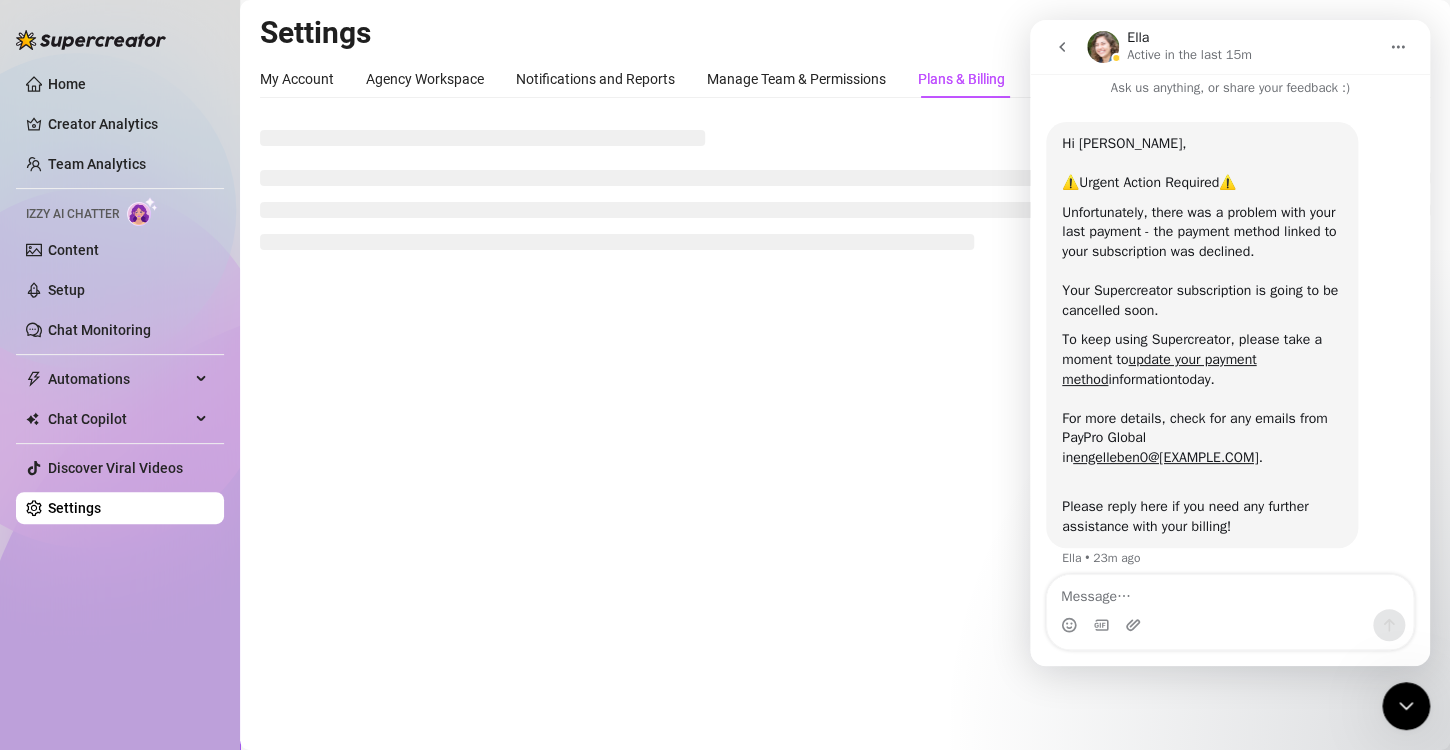 scroll, scrollTop: 8, scrollLeft: 0, axis: vertical 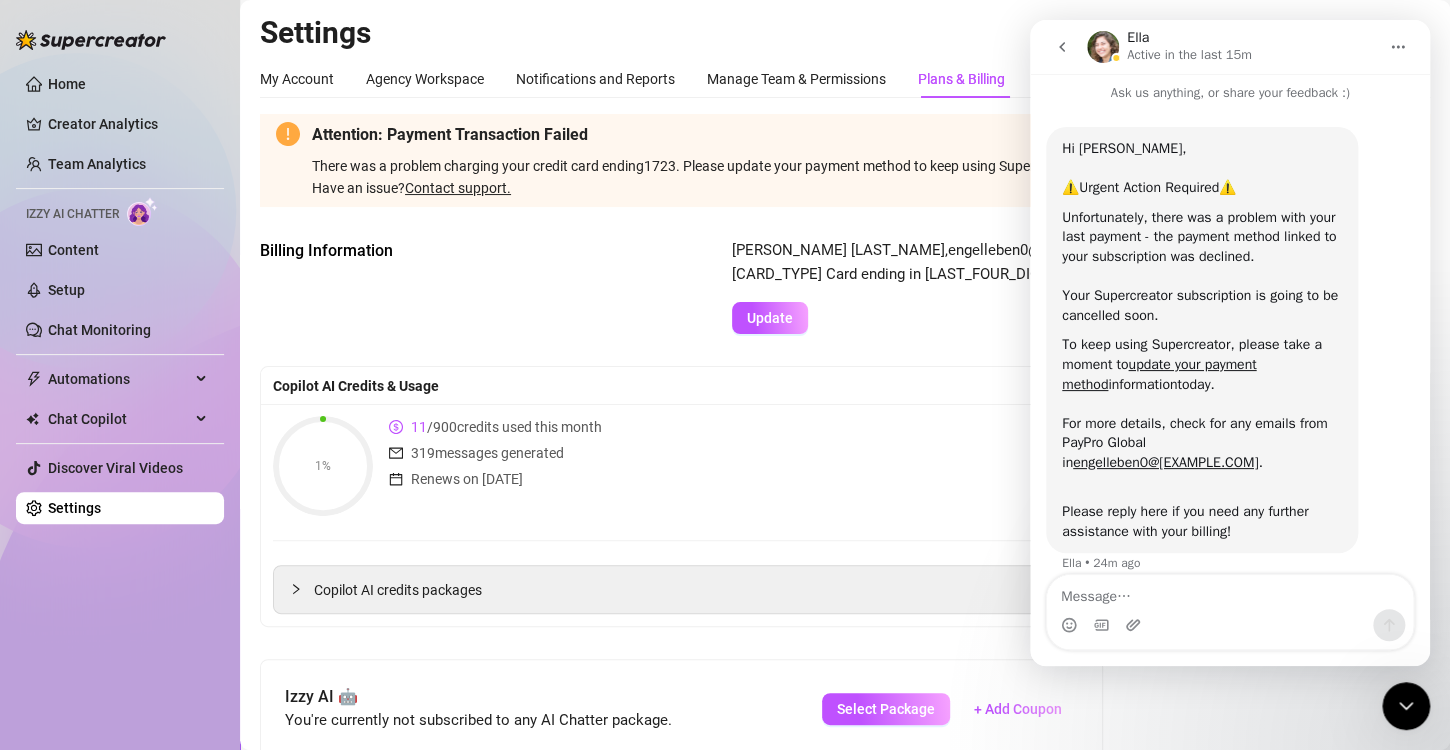click on "1% 11 / 900 credits used this month 319 messages generated Renews on Aug 4th Buy More Credits Copilot AI credits packages" at bounding box center [845, 515] 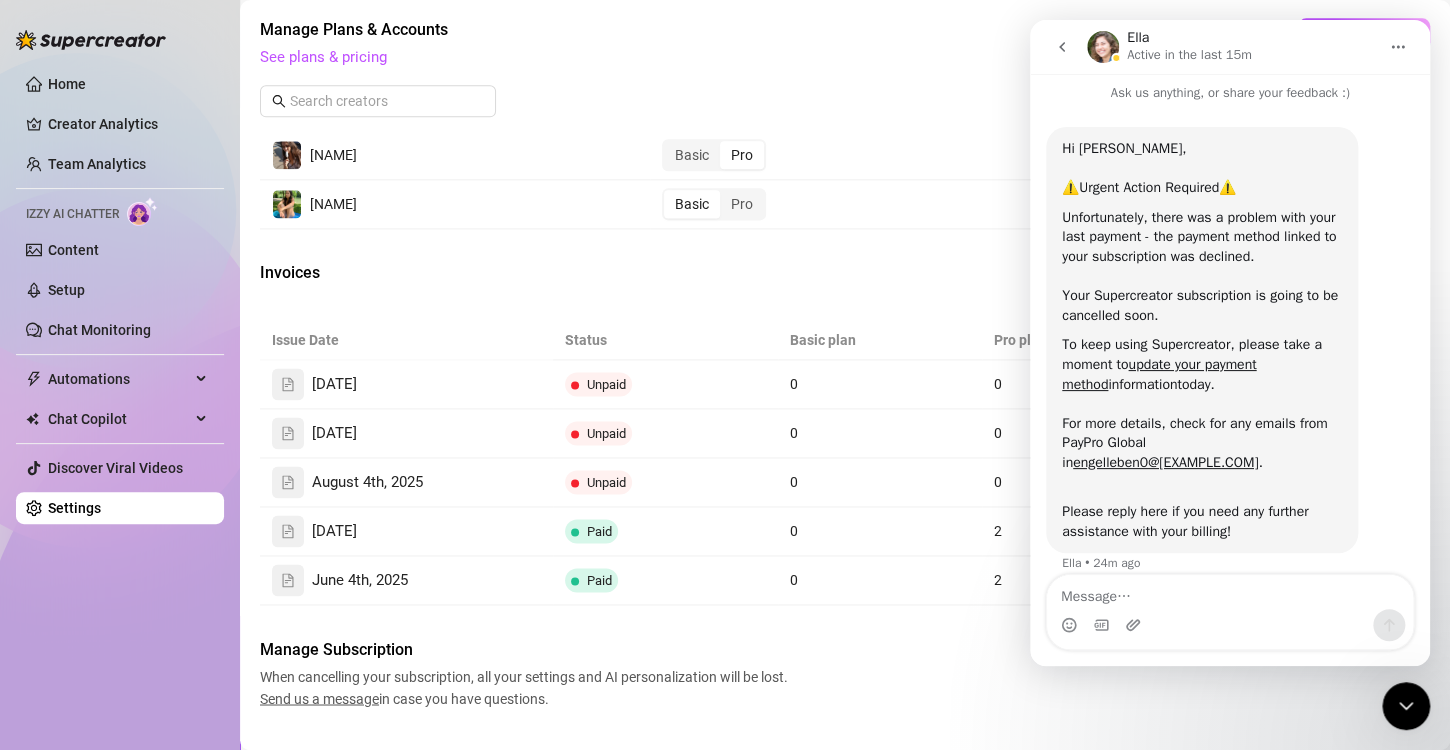 scroll, scrollTop: 1202, scrollLeft: 0, axis: vertical 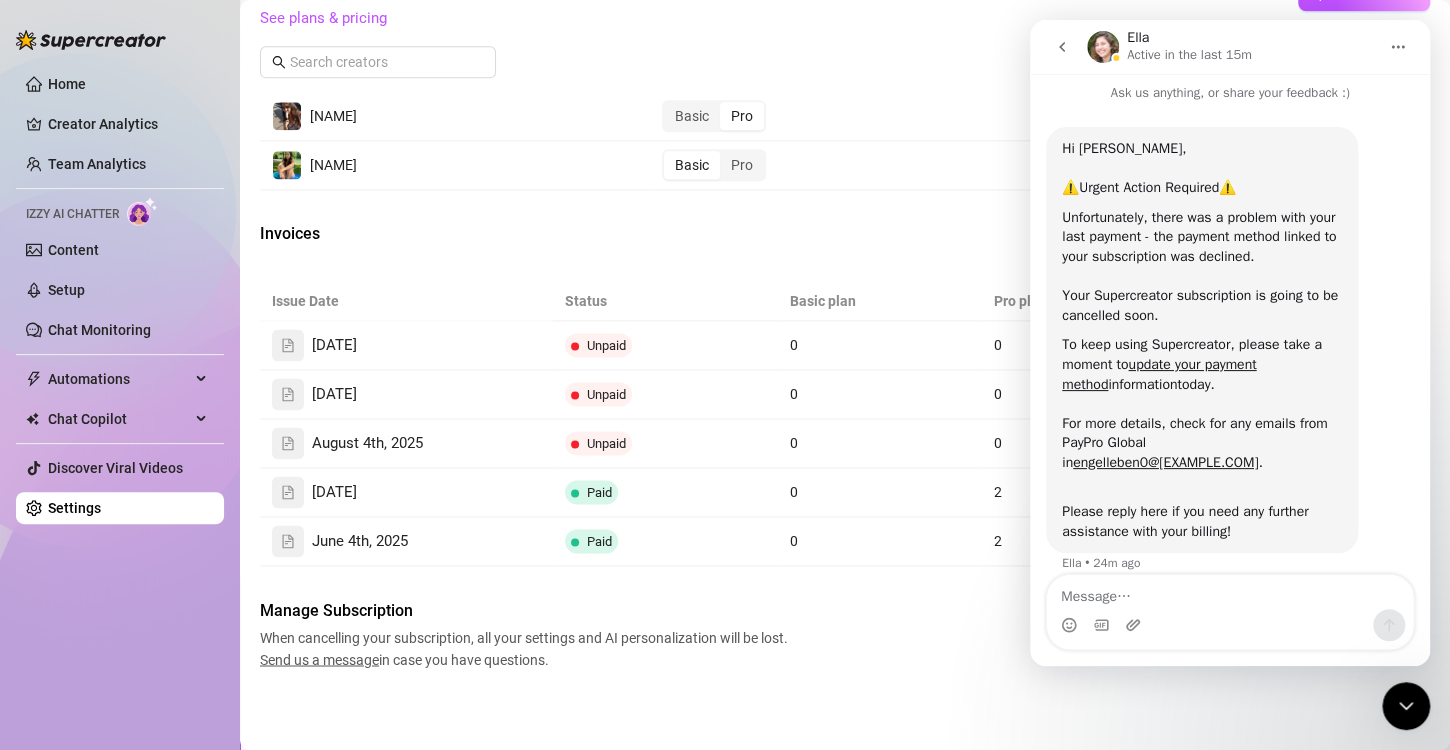 click 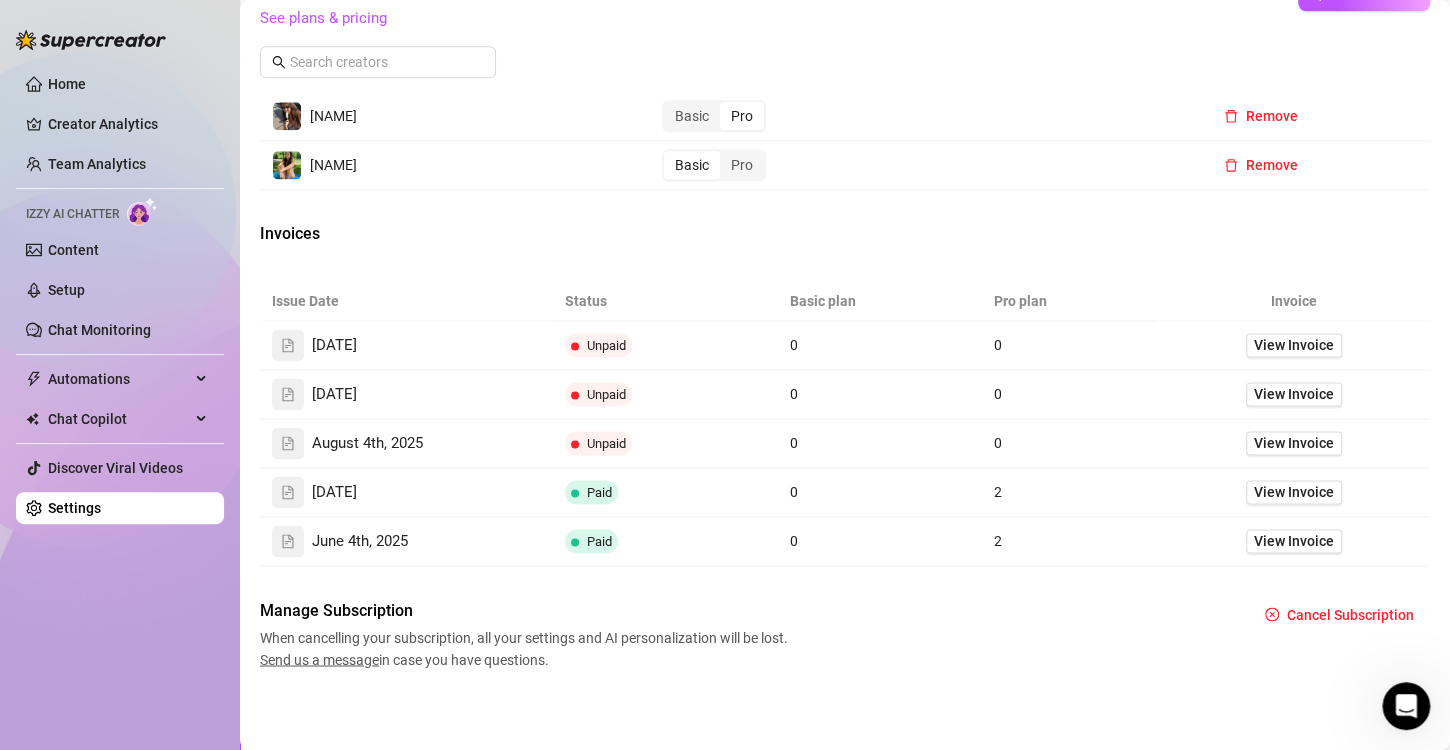 scroll, scrollTop: 0, scrollLeft: 0, axis: both 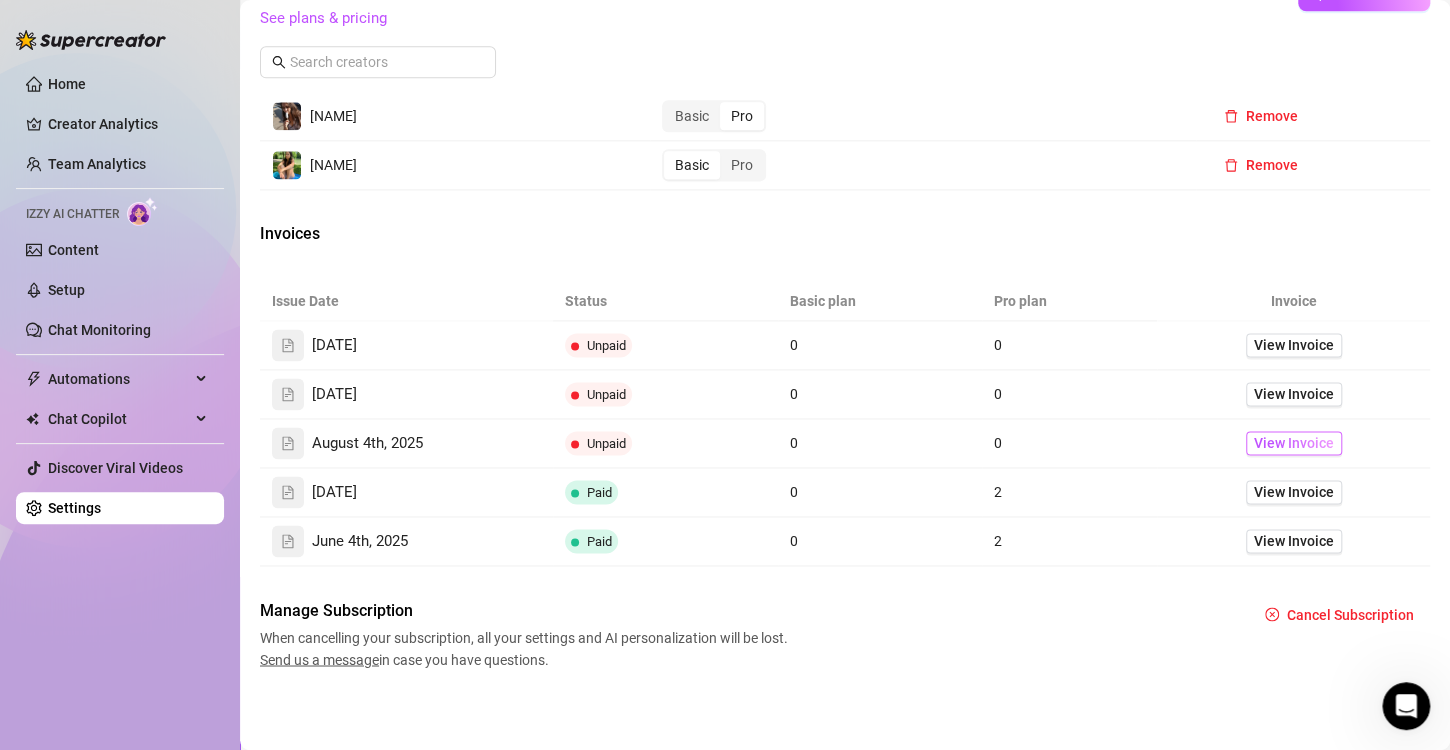 click on "View Invoice" at bounding box center [1294, 443] 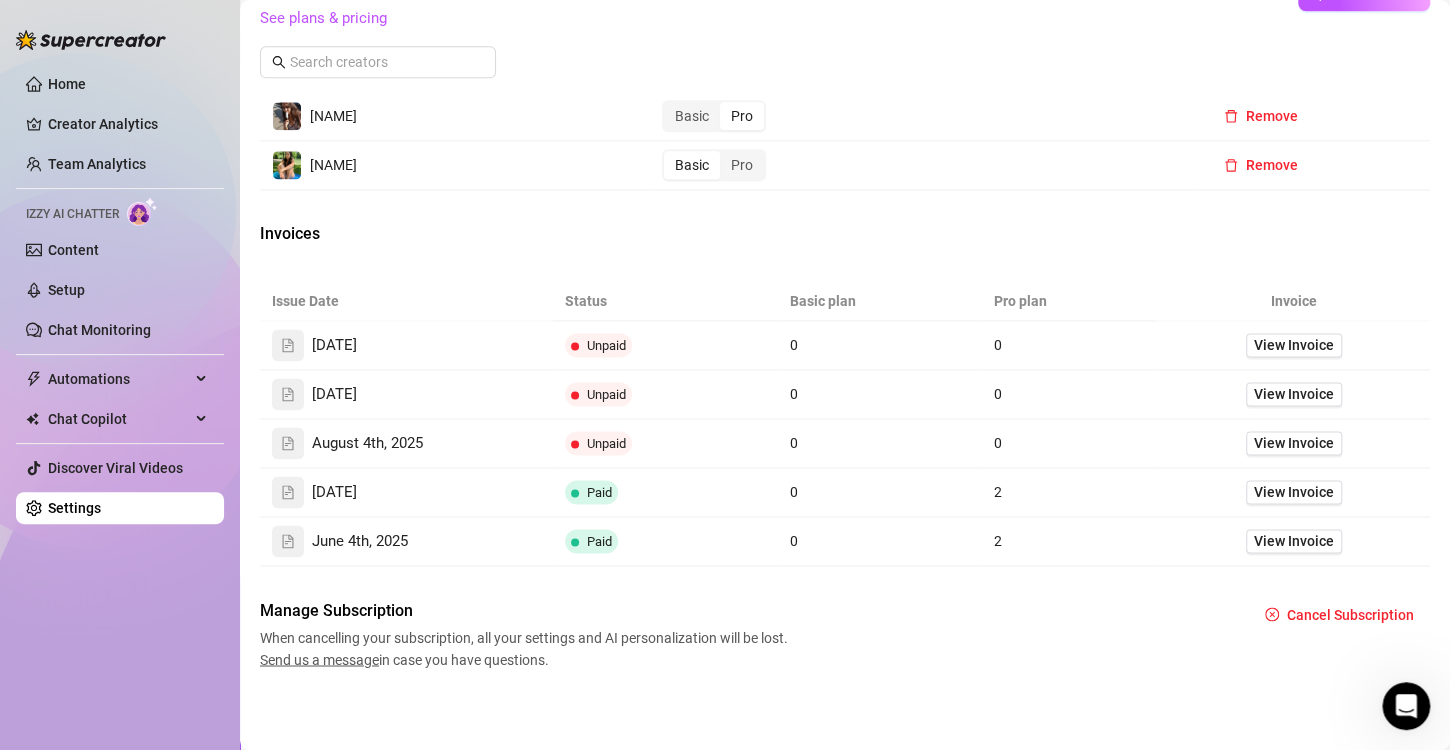 scroll, scrollTop: 8, scrollLeft: 0, axis: vertical 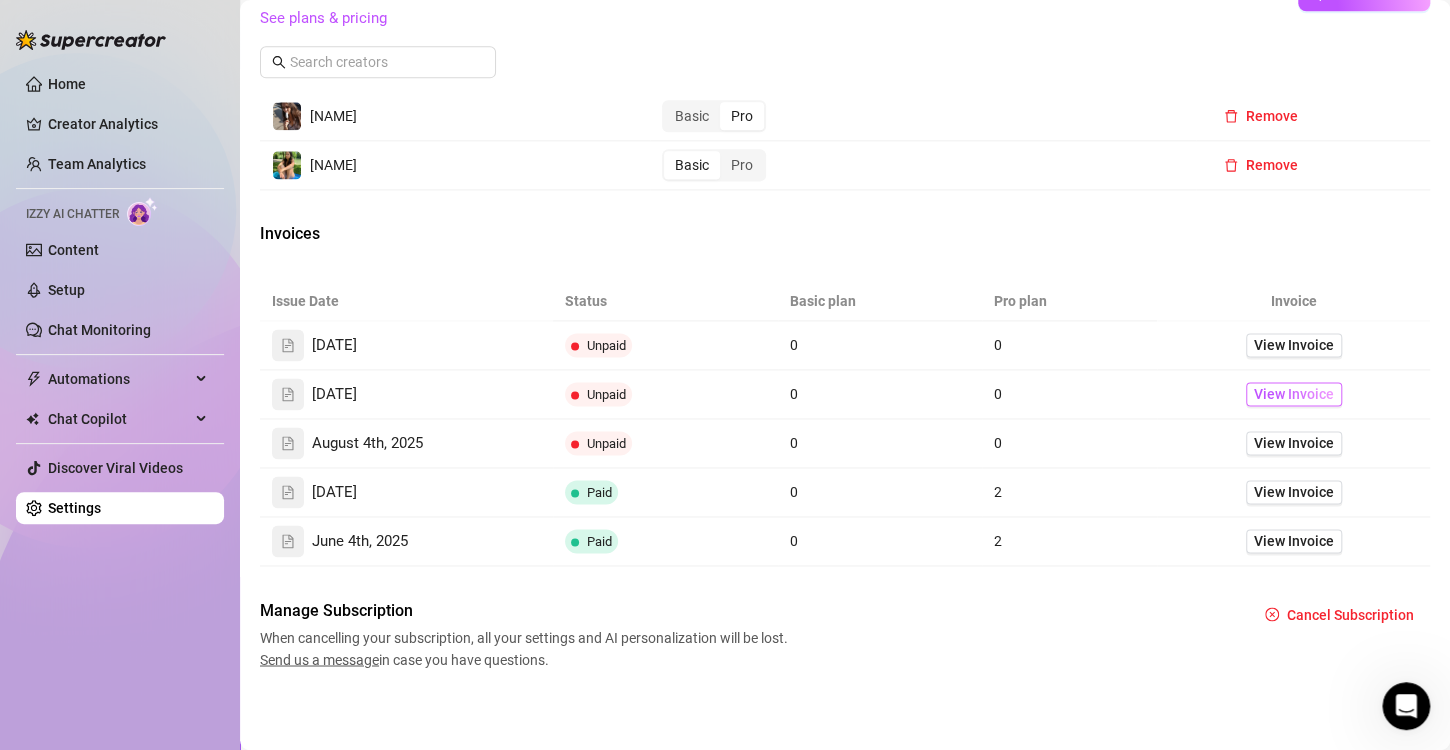 click on "View Invoice" at bounding box center (1294, 394) 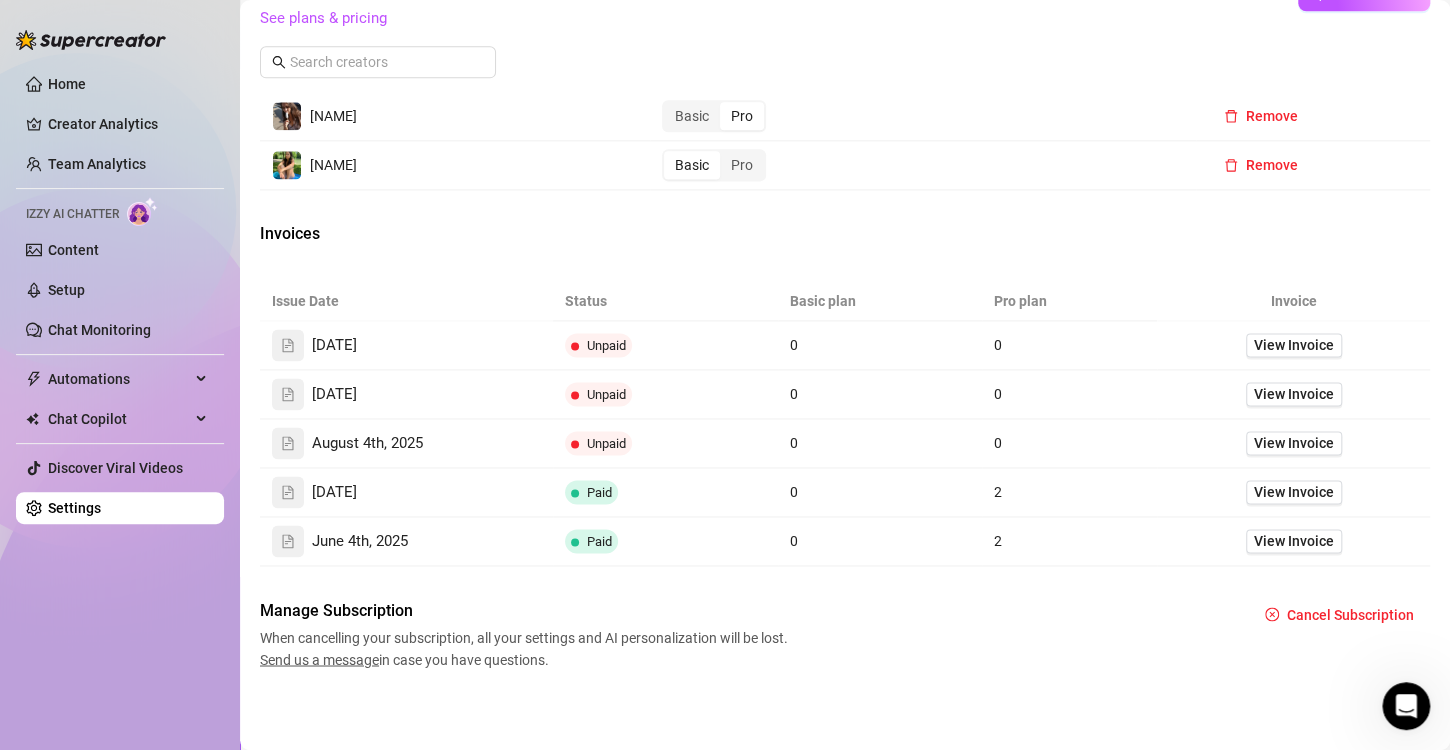 click on "Invoices" at bounding box center (845, 236) 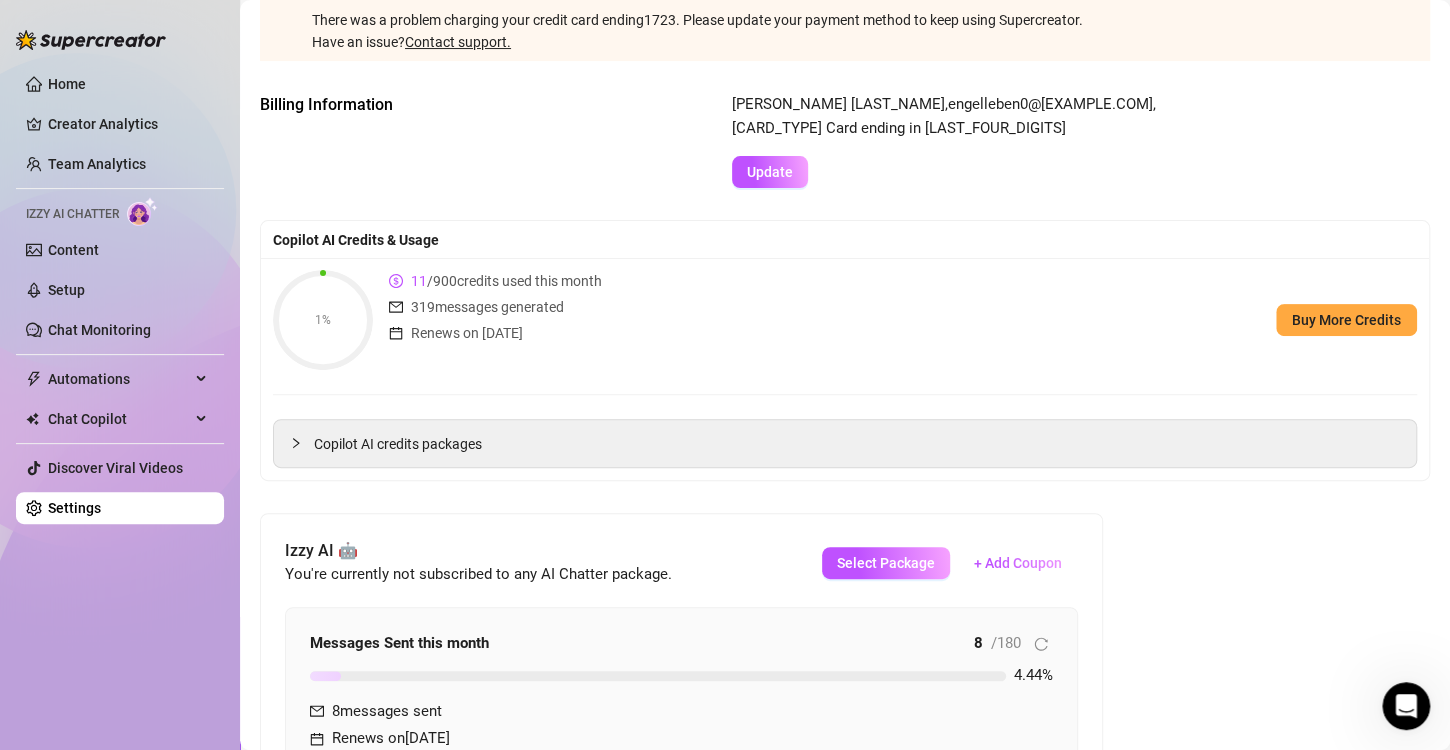scroll, scrollTop: 0, scrollLeft: 0, axis: both 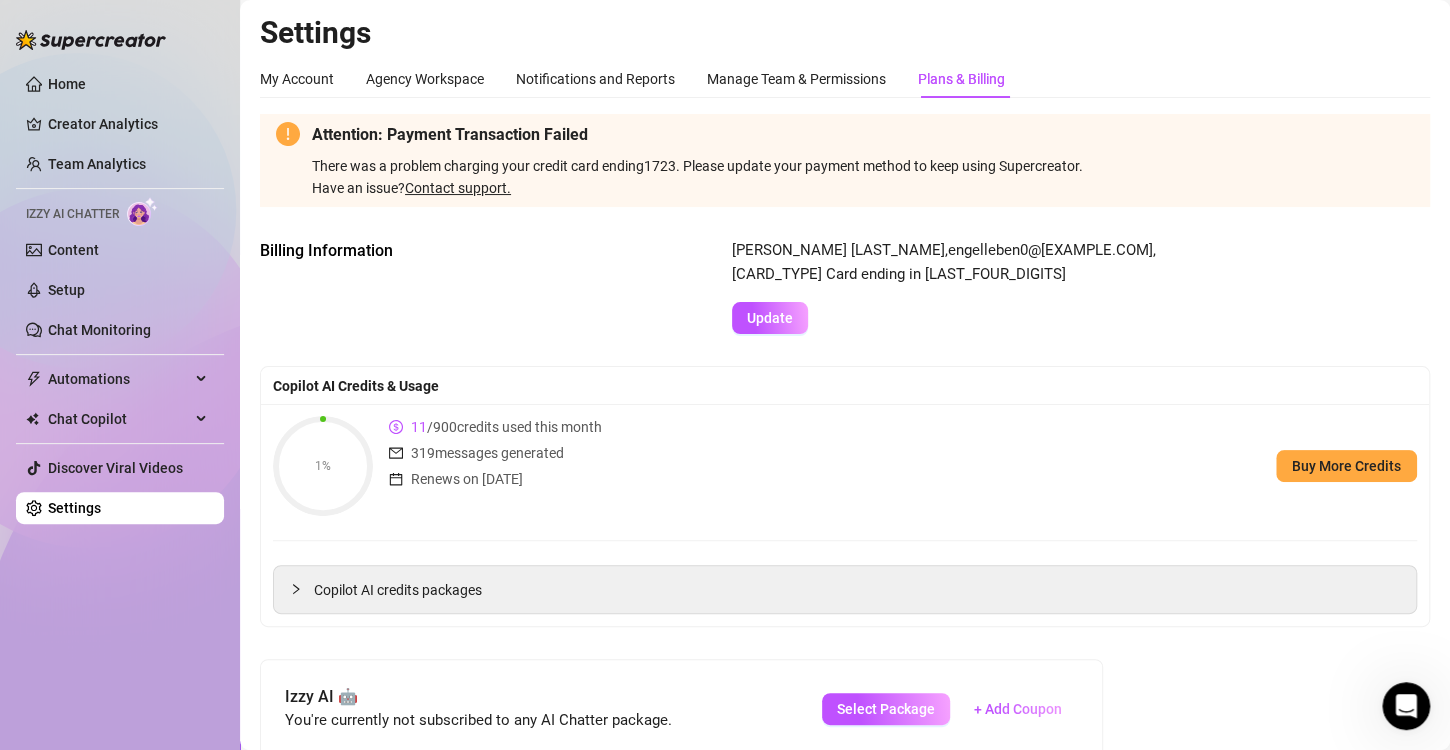 click 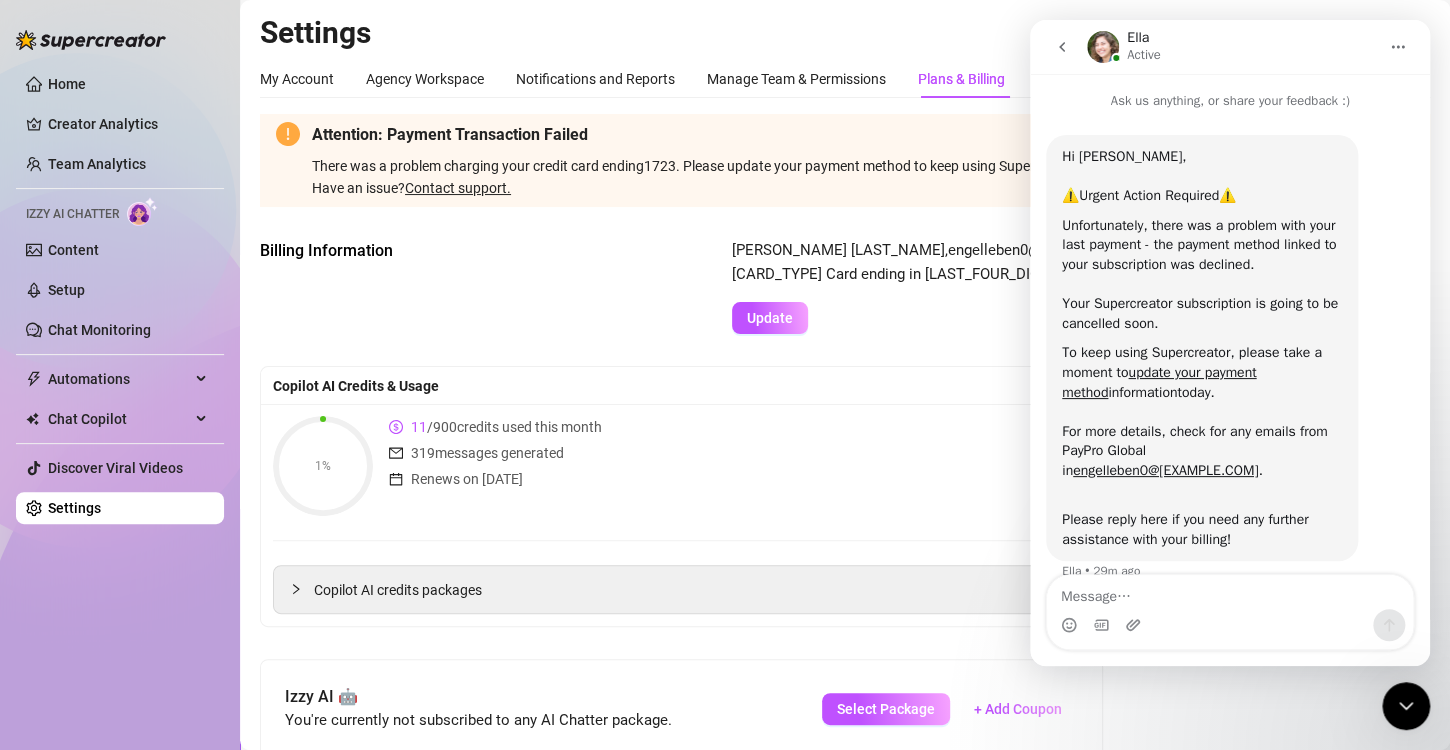 scroll, scrollTop: 8, scrollLeft: 0, axis: vertical 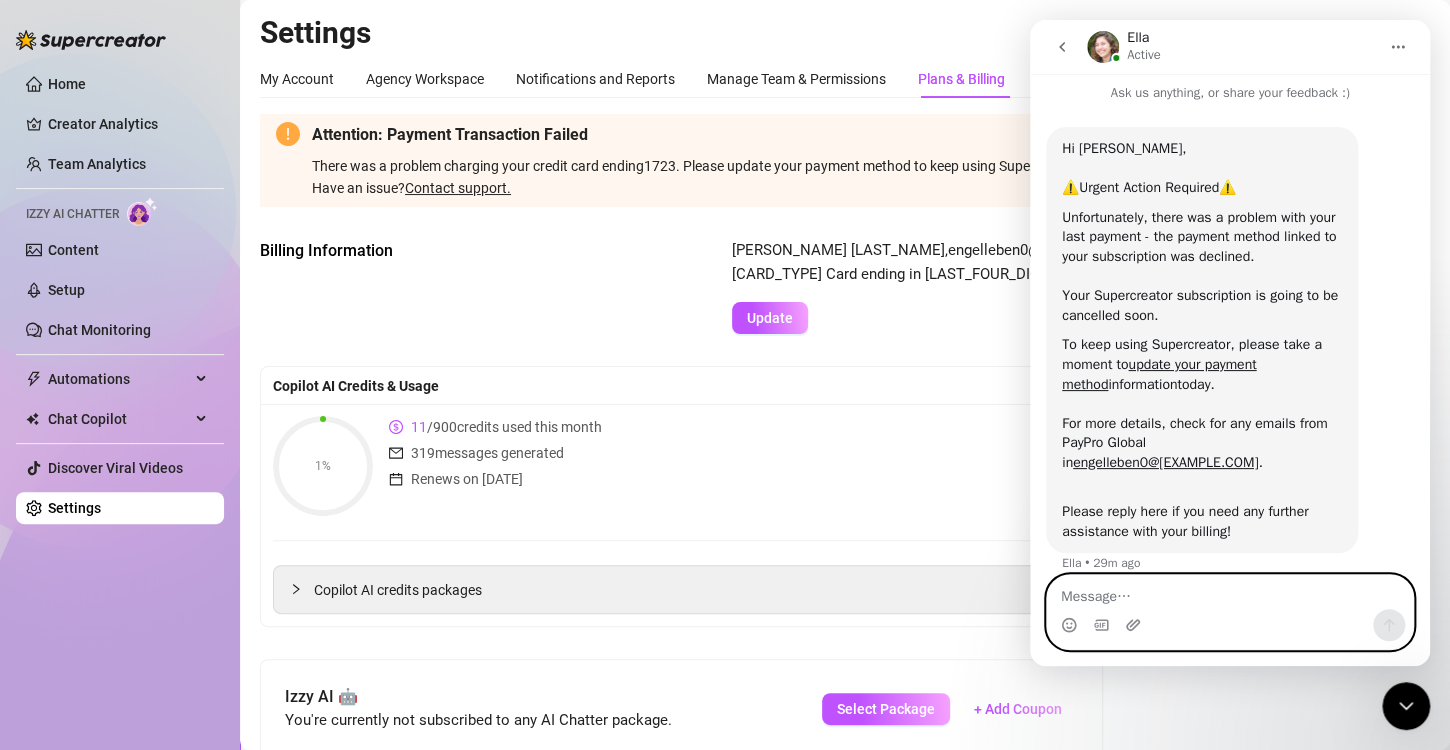 click at bounding box center (1230, 592) 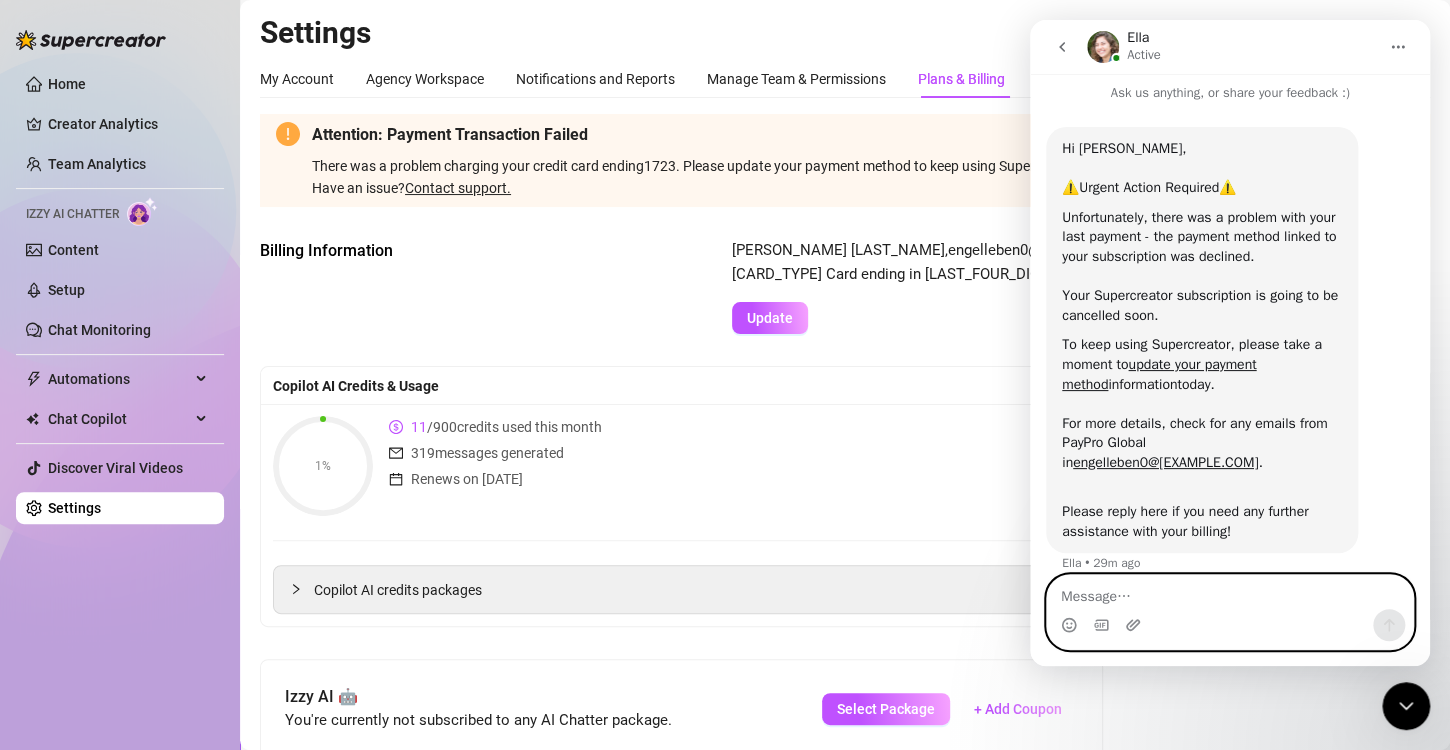 click at bounding box center [1230, 592] 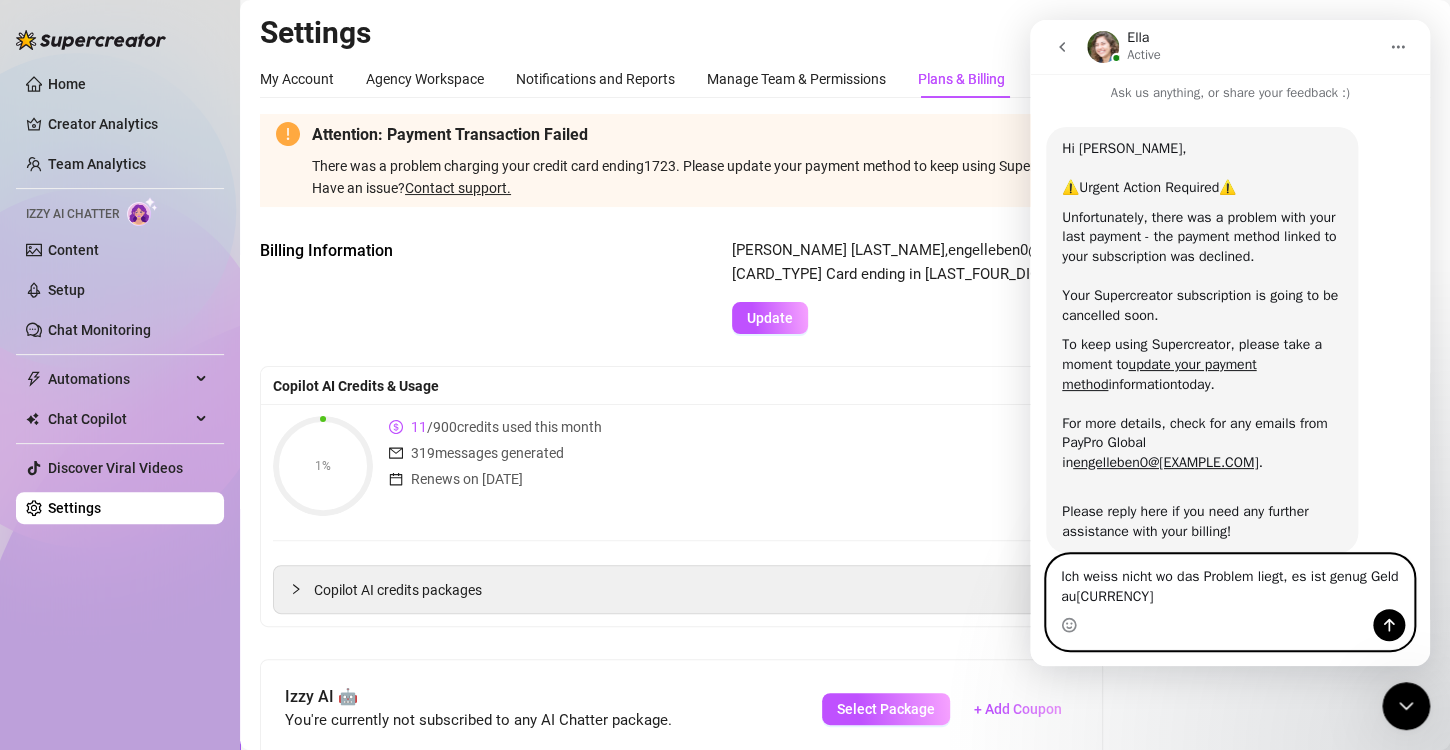 scroll, scrollTop: 28, scrollLeft: 0, axis: vertical 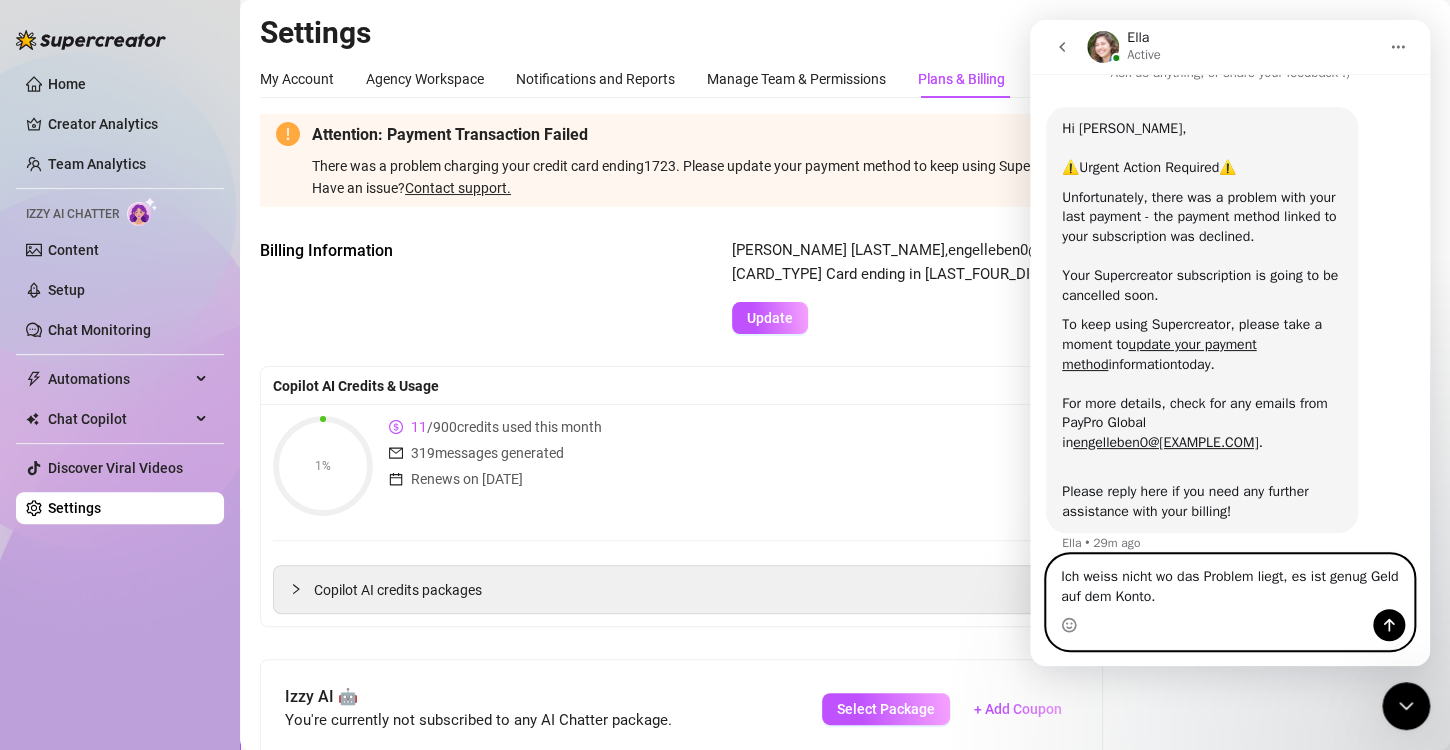 type on "Ich weiss nicht wo das Problem liegt, es ist genug Geld auf dem Konto." 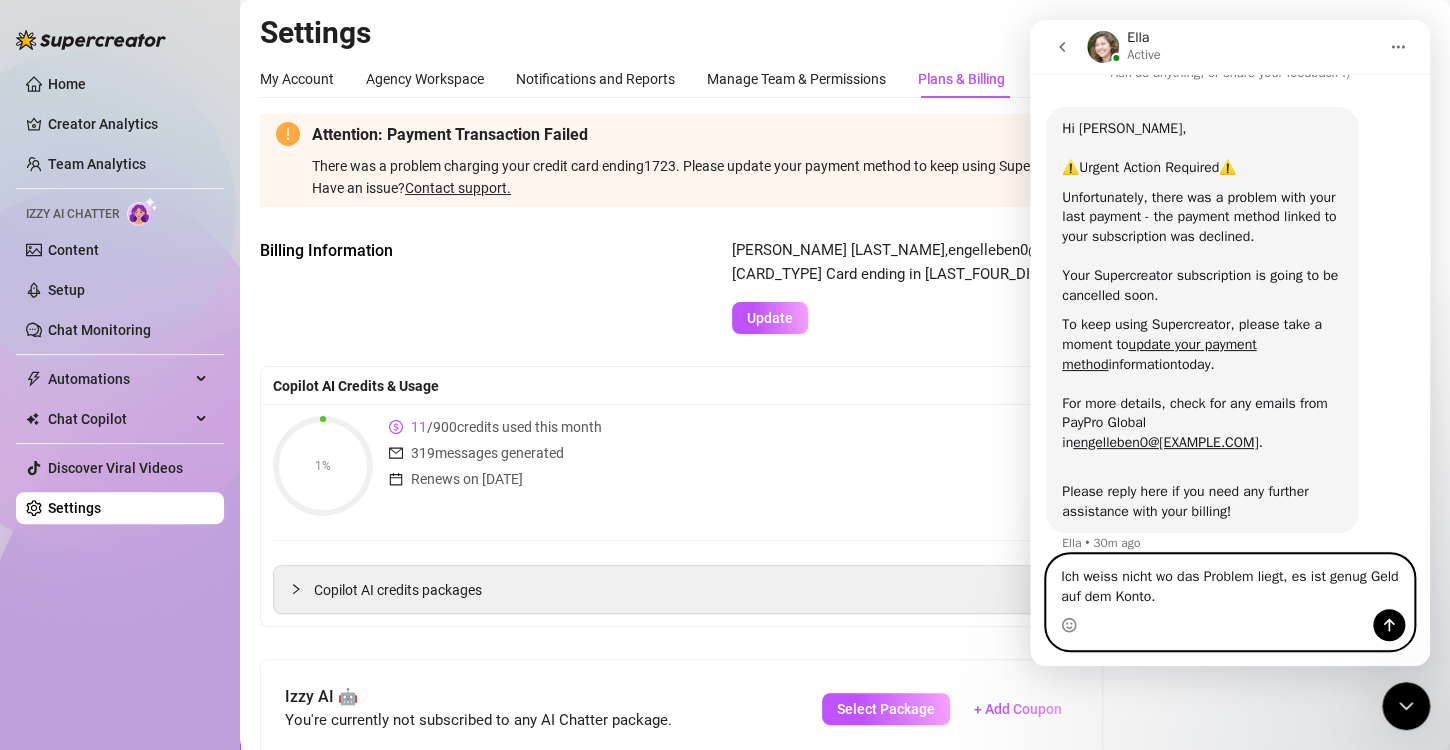 click on "Ich weiss nicht wo das Problem liegt, es ist genug Geld auf dem Konto." at bounding box center [1230, 582] 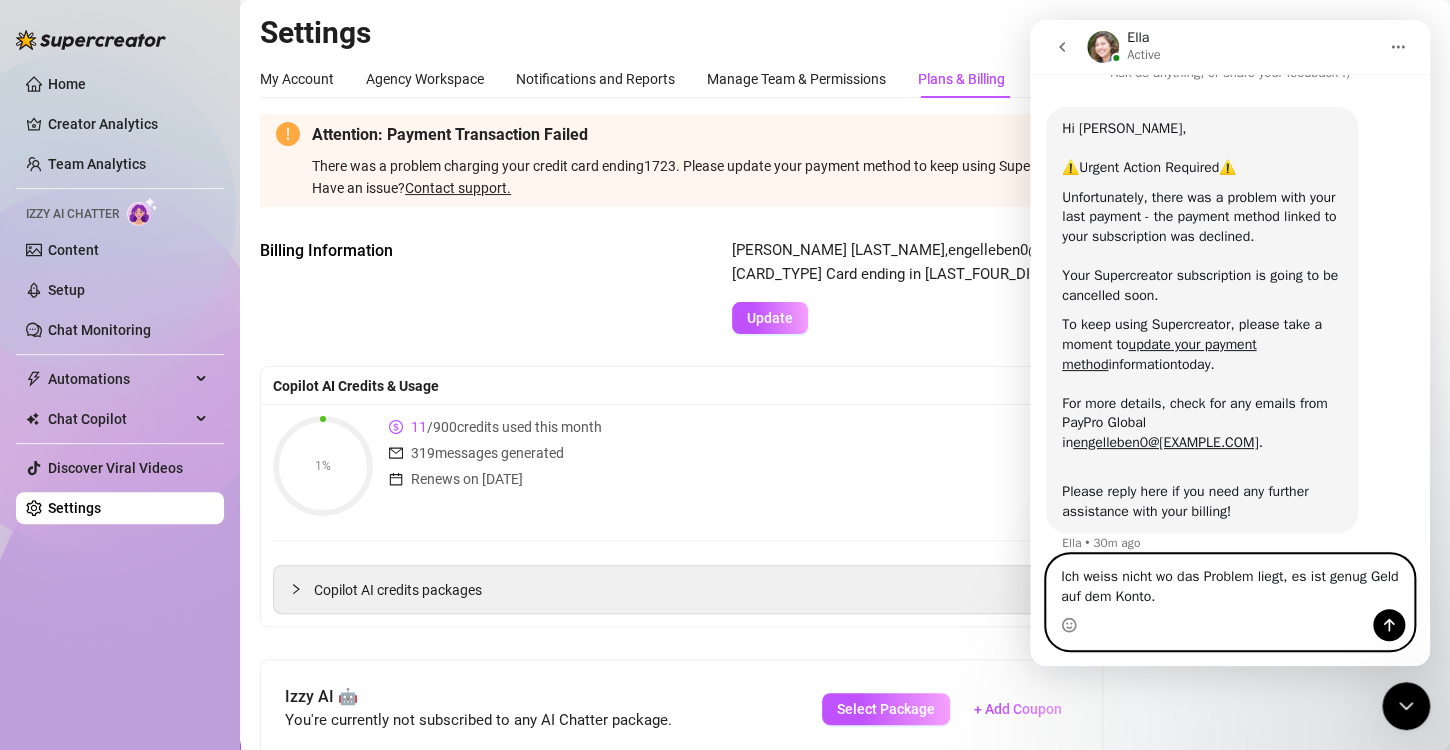 click on "Ich weiss nicht wo das Problem liegt, es ist genug Geld auf dem Konto." at bounding box center (1230, 582) 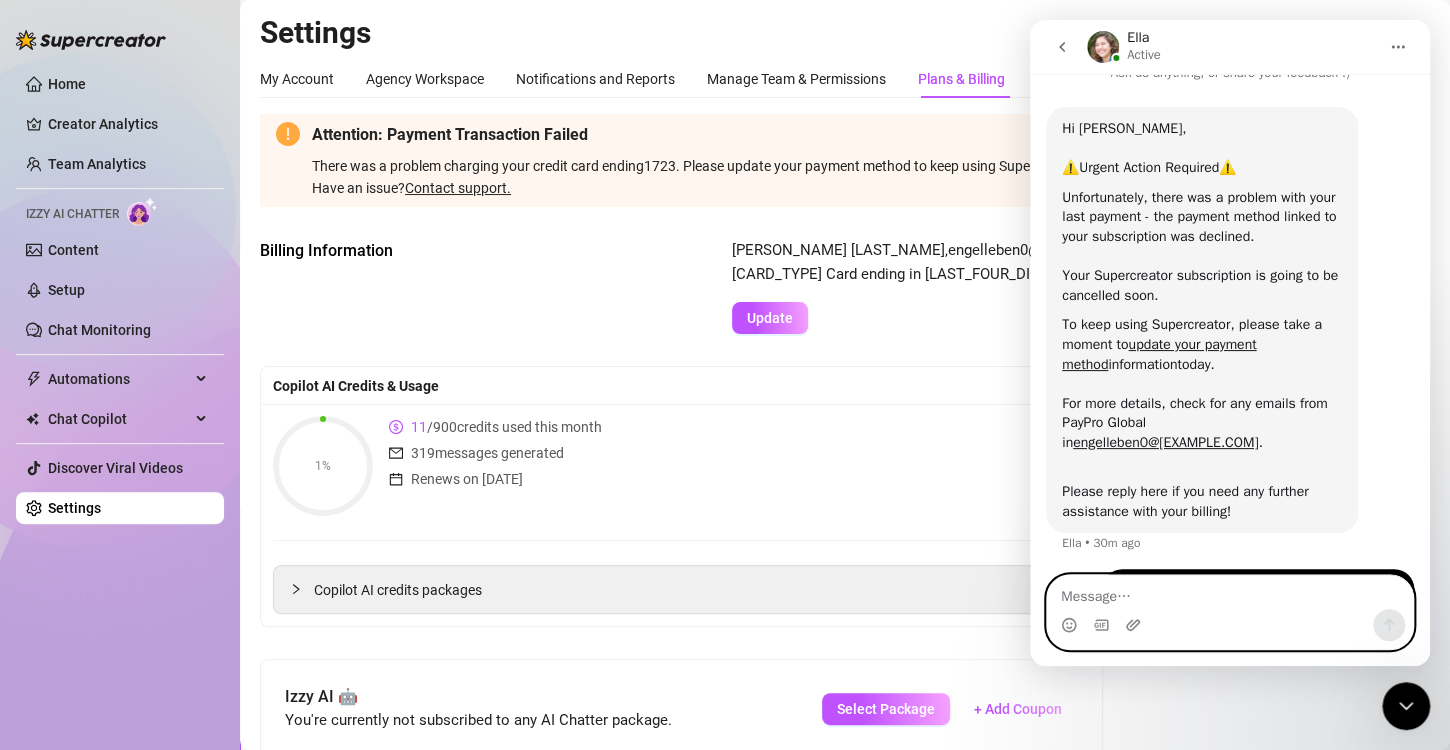 scroll, scrollTop: 88, scrollLeft: 0, axis: vertical 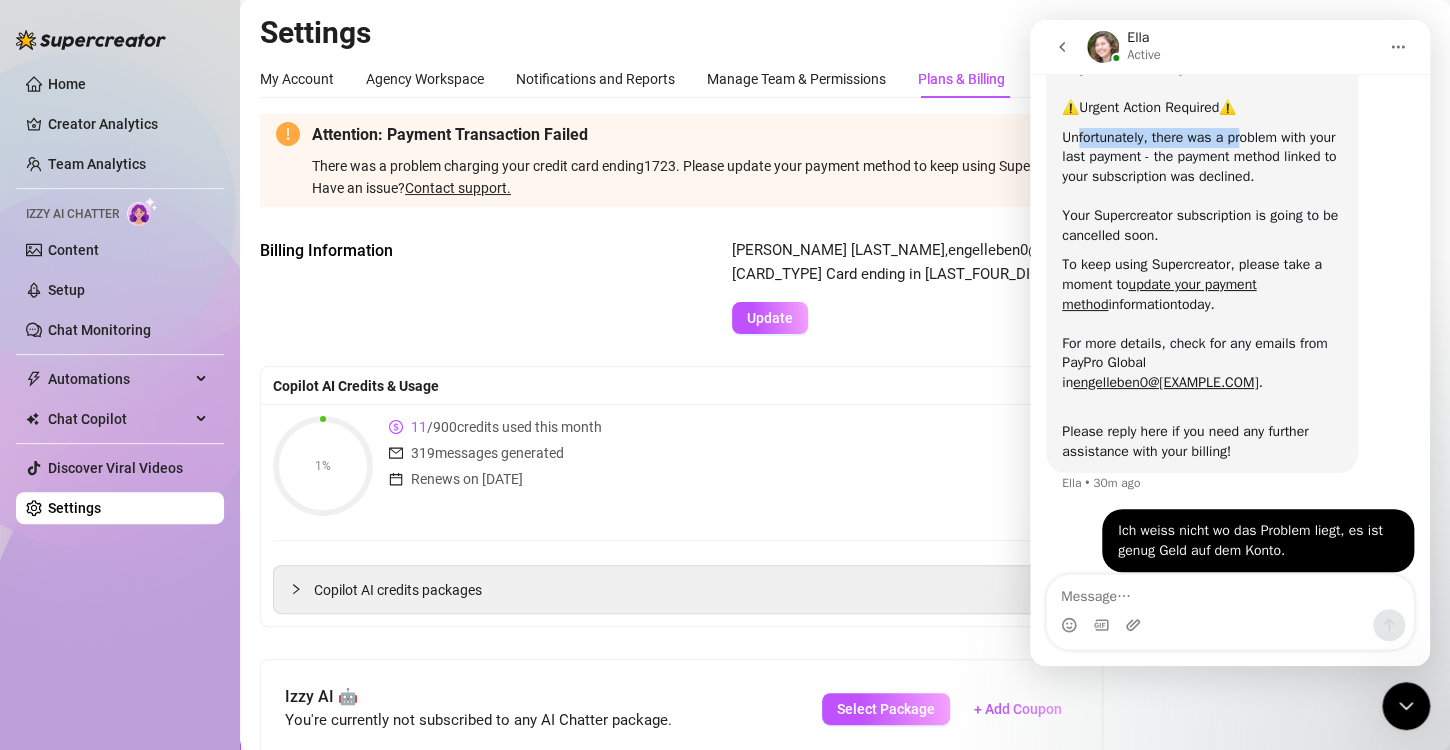 drag, startPoint x: 1077, startPoint y: 134, endPoint x: 1241, endPoint y: 135, distance: 164.00305 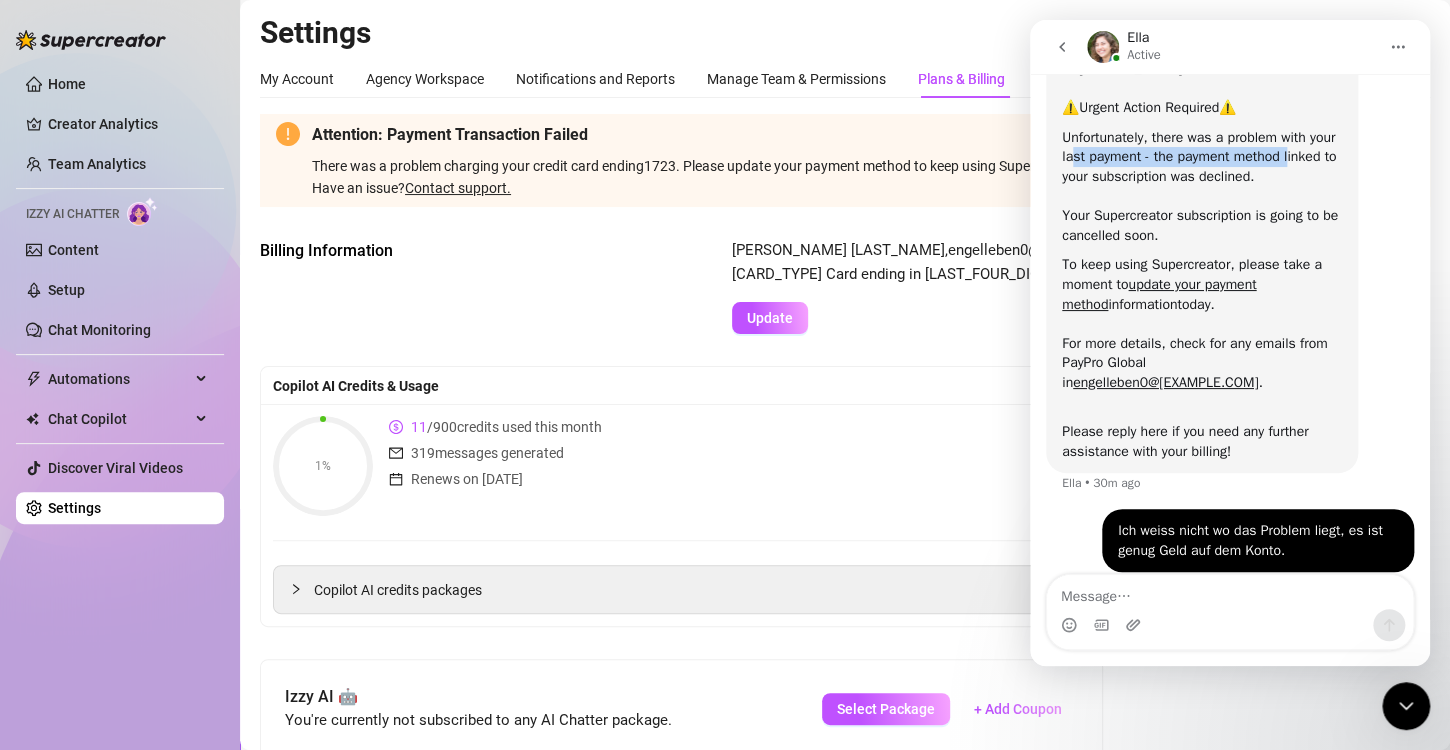 drag, startPoint x: 1074, startPoint y: 152, endPoint x: 1295, endPoint y: 148, distance: 221.0362 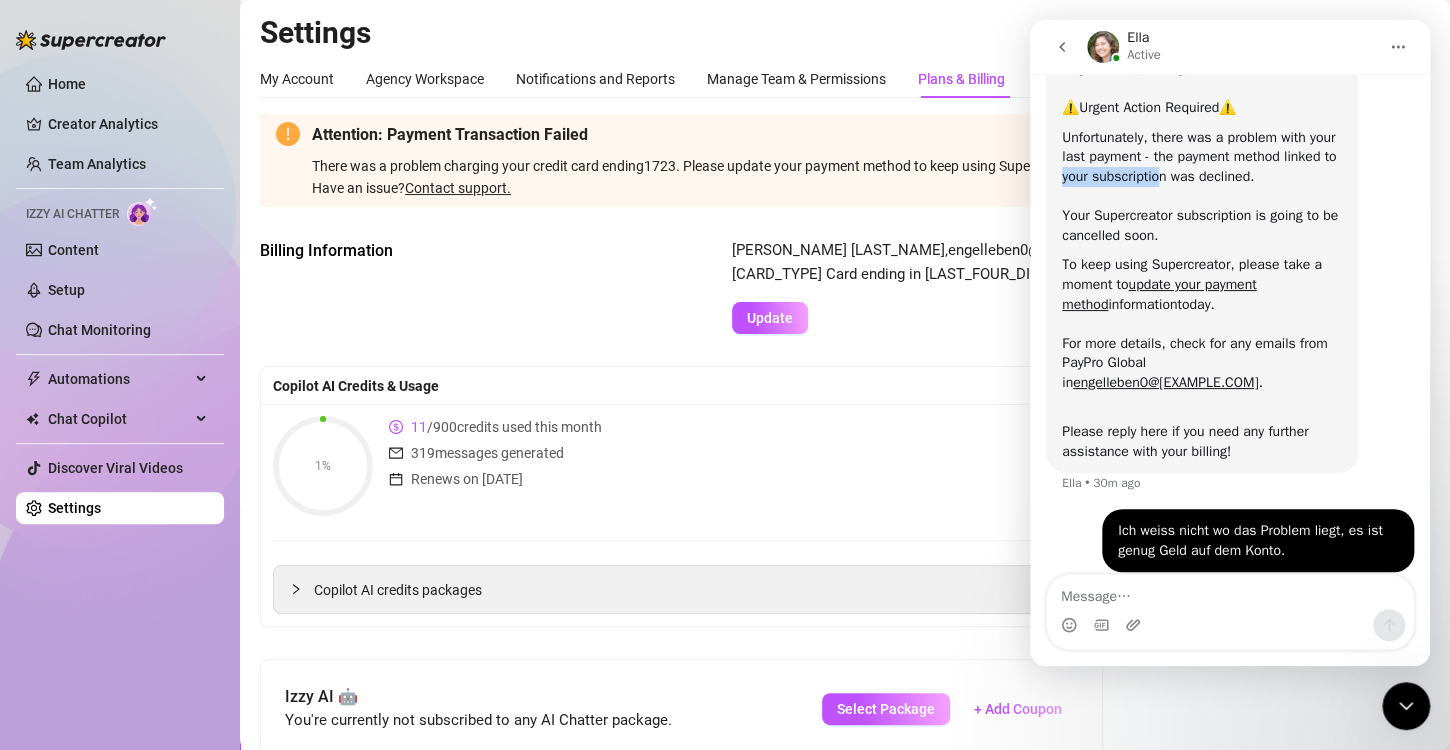 drag, startPoint x: 1073, startPoint y: 180, endPoint x: 1185, endPoint y: 179, distance: 112.00446 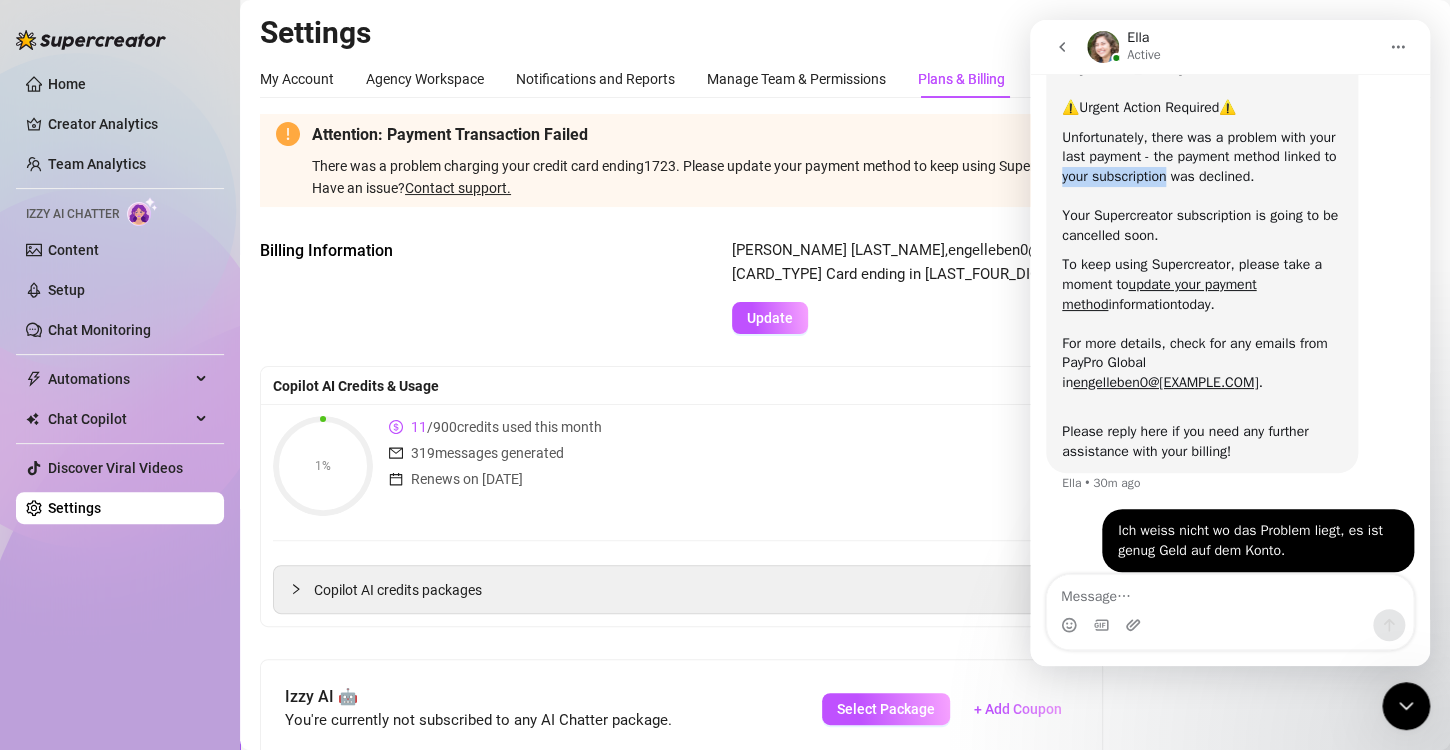 click on "Unfortunately, there was a problem with your last payment - the payment method linked to your subscription was declined. Your Supercreator subscription is going to be cancelled soon.[EMAIL]" at bounding box center (1202, 187) 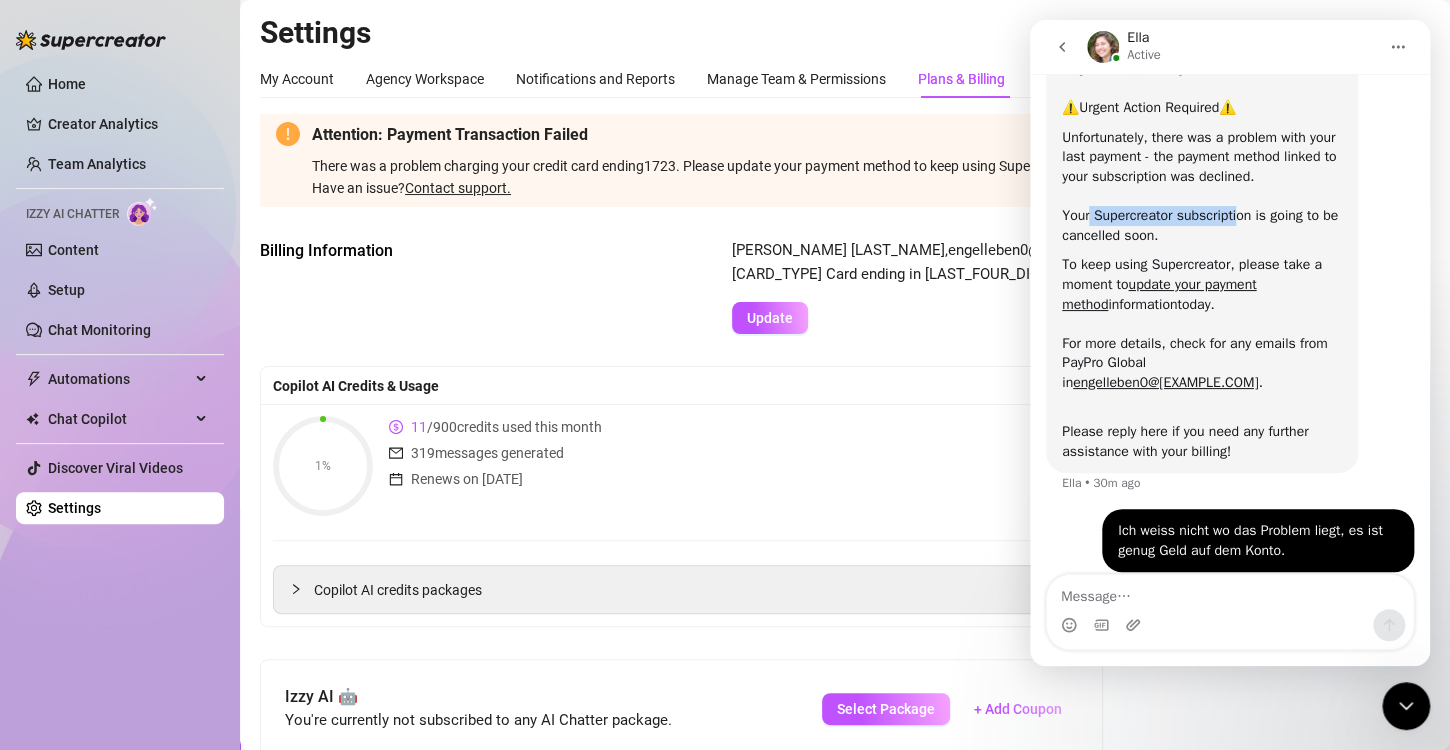 drag, startPoint x: 1091, startPoint y: 211, endPoint x: 1252, endPoint y: 221, distance: 161.31026 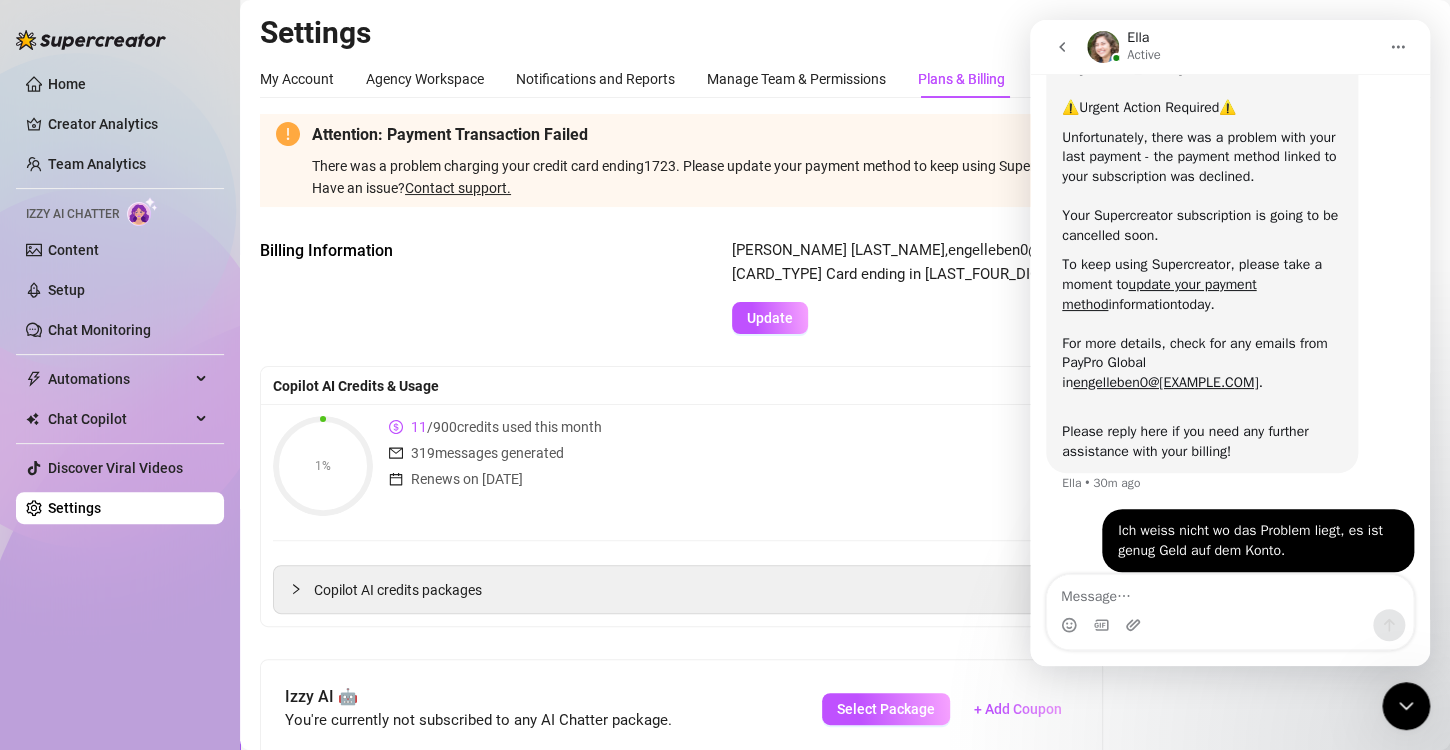 click on "Unfortunately, there was a problem with your last payment - the payment method linked to your subscription was declined. Your Supercreator subscription is going to be cancelled soon.[EMAIL]" at bounding box center (1202, 187) 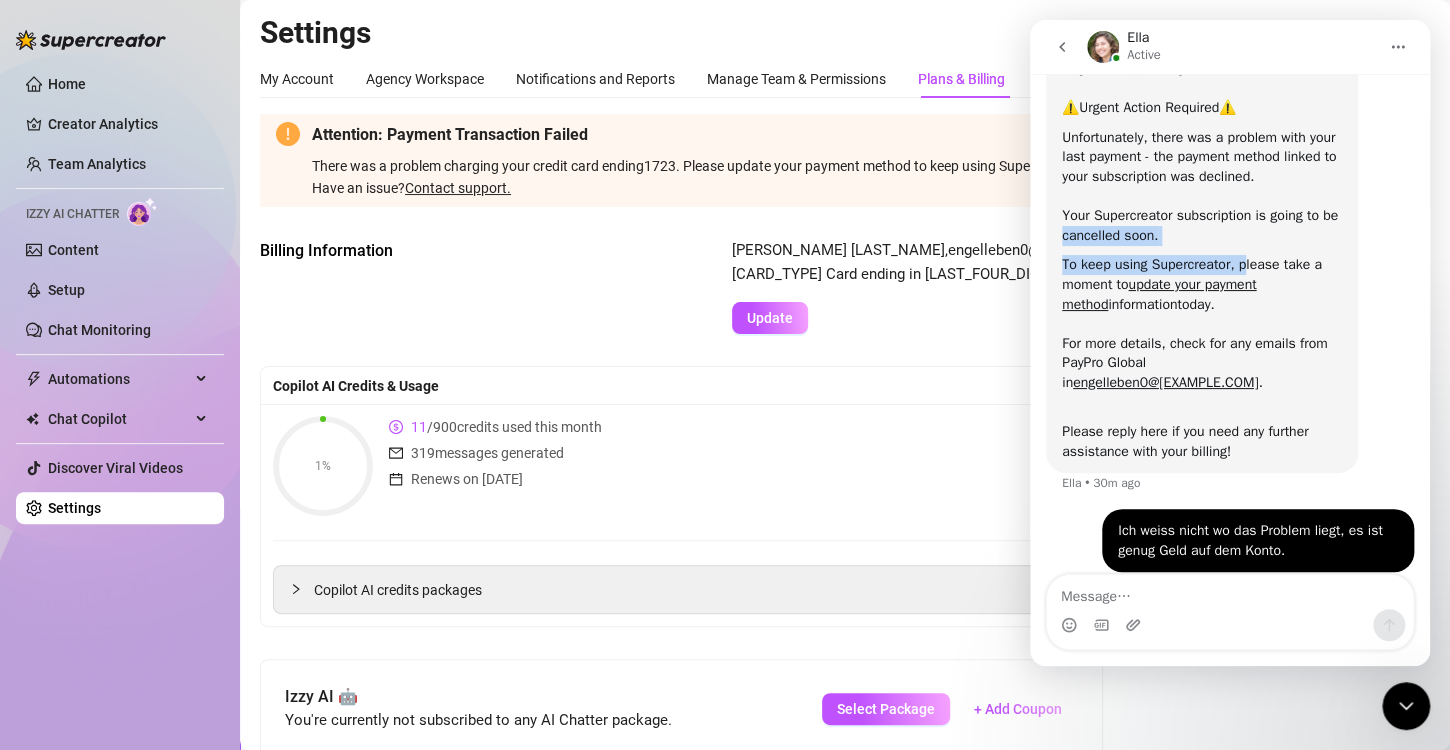 drag, startPoint x: 1080, startPoint y: 235, endPoint x: 1247, endPoint y: 250, distance: 167.6723 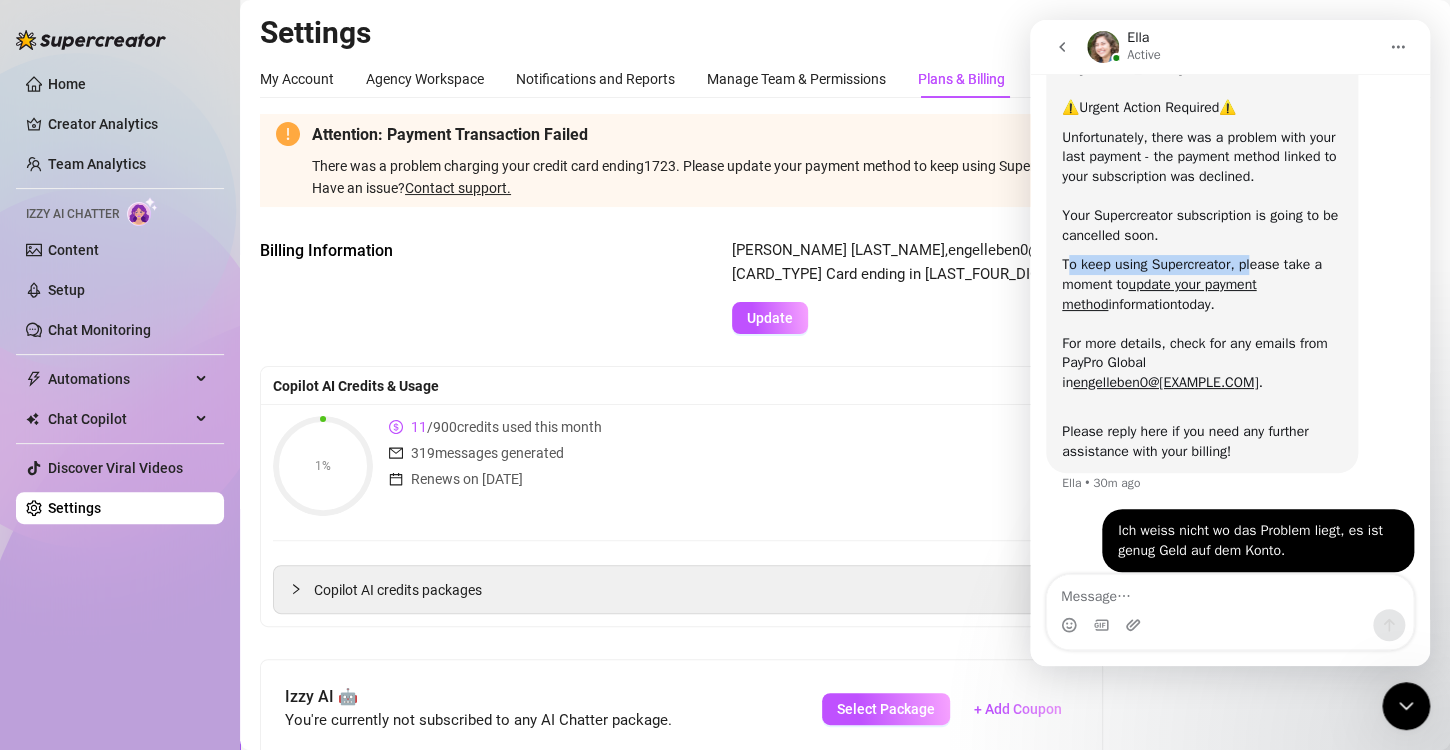 drag, startPoint x: 1065, startPoint y: 268, endPoint x: 1253, endPoint y: 265, distance: 188.02394 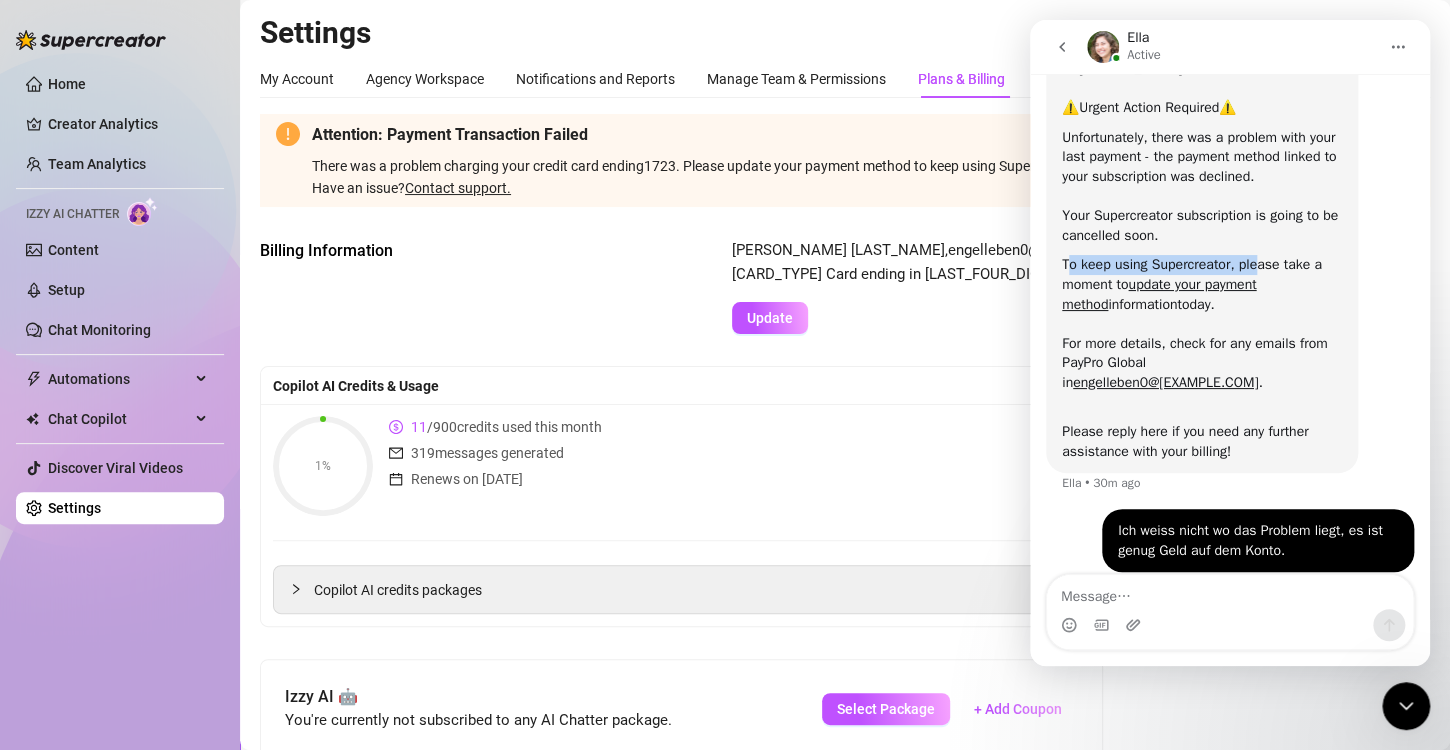 click on "To keep using Supercreator, please take a moment to update your payment method information today. For more details, check for any emails from PayPro Global in [EMAIL]." at bounding box center (1202, 323) 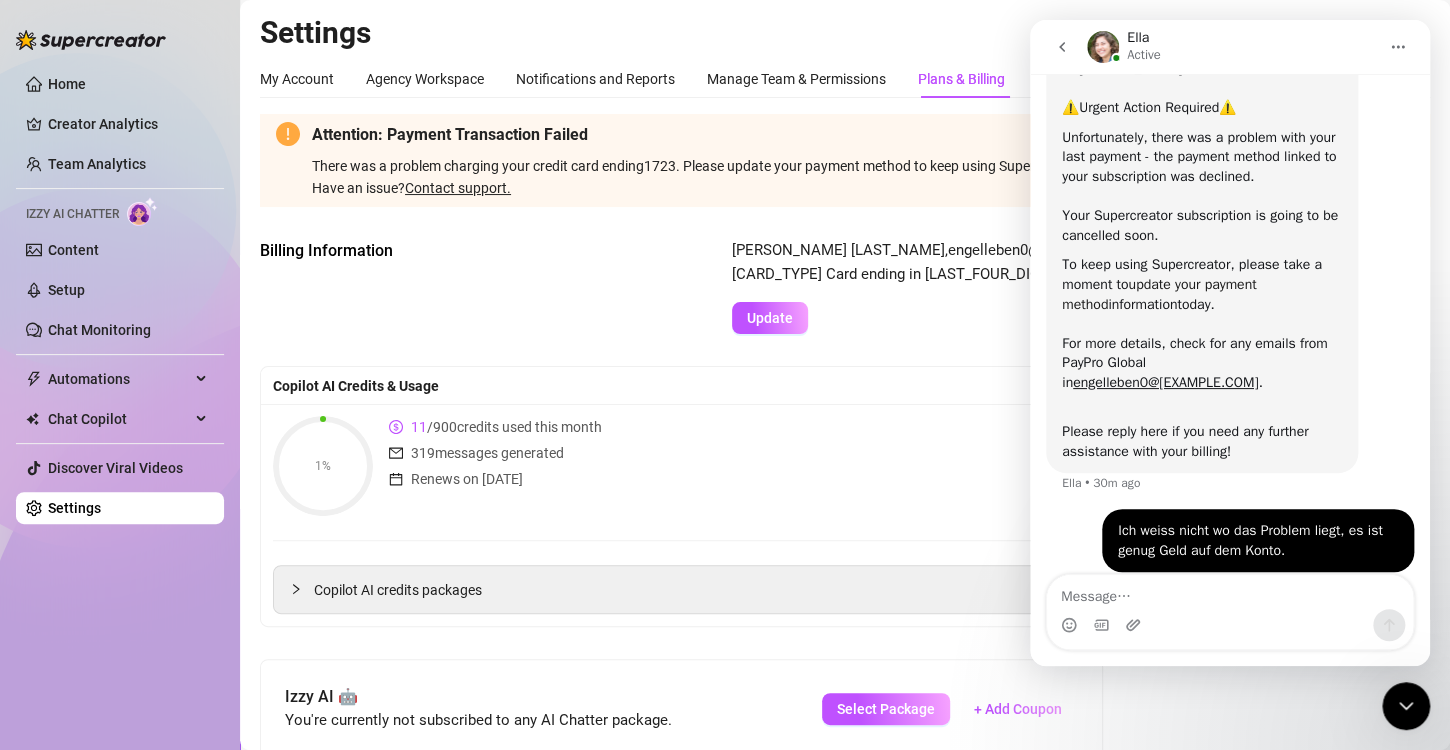 drag, startPoint x: 1078, startPoint y: 282, endPoint x: 1155, endPoint y: 280, distance: 77.02597 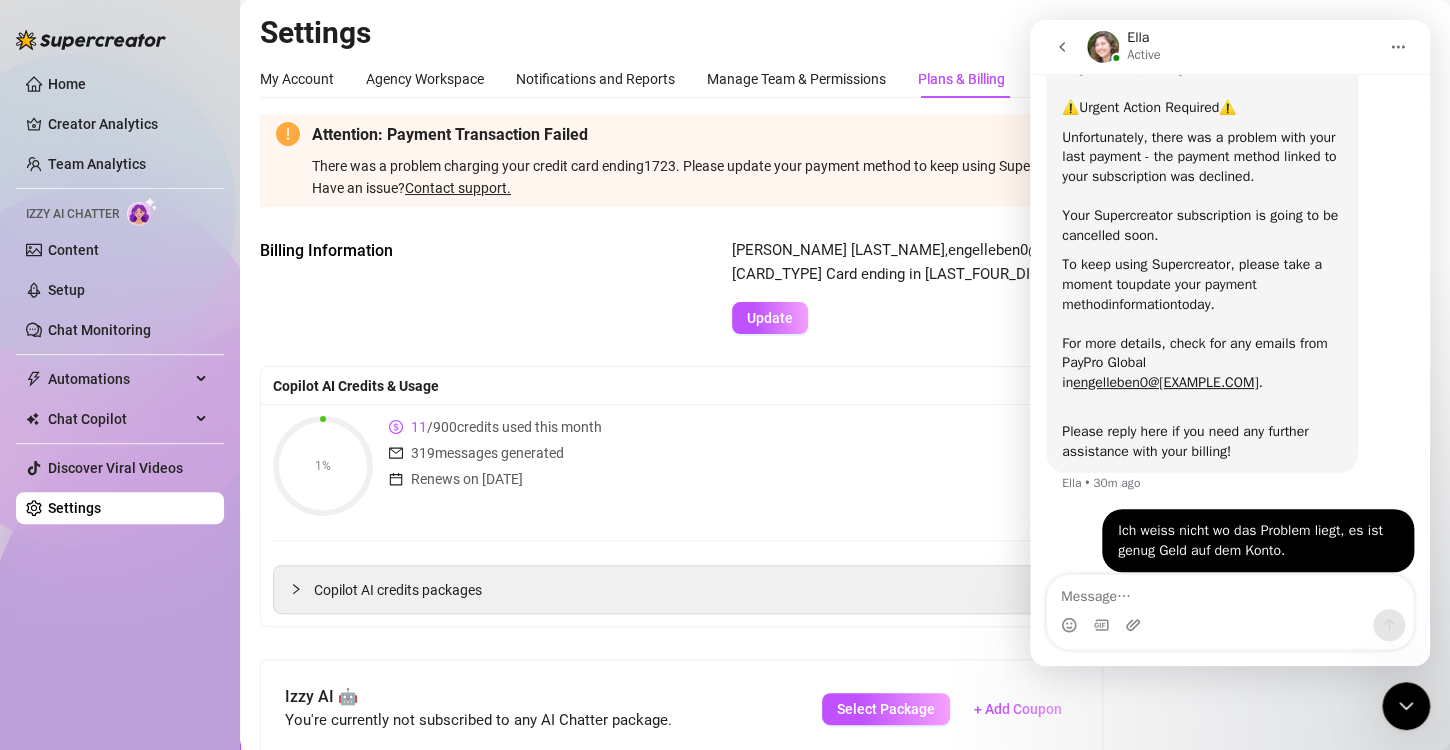click on "update your payment method" at bounding box center (1159, 294) 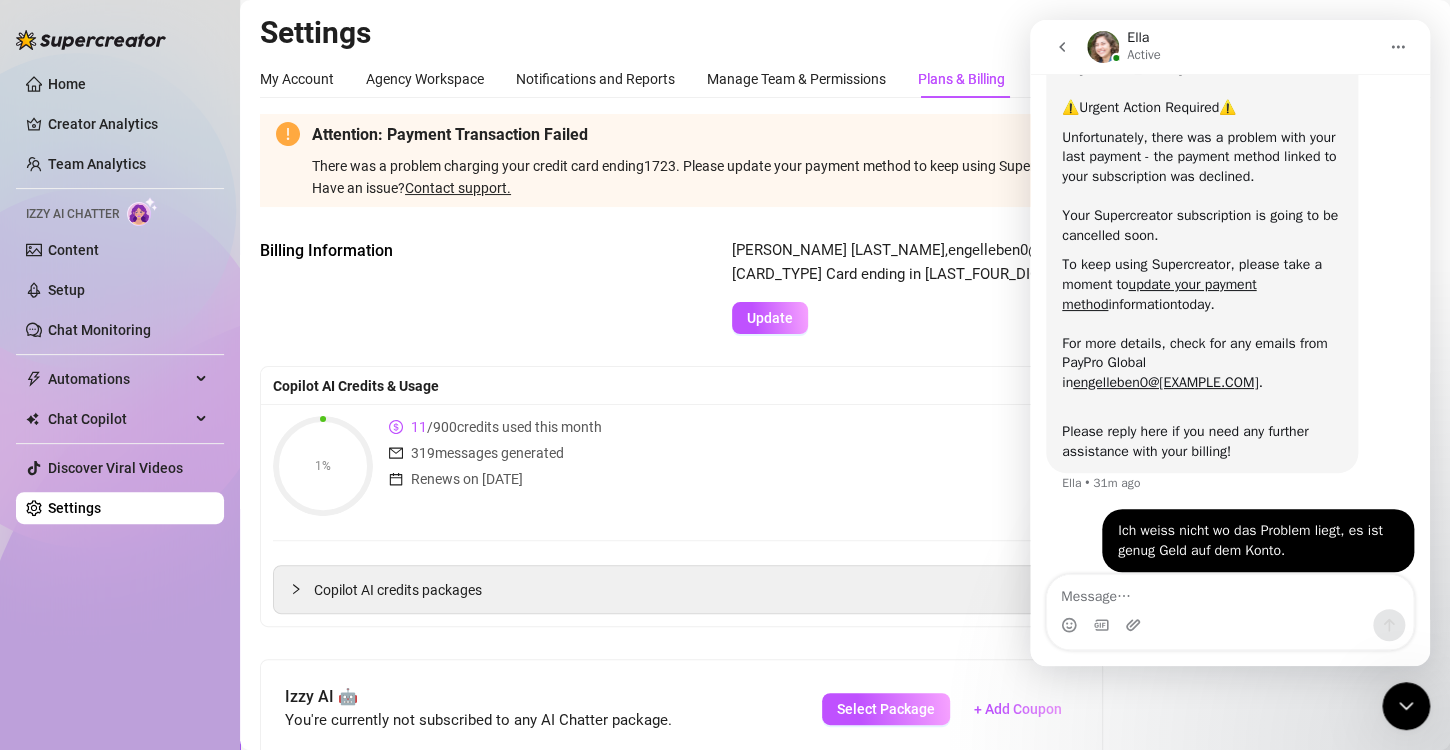click on "Billing Information [NAME] ,  [EMAIL] , Visa Card ending in 1723 Update" at bounding box center (845, 286) 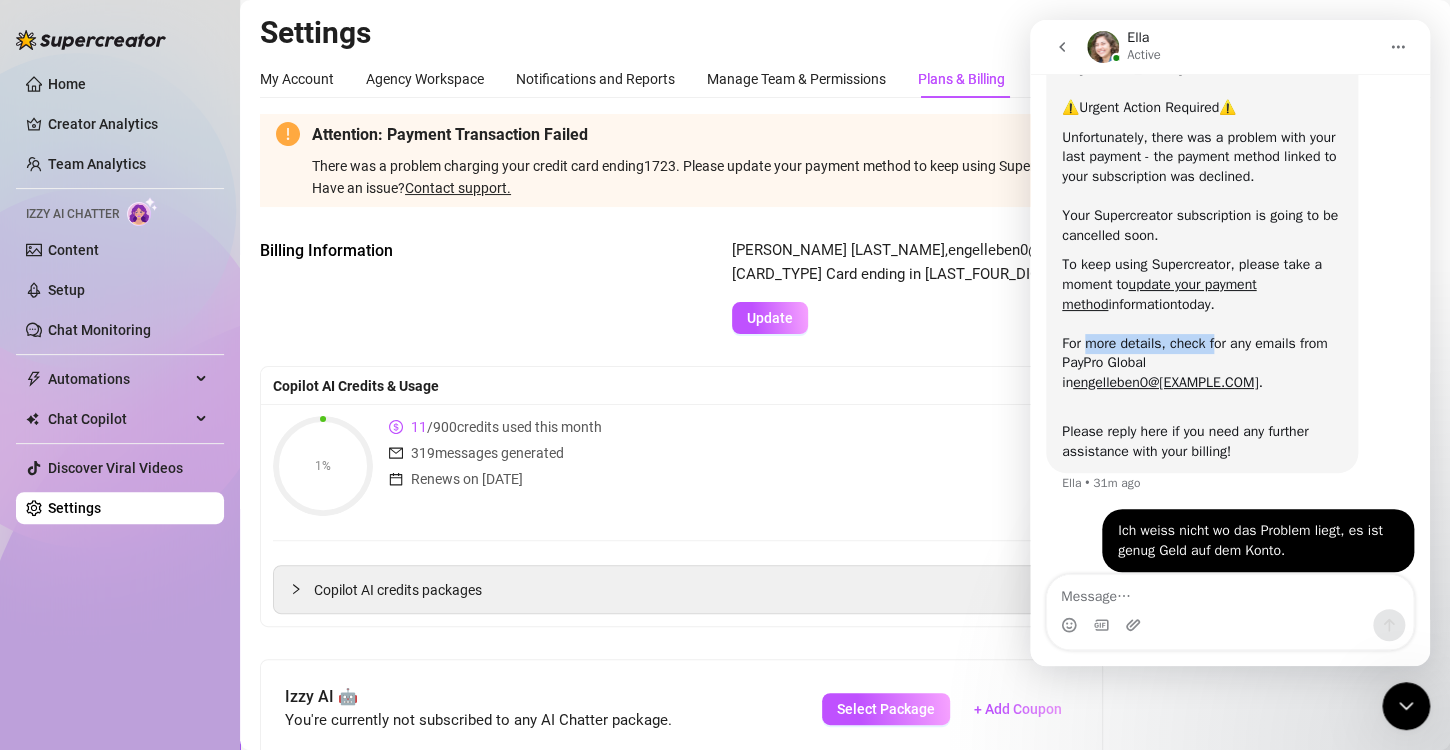 drag, startPoint x: 1089, startPoint y: 346, endPoint x: 1221, endPoint y: 338, distance: 132.2422 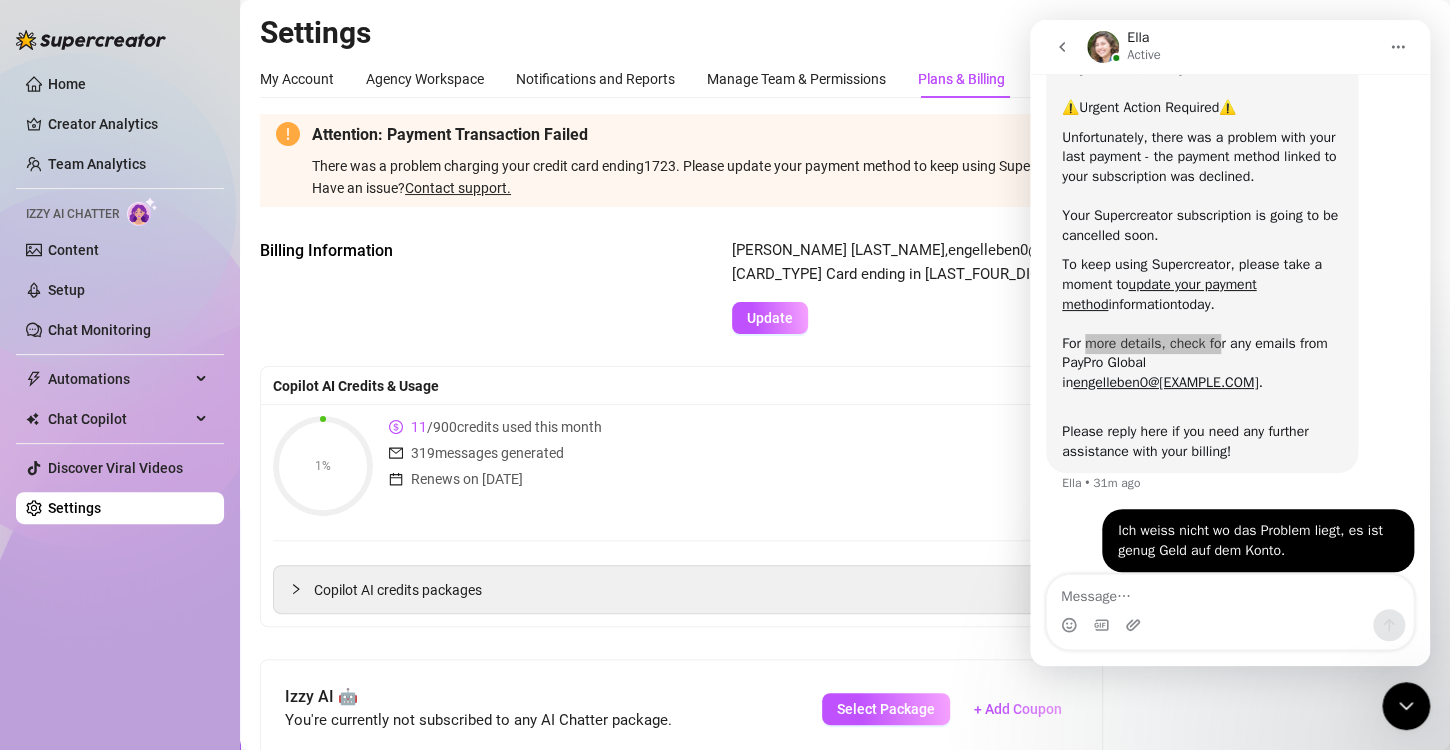 click on "[FIRST] [LAST] ,  [EMAIL] , Visa Card ending in 1723 Update[CREDIT_CARD]" at bounding box center [1081, 286] 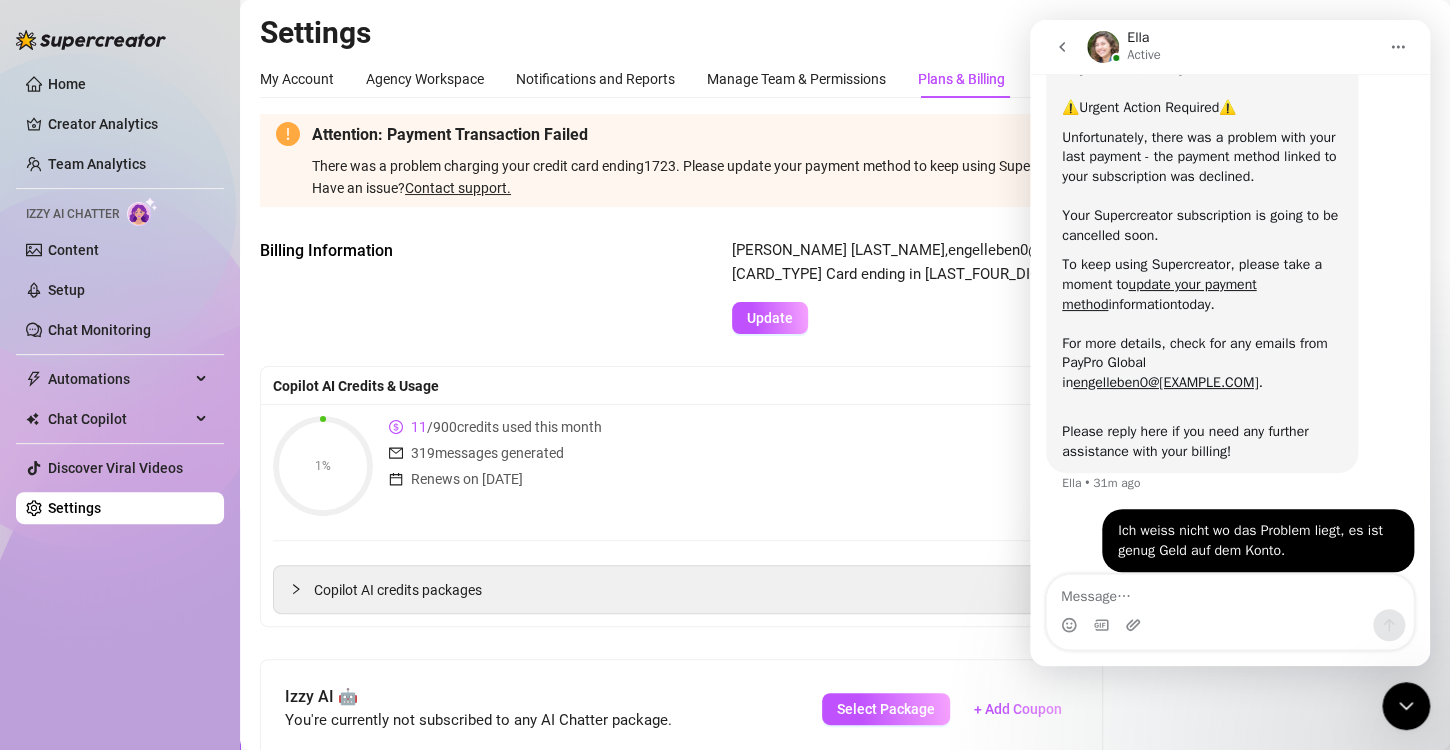 click on "Please reply here if you need any further assistance with your billing!" at bounding box center (1202, 432) 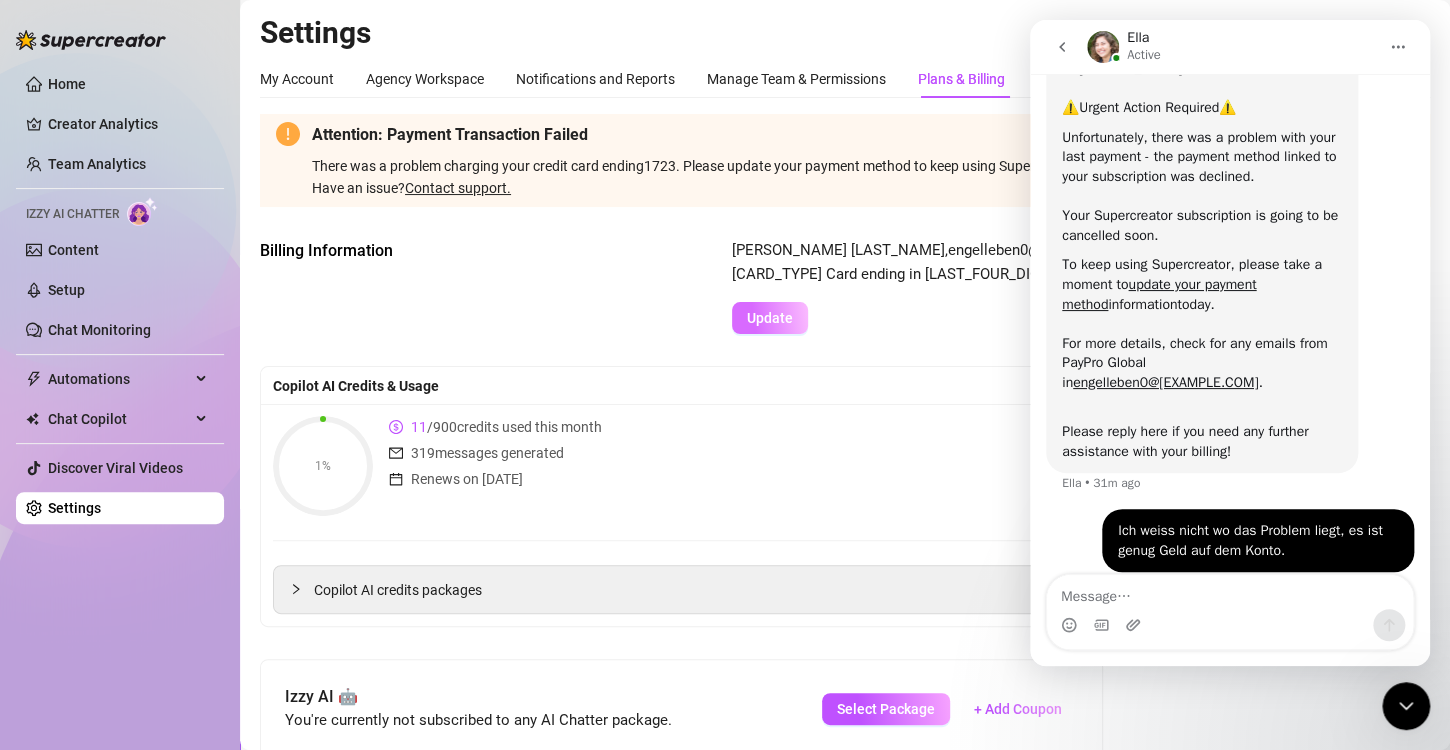 click on "Update" at bounding box center (770, 318) 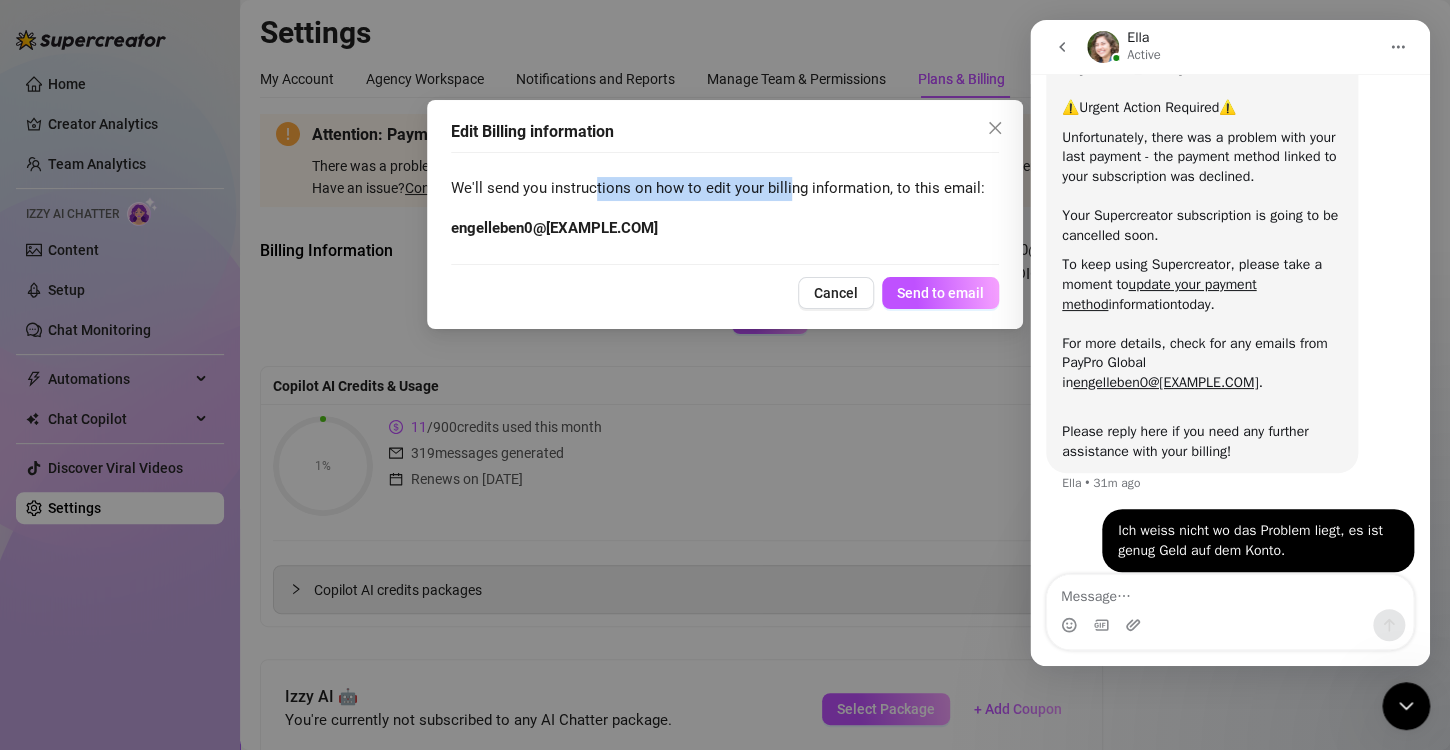 drag, startPoint x: 593, startPoint y: 192, endPoint x: 791, endPoint y: 204, distance: 198.3633 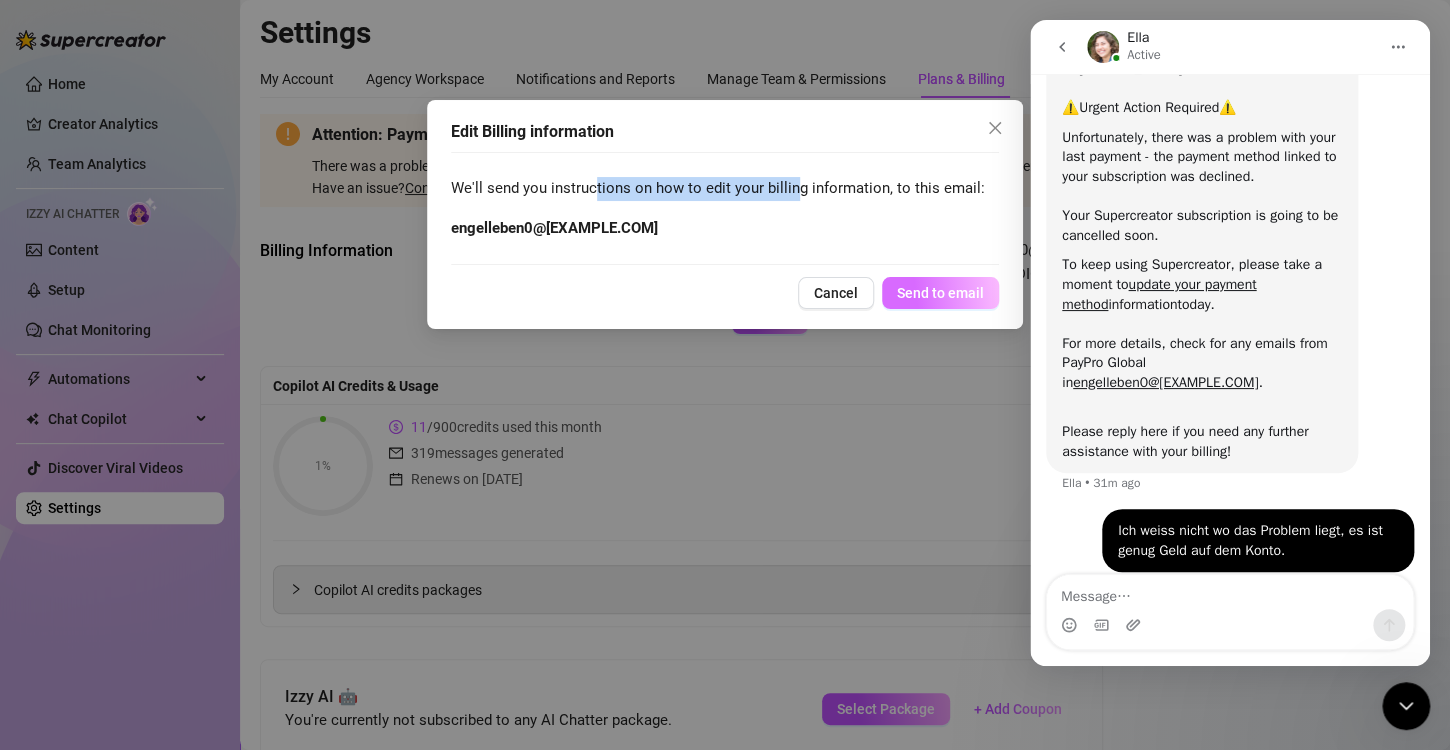 click on "Send to email" at bounding box center (940, 293) 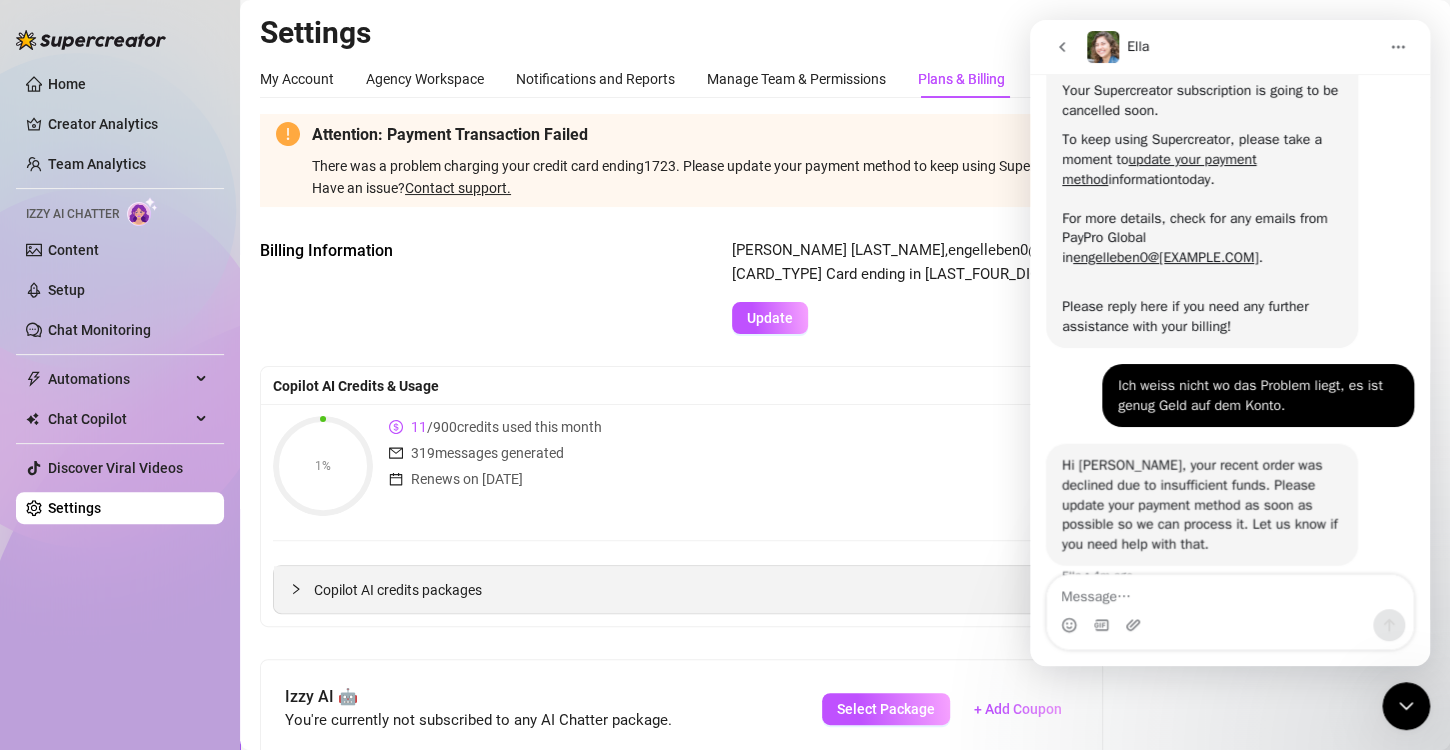 scroll, scrollTop: 226, scrollLeft: 0, axis: vertical 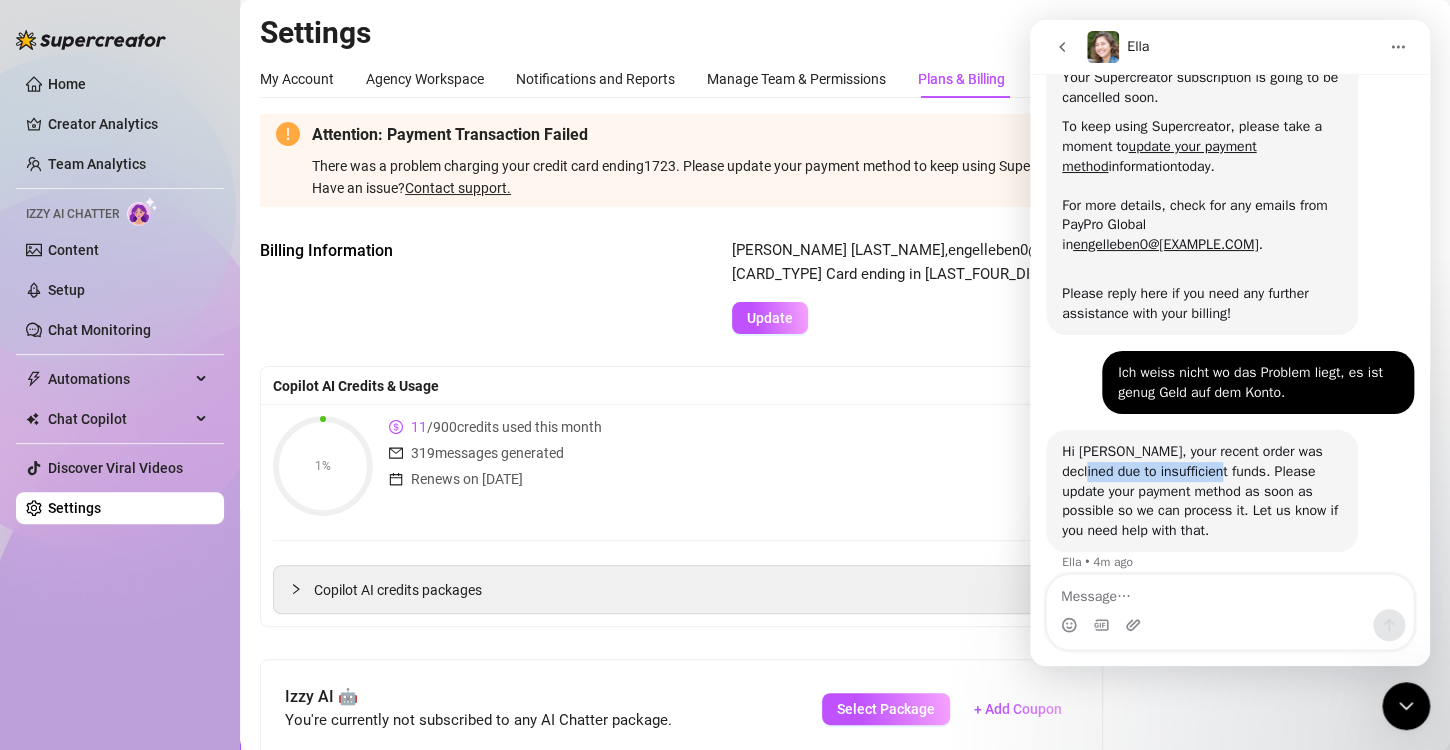 drag, startPoint x: 1081, startPoint y: 460, endPoint x: 1212, endPoint y: 456, distance: 131.06105 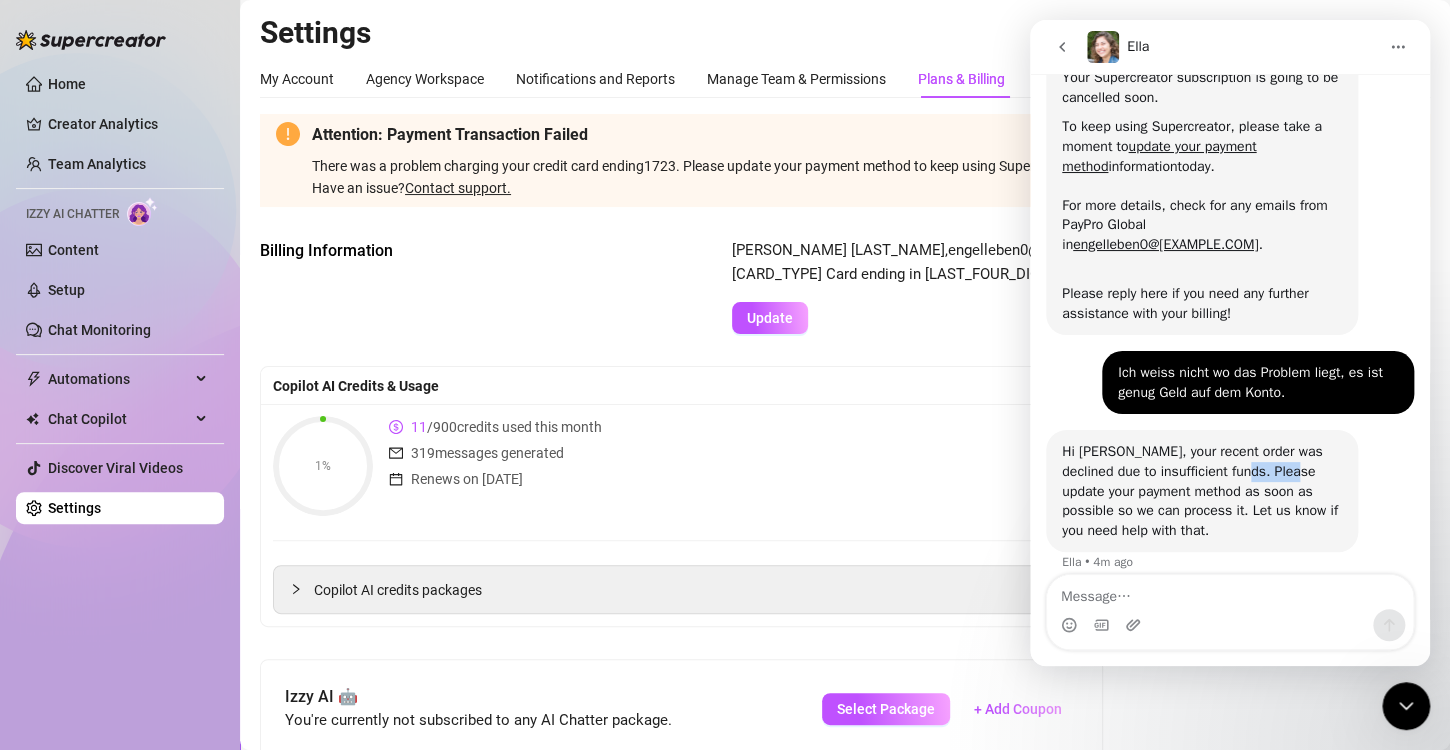 drag, startPoint x: 1237, startPoint y: 452, endPoint x: 1296, endPoint y: 447, distance: 59.211487 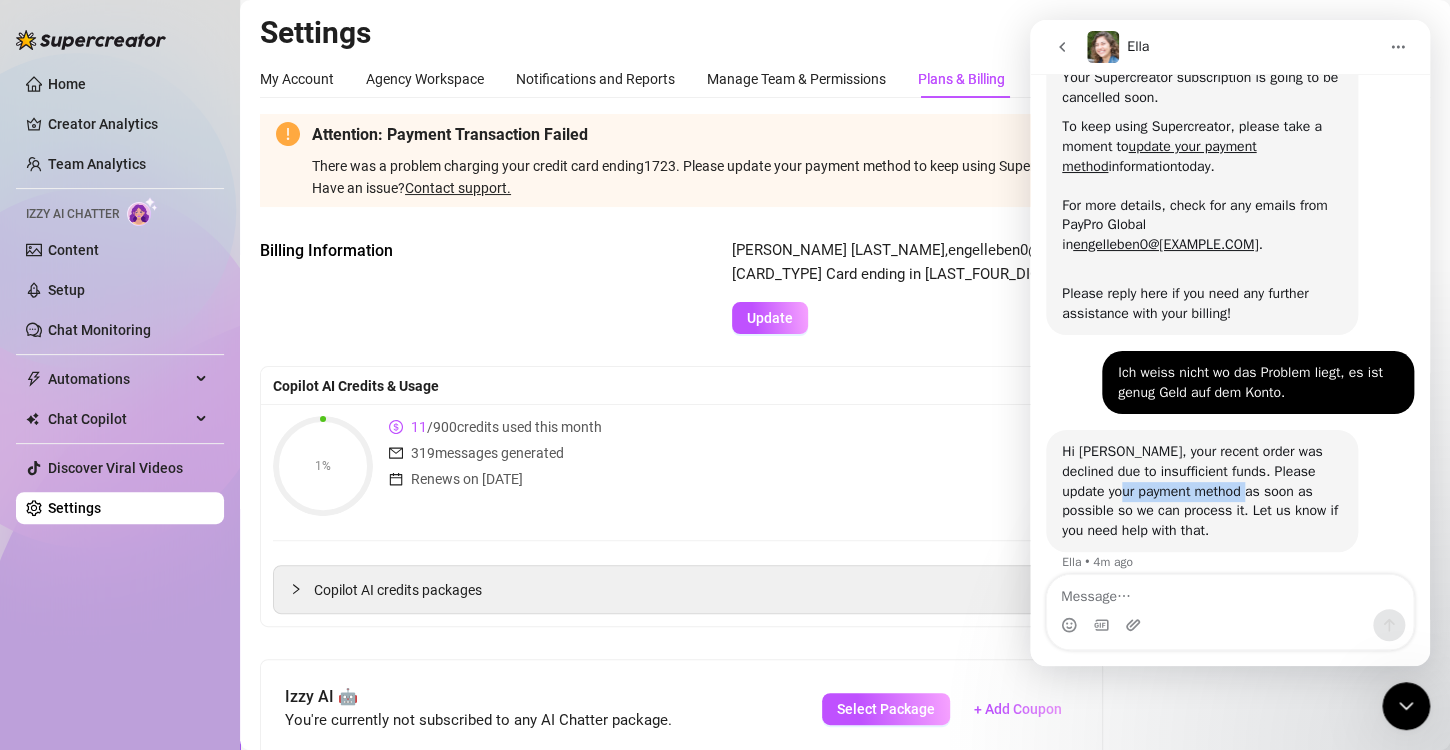 drag, startPoint x: 1091, startPoint y: 475, endPoint x: 1223, endPoint y: 474, distance: 132.00378 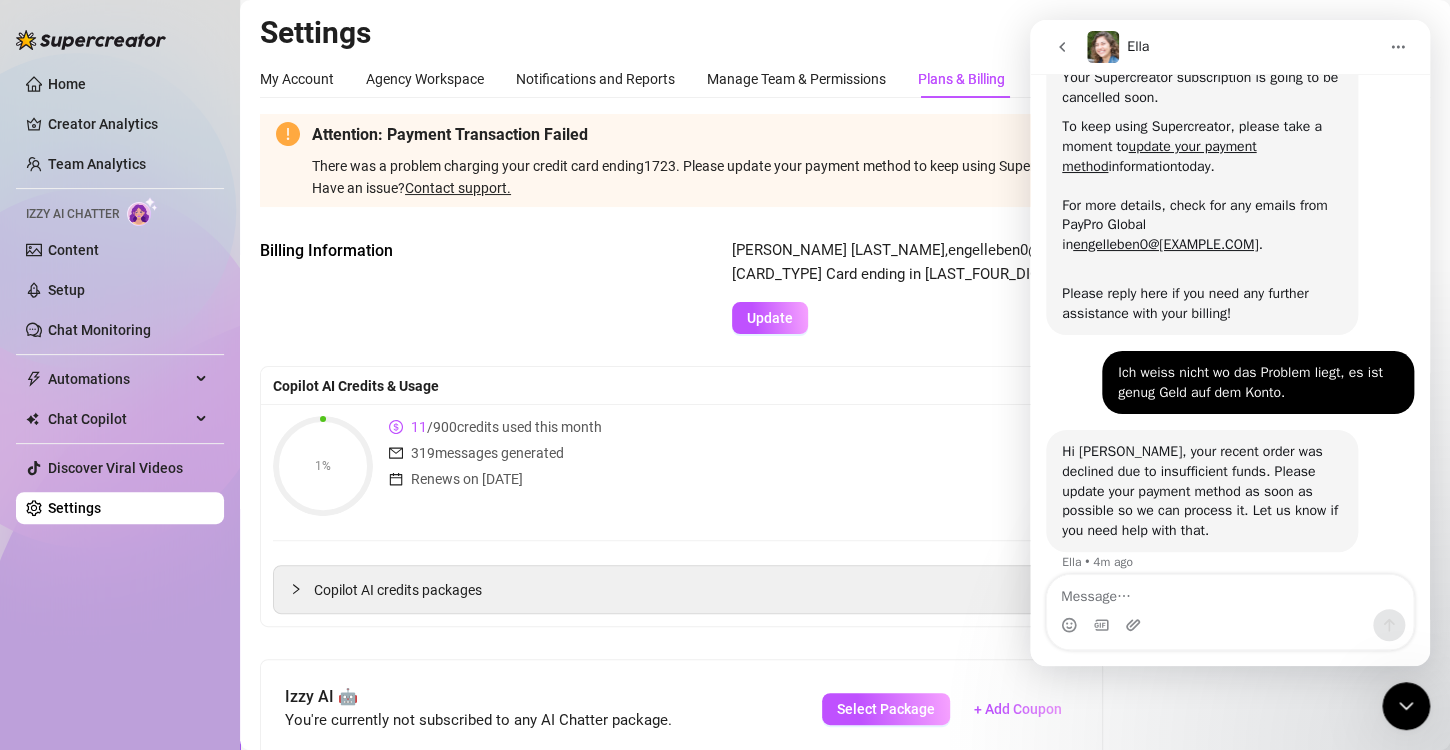 click on "Hi [PERSON_NAME], your recent order was declined due to insufficient funds. Please update your payment method as soon as possible so we can process it. Let us know if you need help with that." at bounding box center (1202, 491) 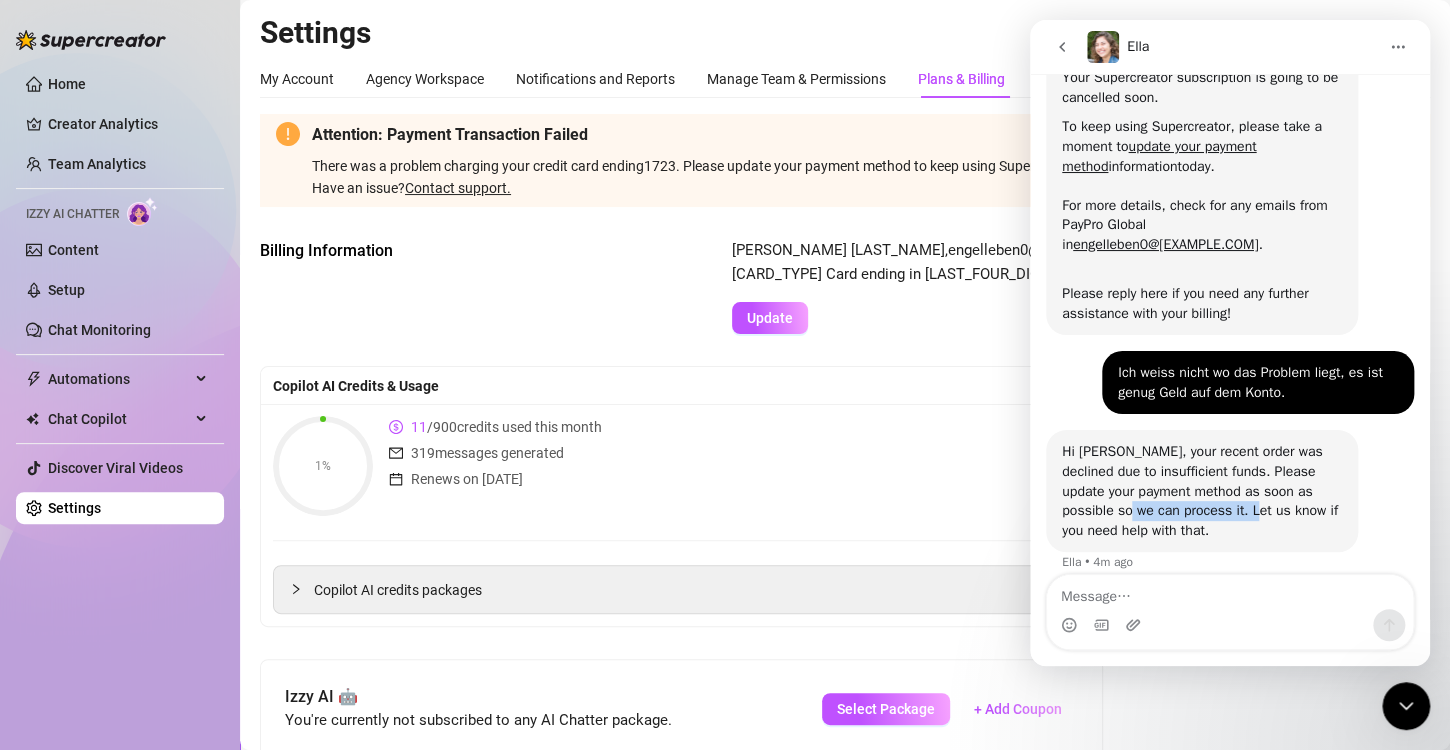 drag, startPoint x: 1081, startPoint y: 491, endPoint x: 1199, endPoint y: 492, distance: 118.004234 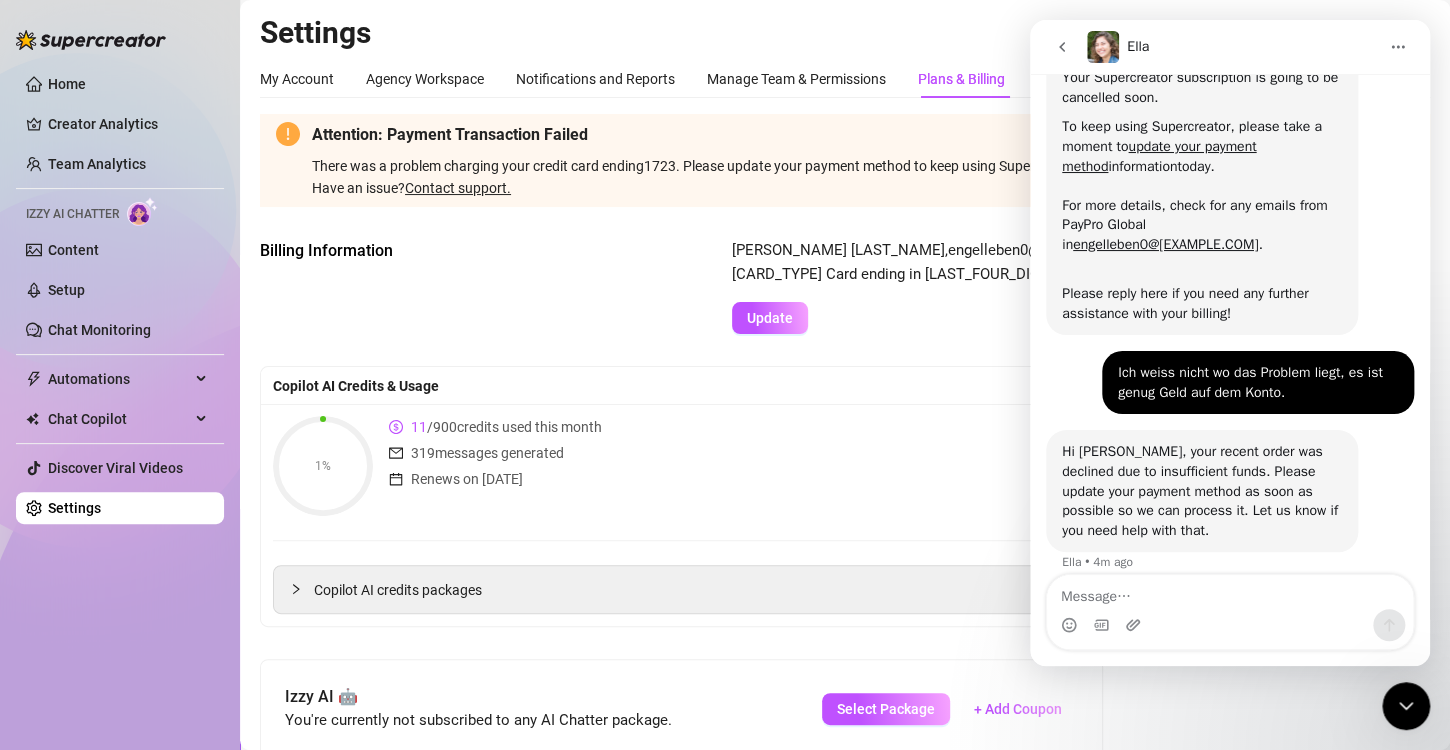 click on "Hi [PERSON_NAME], your recent order was declined due to insufficient funds. Please update your payment method as soon as possible so we can process it. Let us know if you need help with that." at bounding box center (1202, 491) 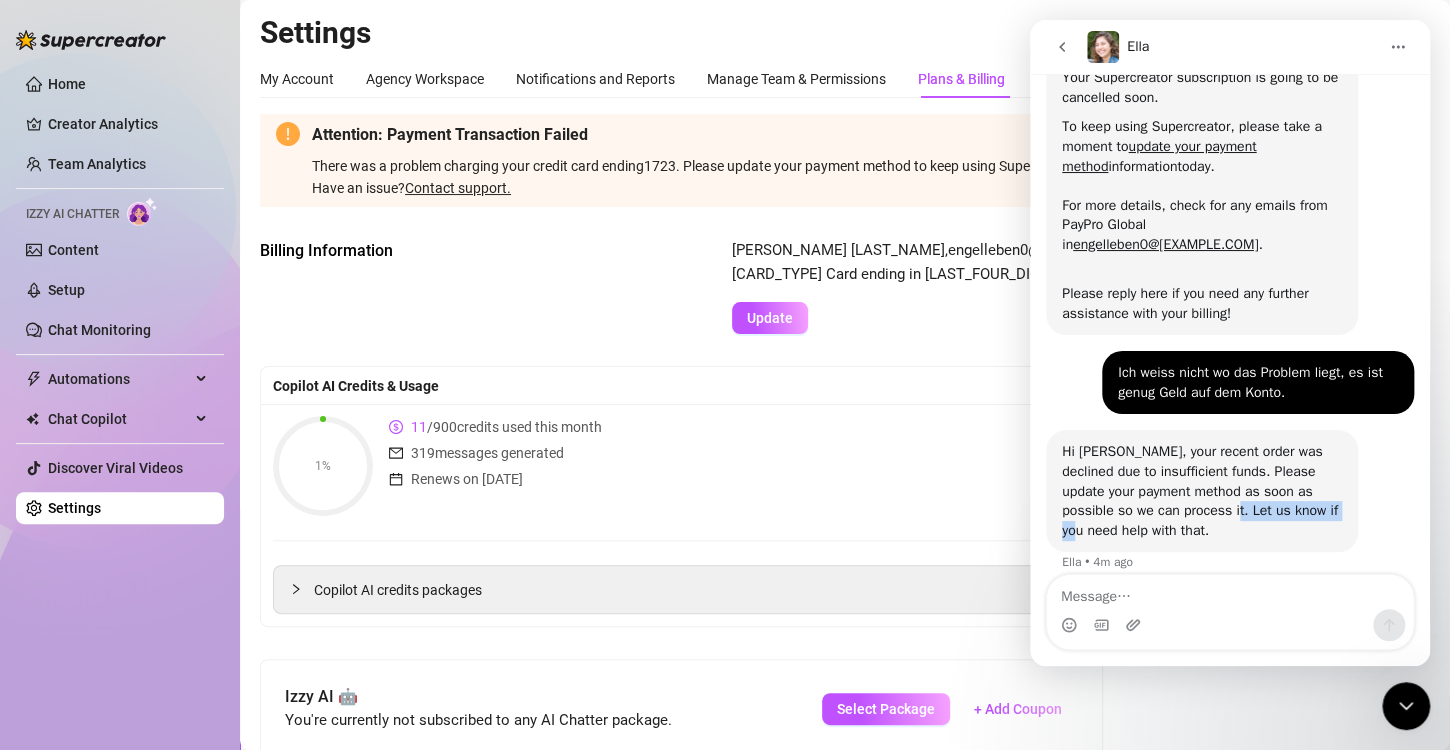 drag, startPoint x: 1176, startPoint y: 489, endPoint x: 1303, endPoint y: 488, distance: 127.00394 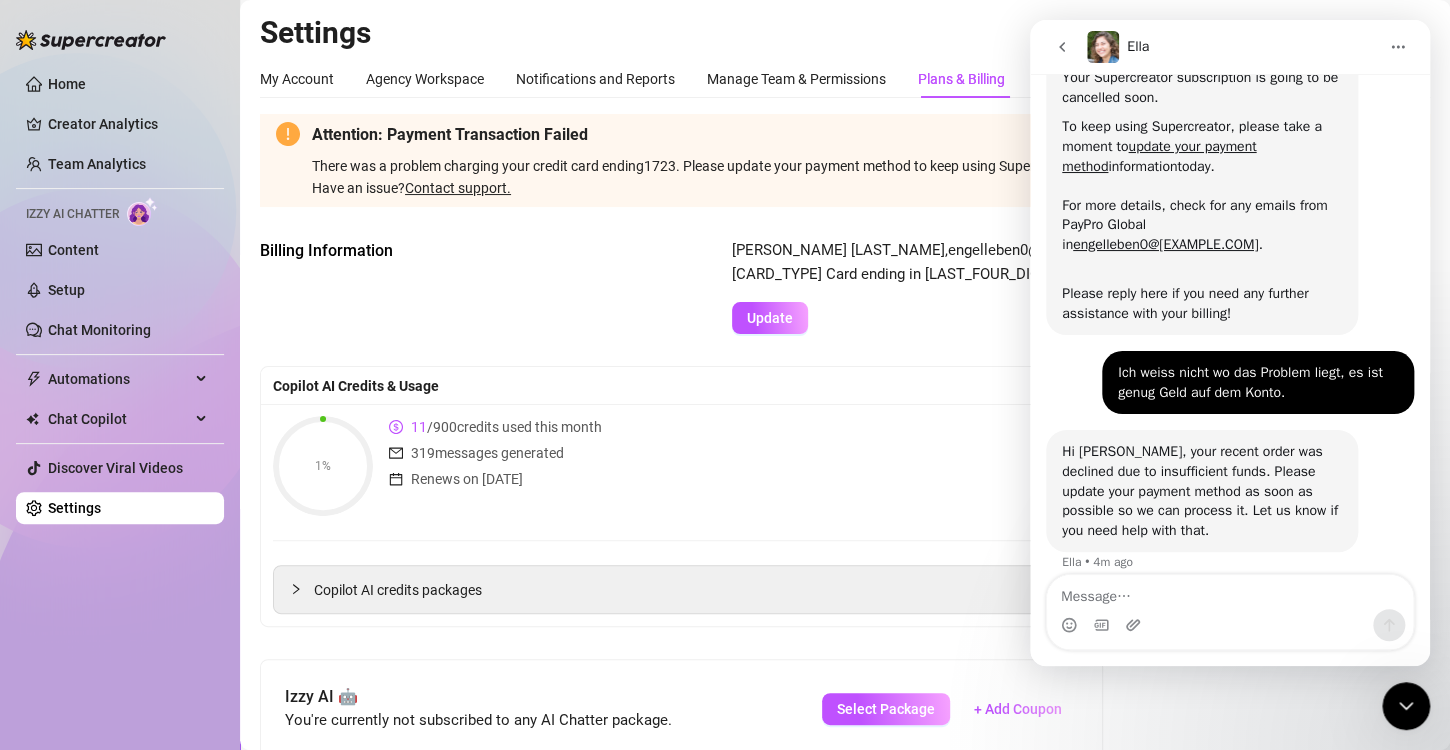 click on "Hi [PERSON_NAME], your recent order was declined due to insufficient funds. Please update your payment method as soon as possible so we can process it. Let us know if you need help with that." at bounding box center [1202, 491] 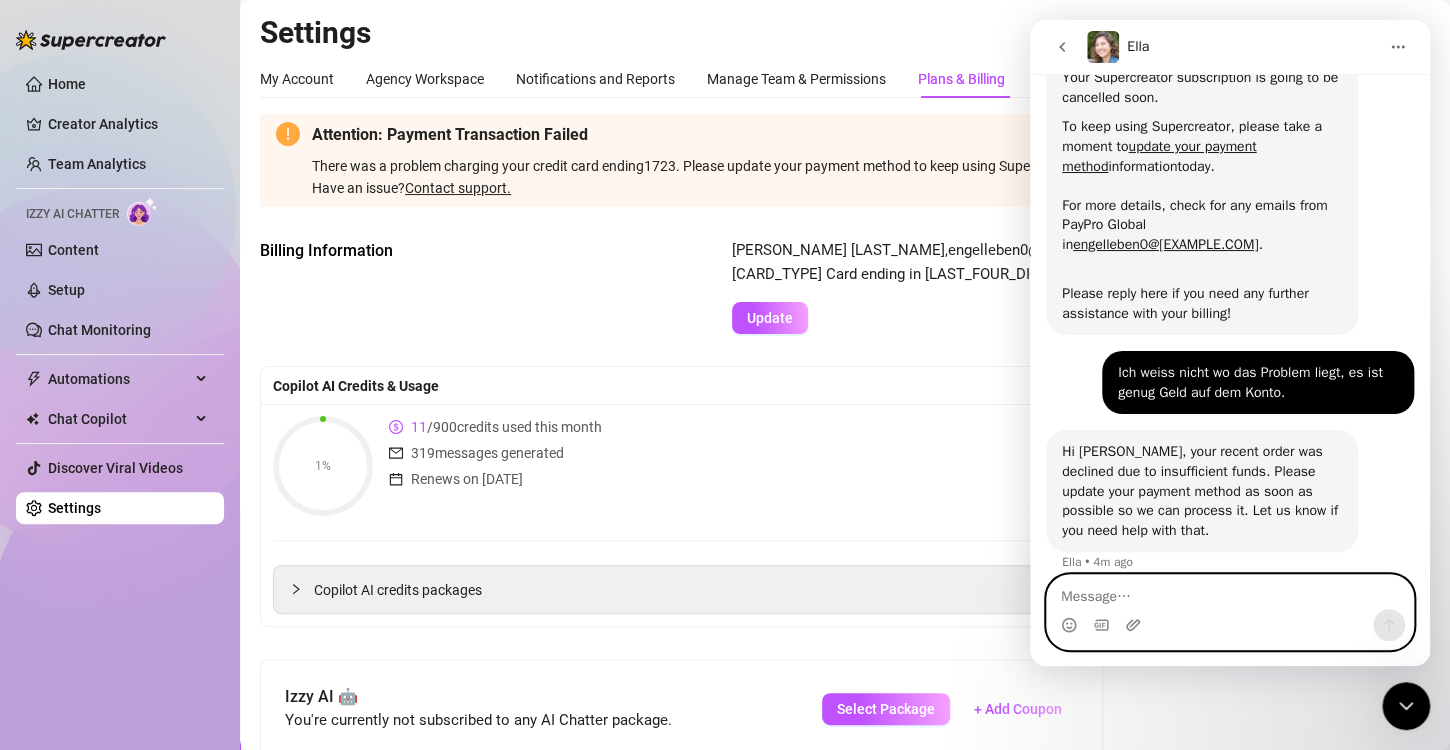 click at bounding box center (1230, 592) 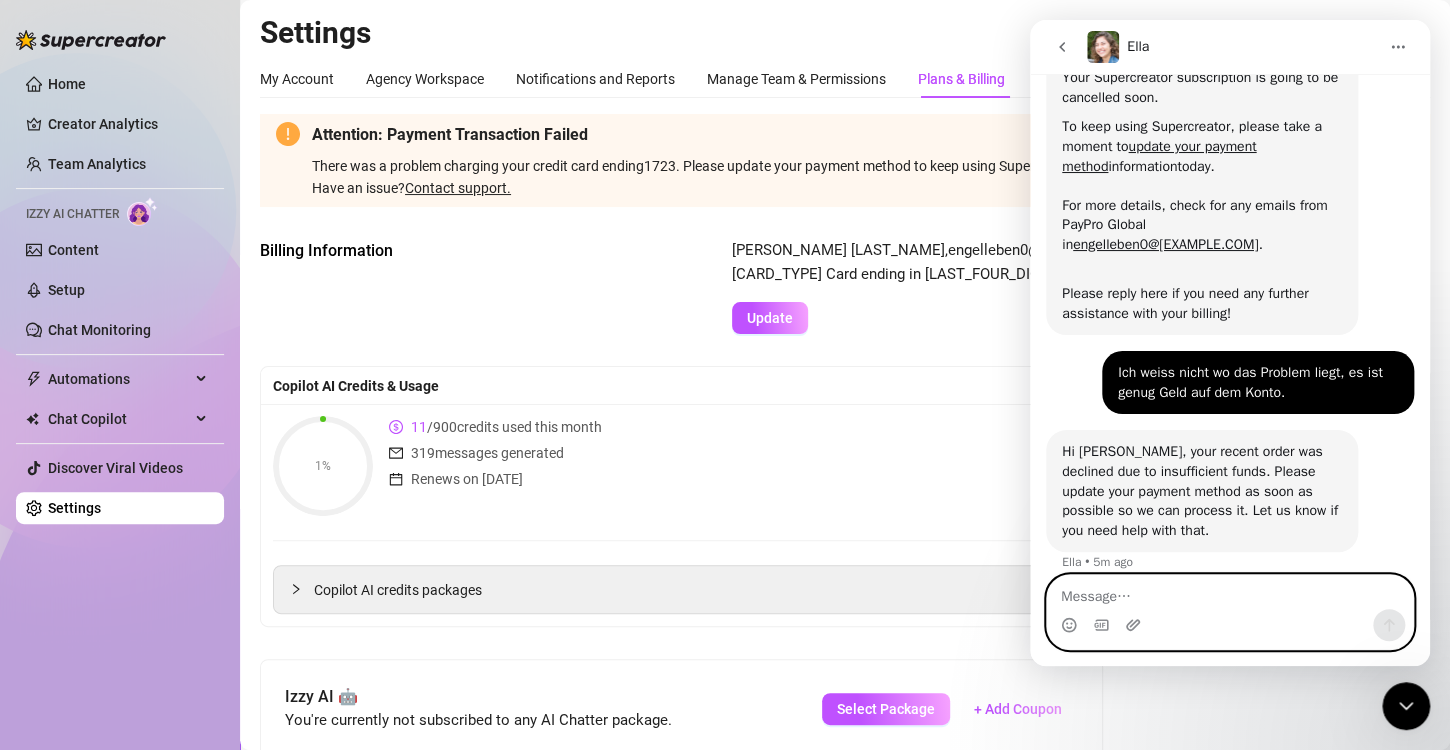 click at bounding box center (1230, 592) 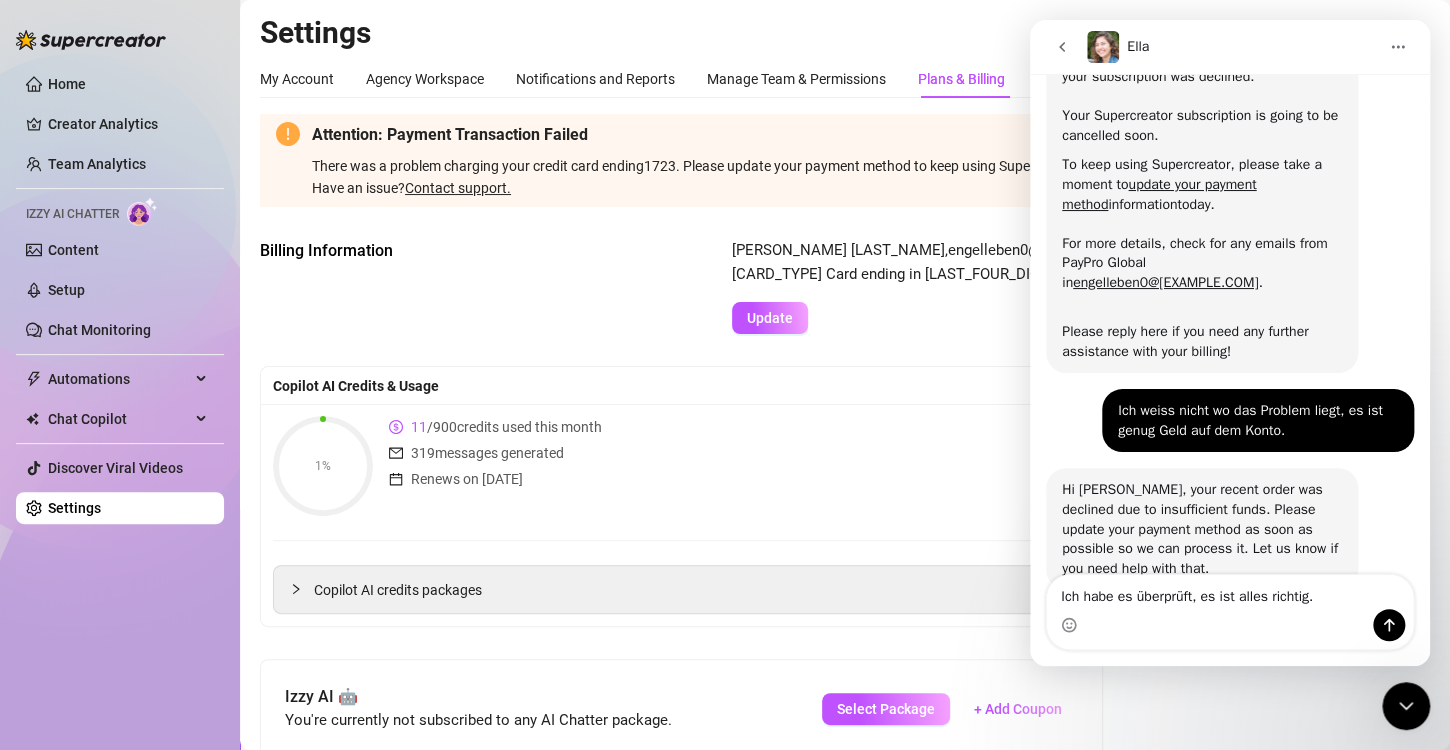 scroll, scrollTop: 225, scrollLeft: 0, axis: vertical 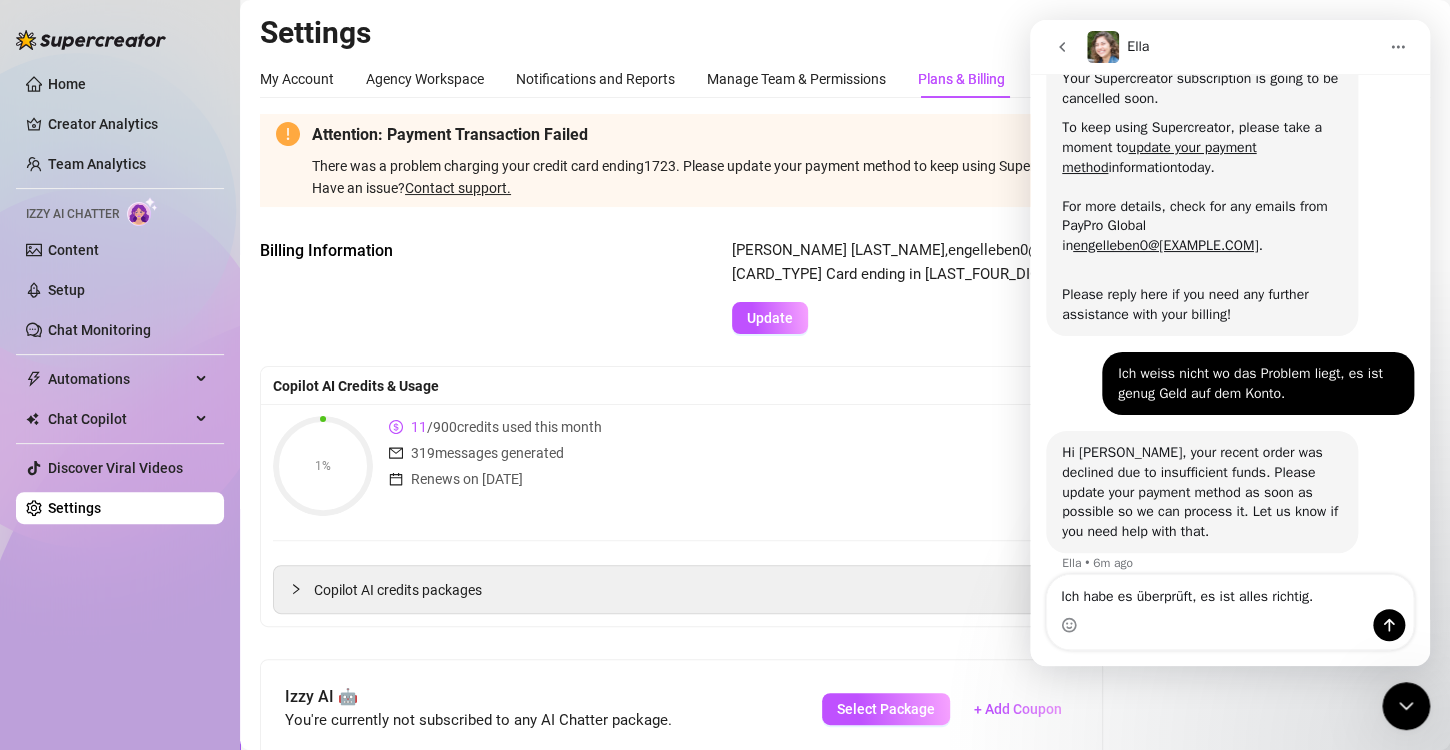 drag, startPoint x: 1421, startPoint y: 295, endPoint x: 2463, endPoint y: 400, distance: 1047.277 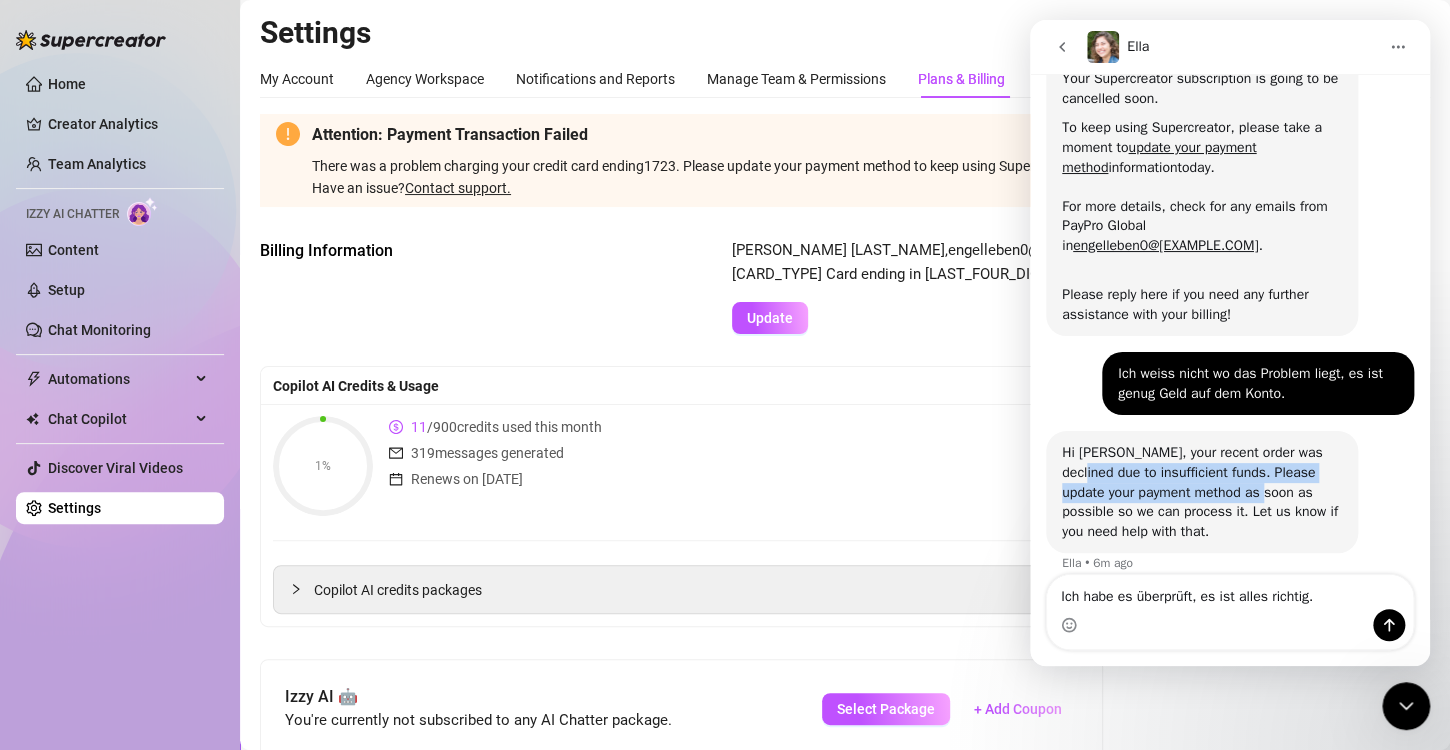 drag, startPoint x: 1076, startPoint y: 457, endPoint x: 1237, endPoint y: 468, distance: 161.37534 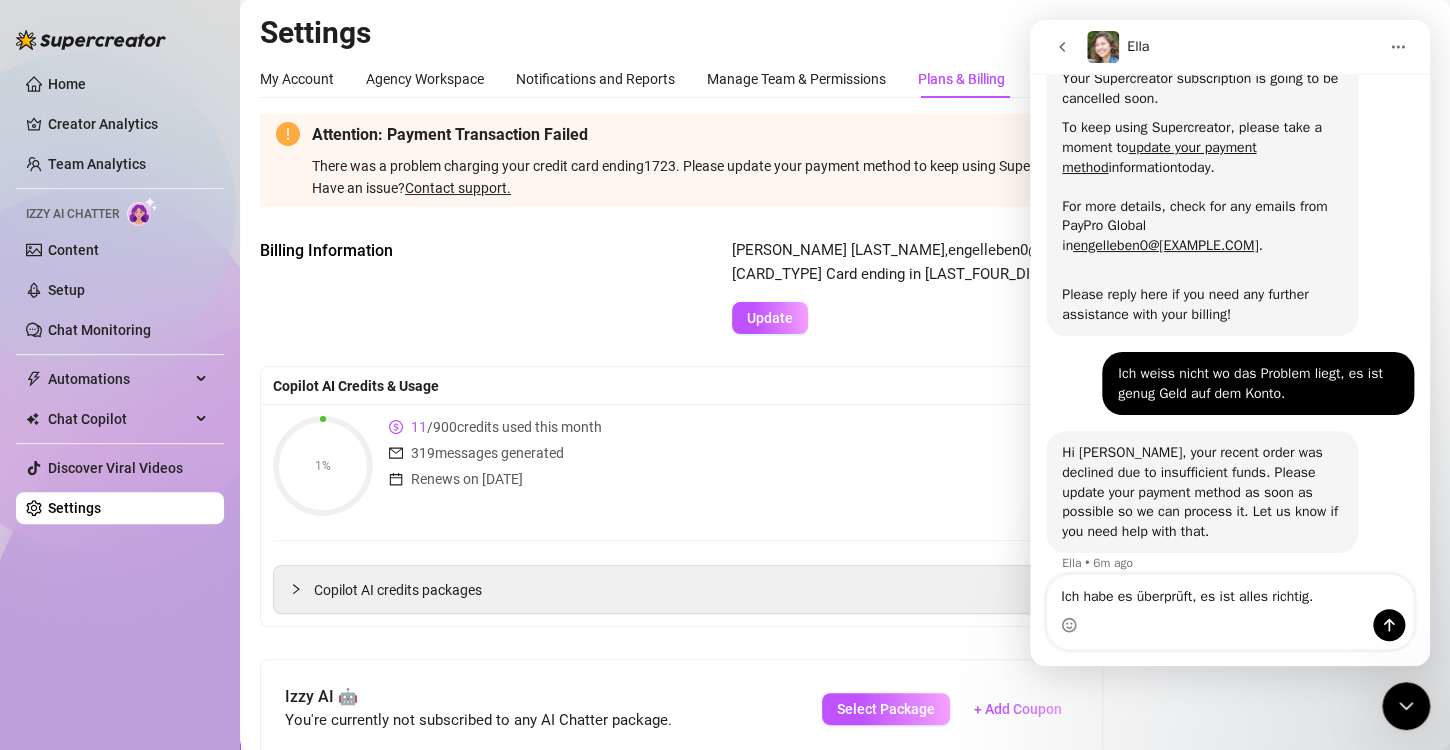 click on "Hi [PERSON_NAME], your recent order was declined due to insufficient funds. Please update your payment method as soon as possible so we can process it. Let us know if you need help with that." at bounding box center (1202, 492) 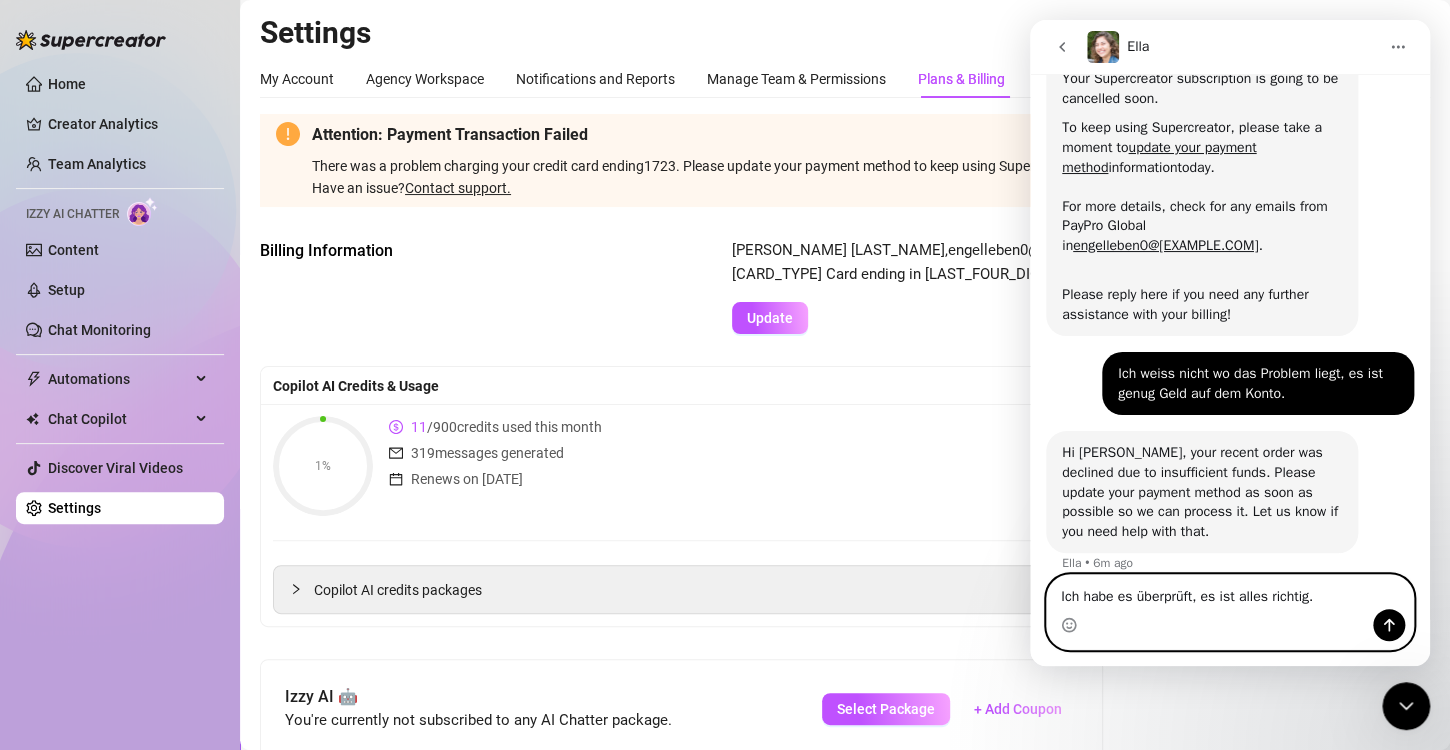 click on "Ich habe es überprüft, es ist alles richtig." at bounding box center (1230, 592) 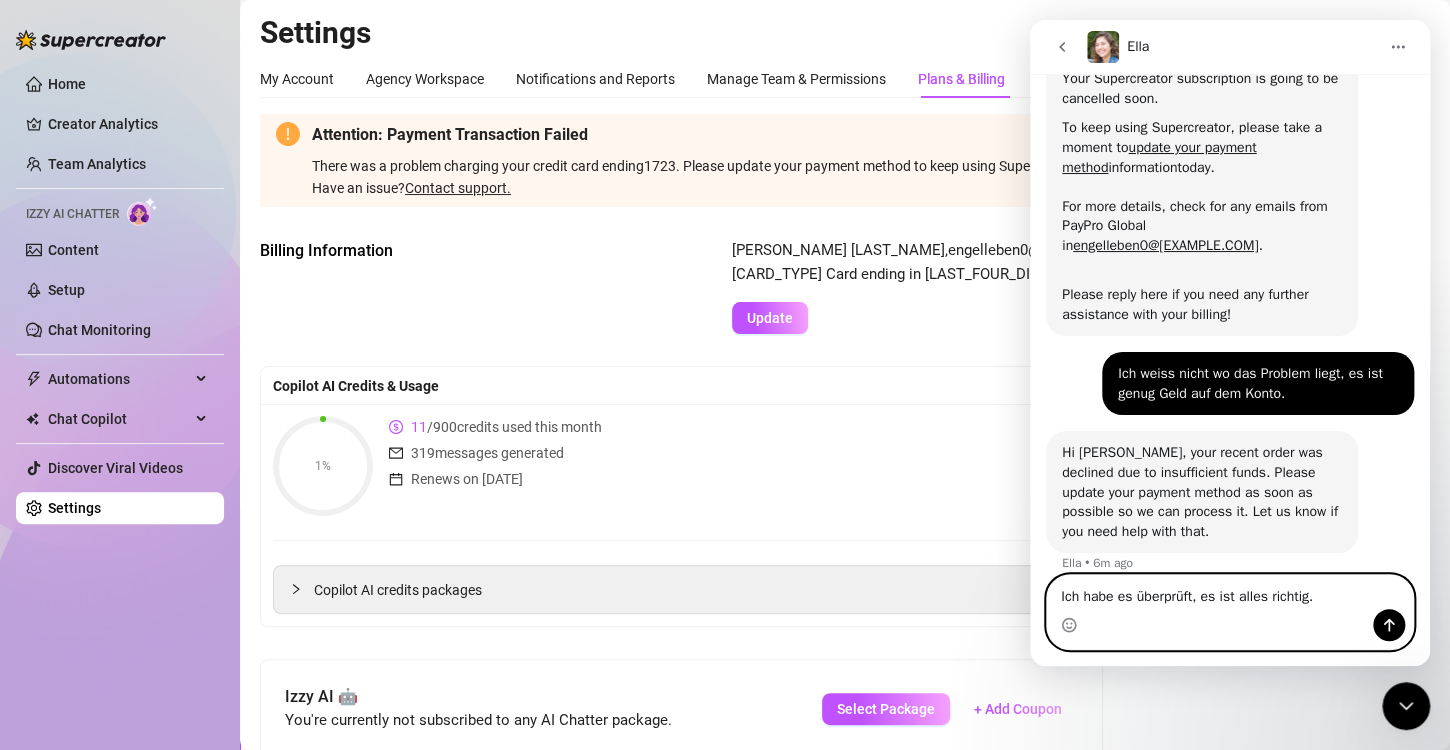 scroll, scrollTop: 246, scrollLeft: 0, axis: vertical 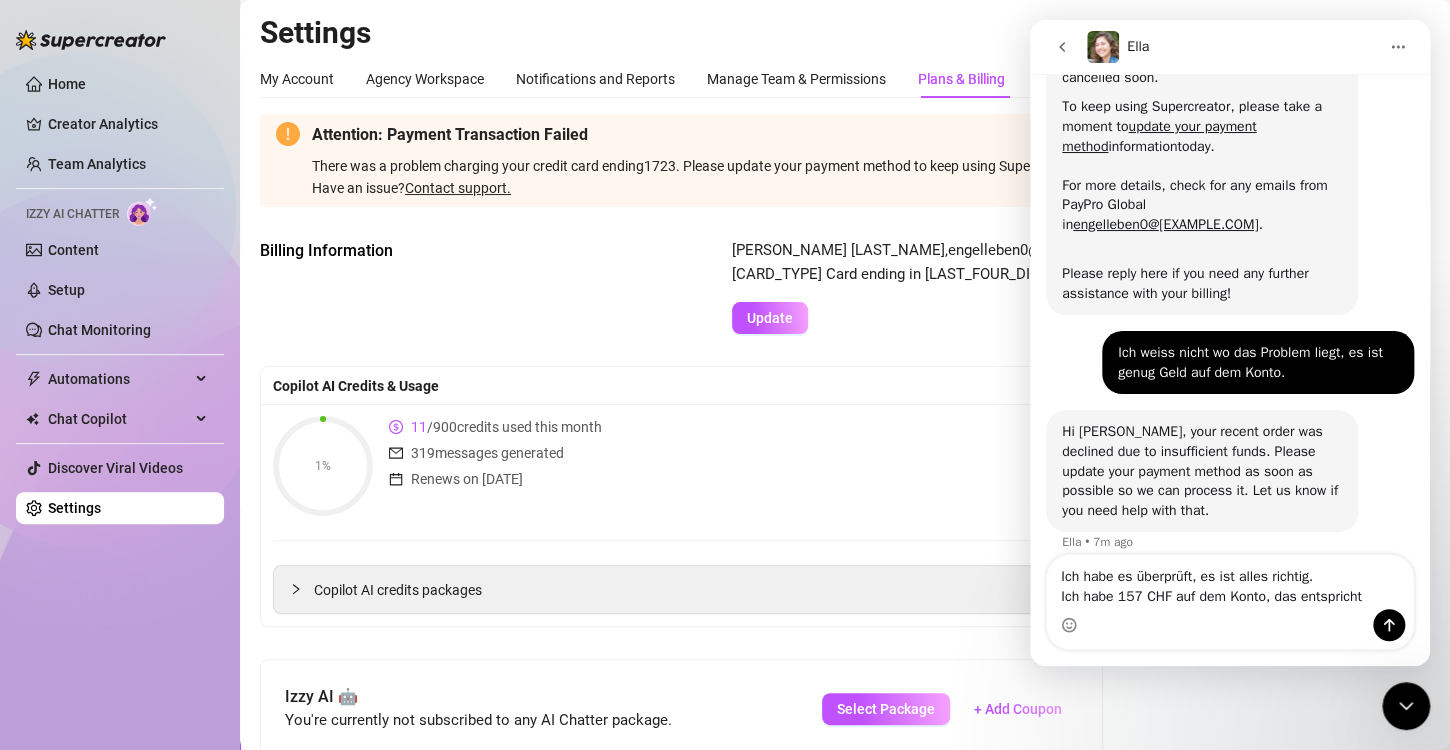 click at bounding box center [1230, 625] 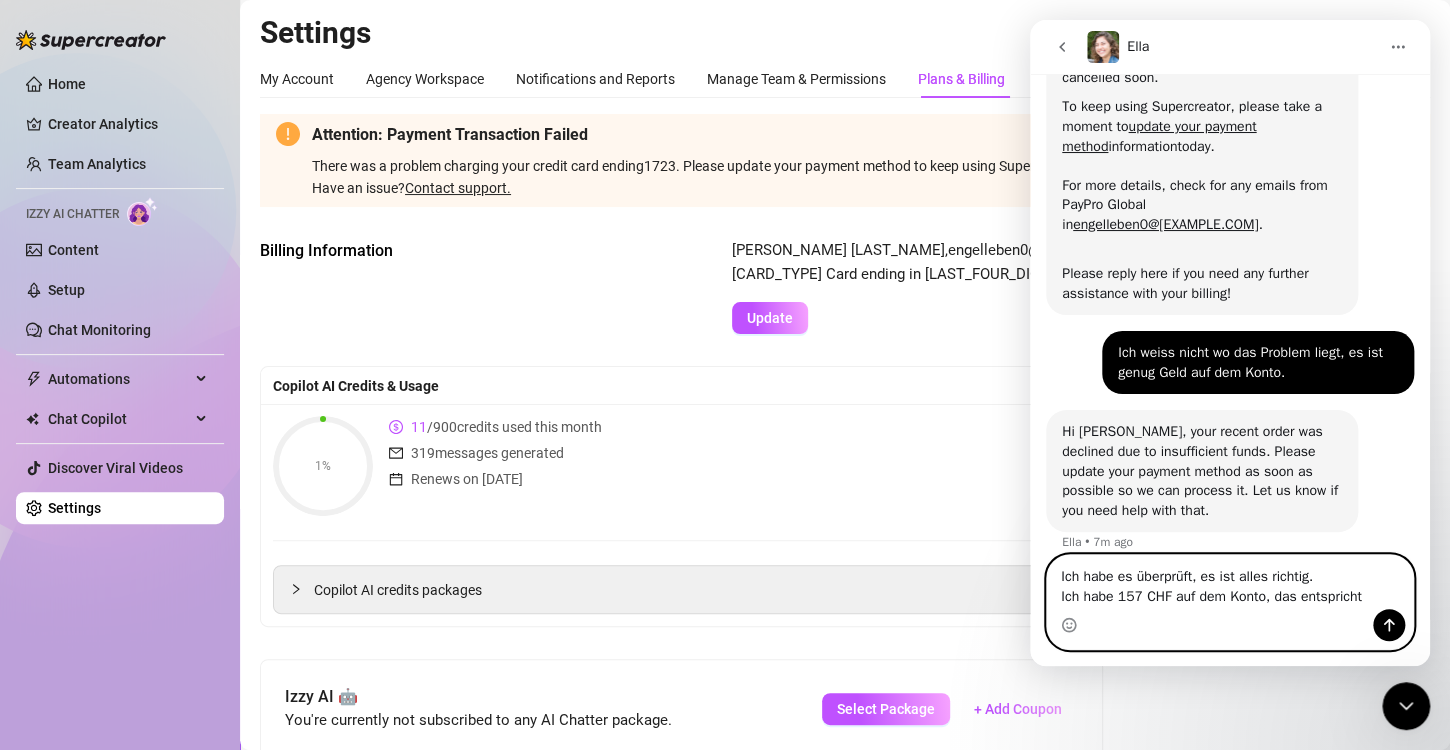 click on "Ich habe es überprüft, es ist alles richtig.
Ich habe 157 CHF auf dem Konto, das entspricht" at bounding box center [1230, 582] 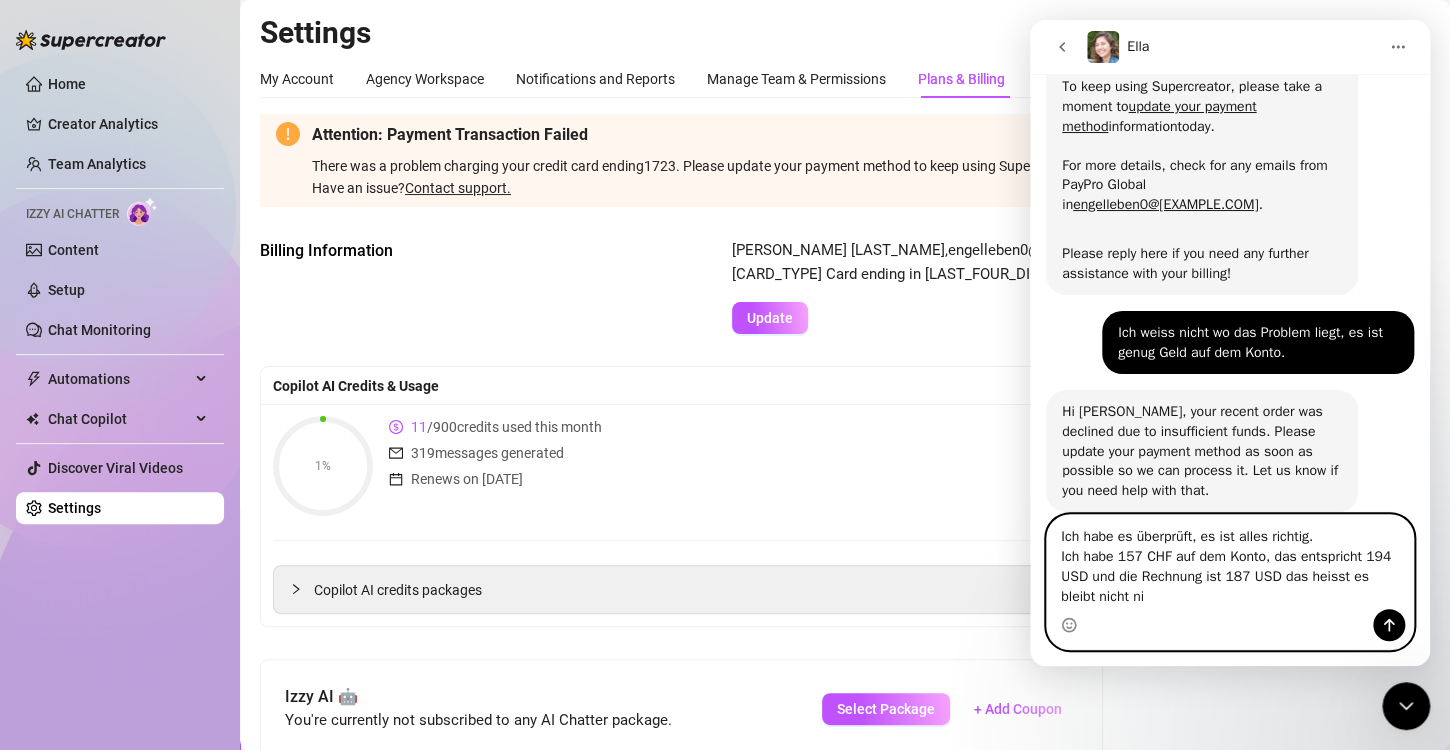 scroll, scrollTop: 286, scrollLeft: 0, axis: vertical 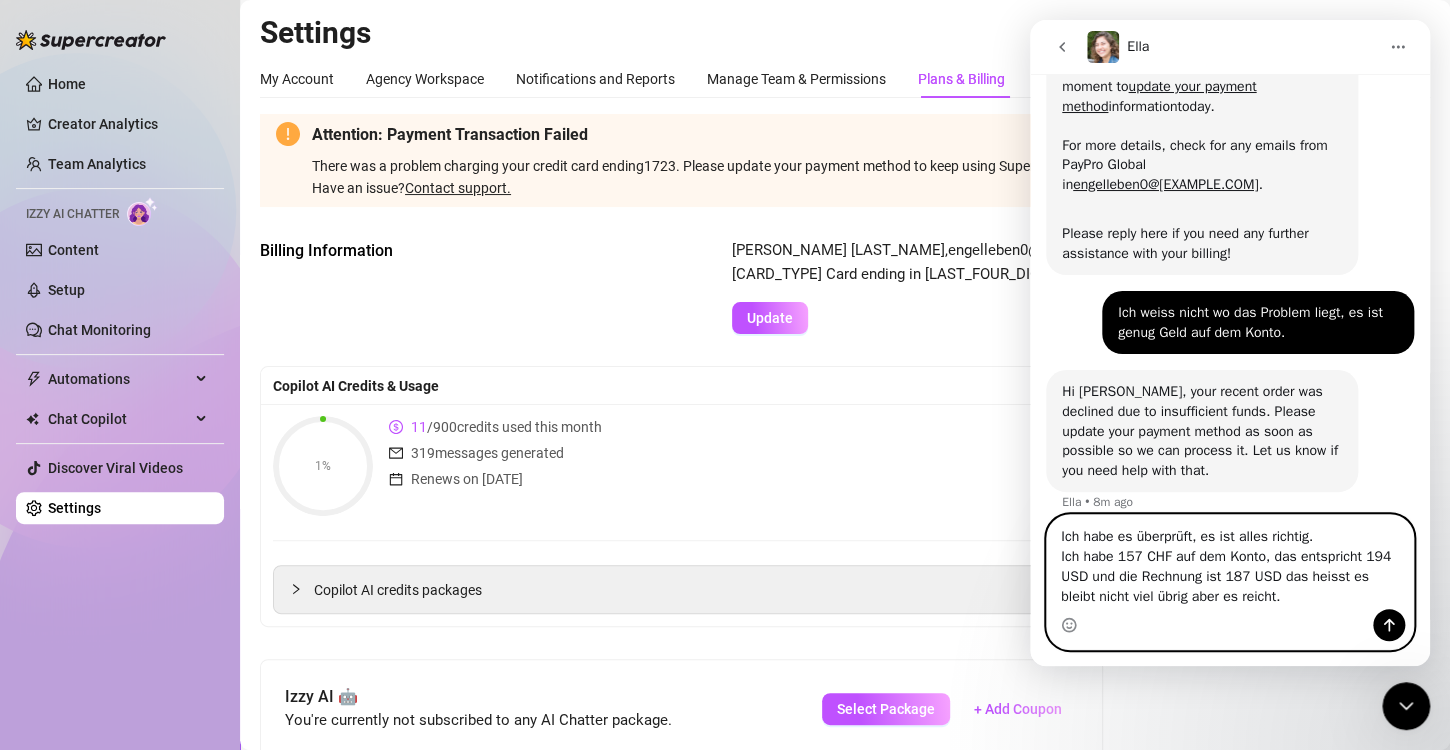 drag, startPoint x: 1085, startPoint y: 535, endPoint x: 1321, endPoint y: 535, distance: 236 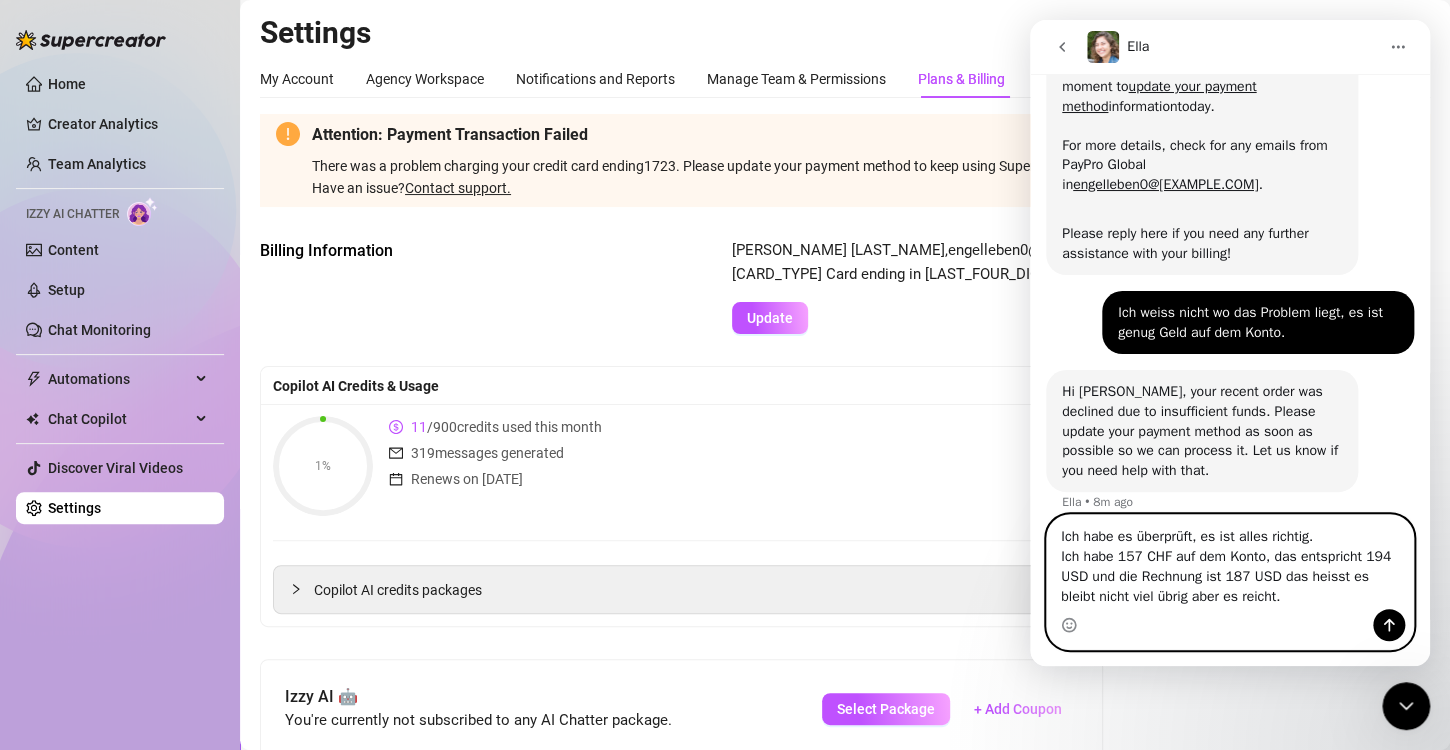 click on "Ich habe es überprüft, es ist alles richtig.
Ich habe 157 CHF auf dem Konto, das entspricht 194 USD und die Rechnung ist 187 USD das heisst es bleibt nicht viel übrig aber es reicht." at bounding box center (1230, 562) 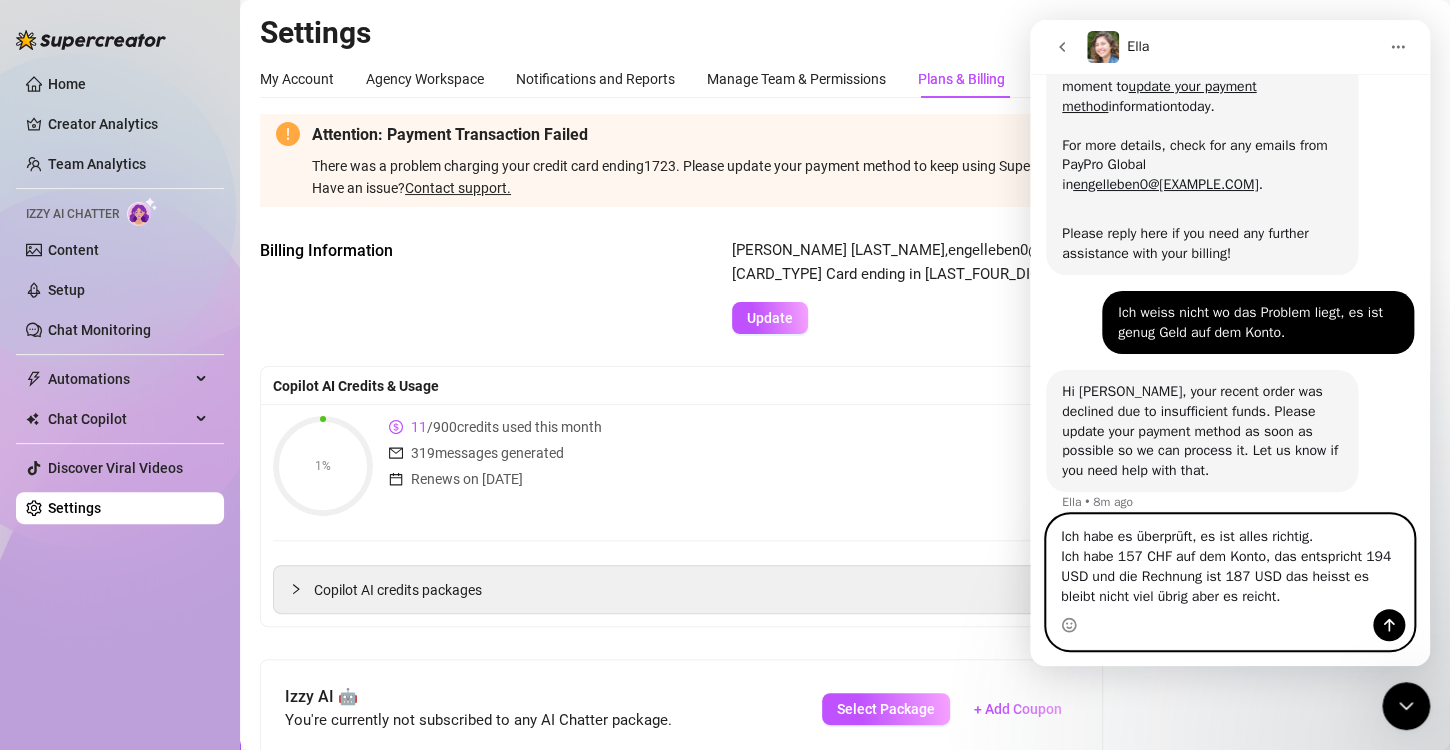 drag, startPoint x: 1093, startPoint y: 579, endPoint x: 1279, endPoint y: 576, distance: 186.02419 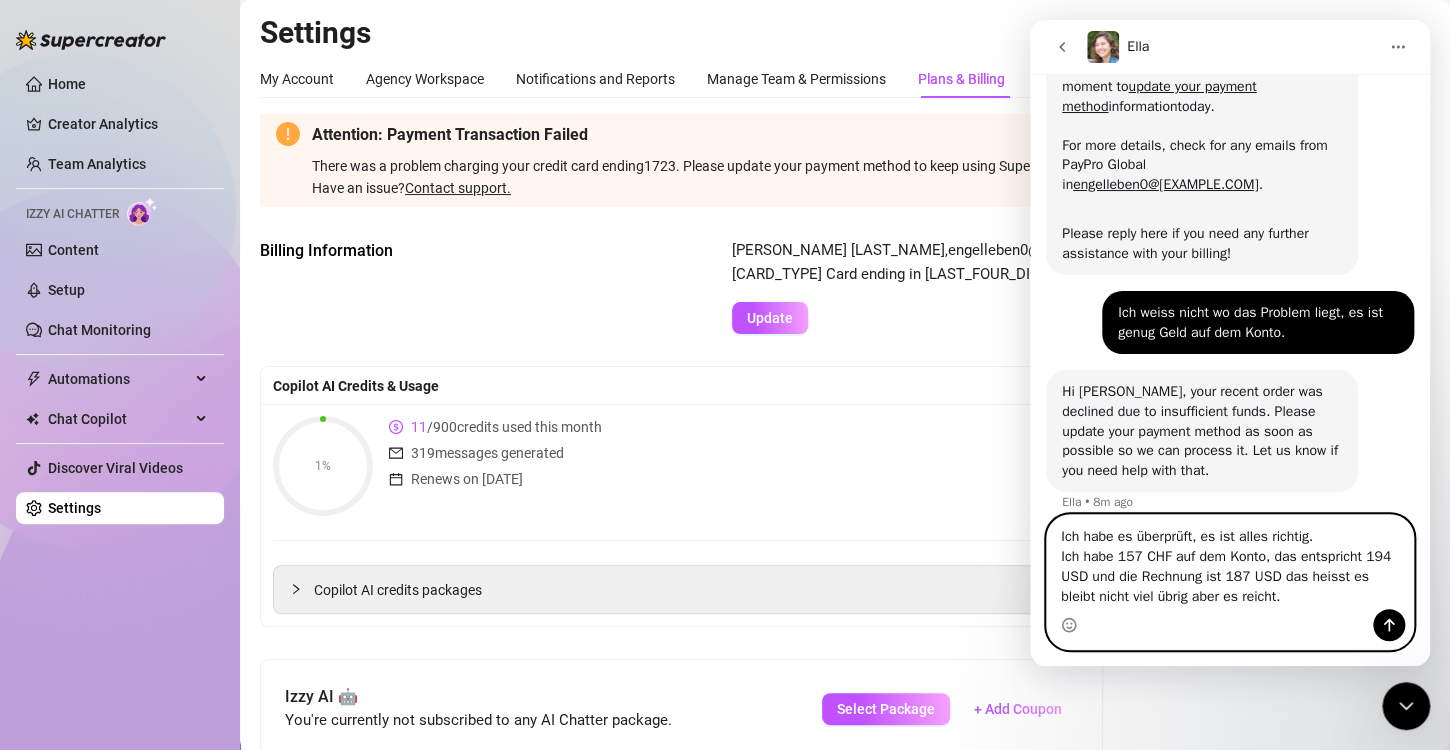 drag, startPoint x: 1222, startPoint y: 579, endPoint x: 1306, endPoint y: 573, distance: 84.21401 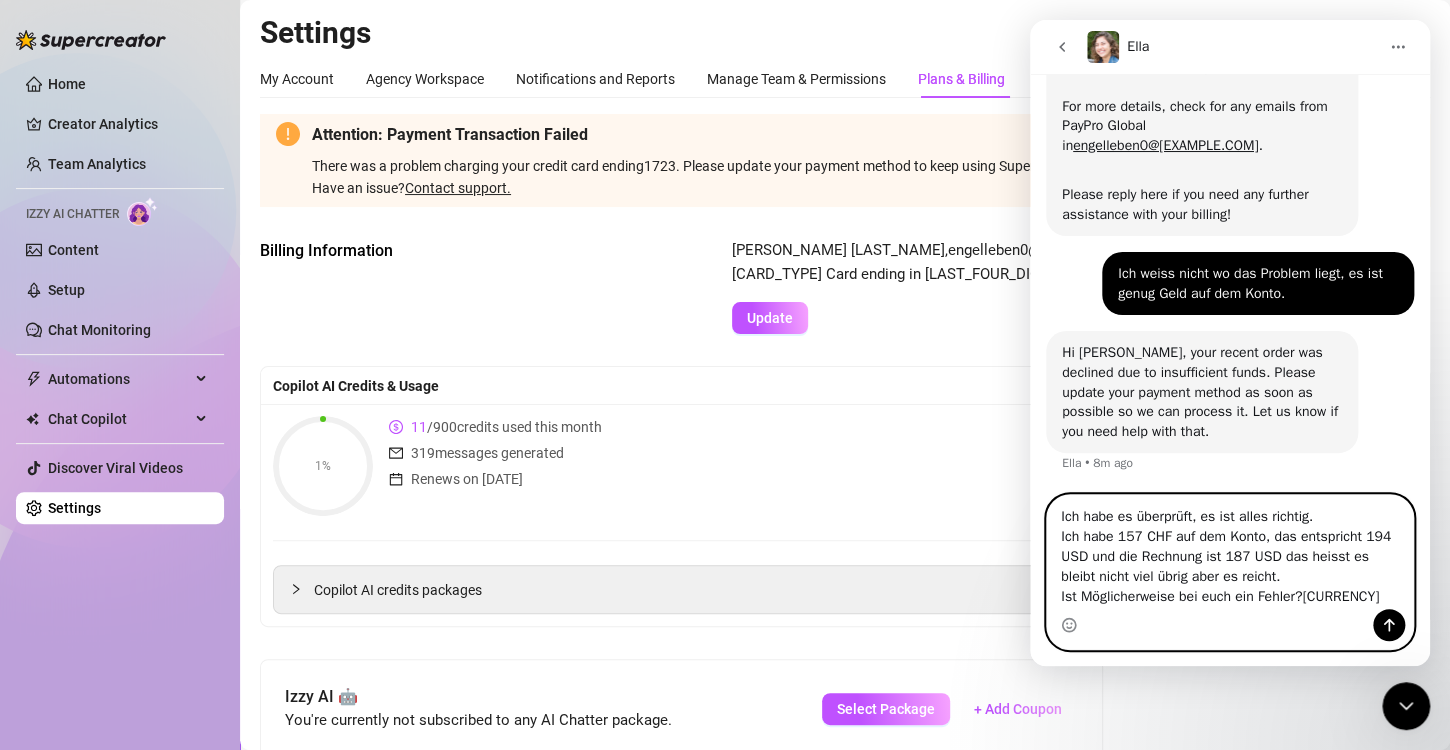 scroll, scrollTop: 306, scrollLeft: 0, axis: vertical 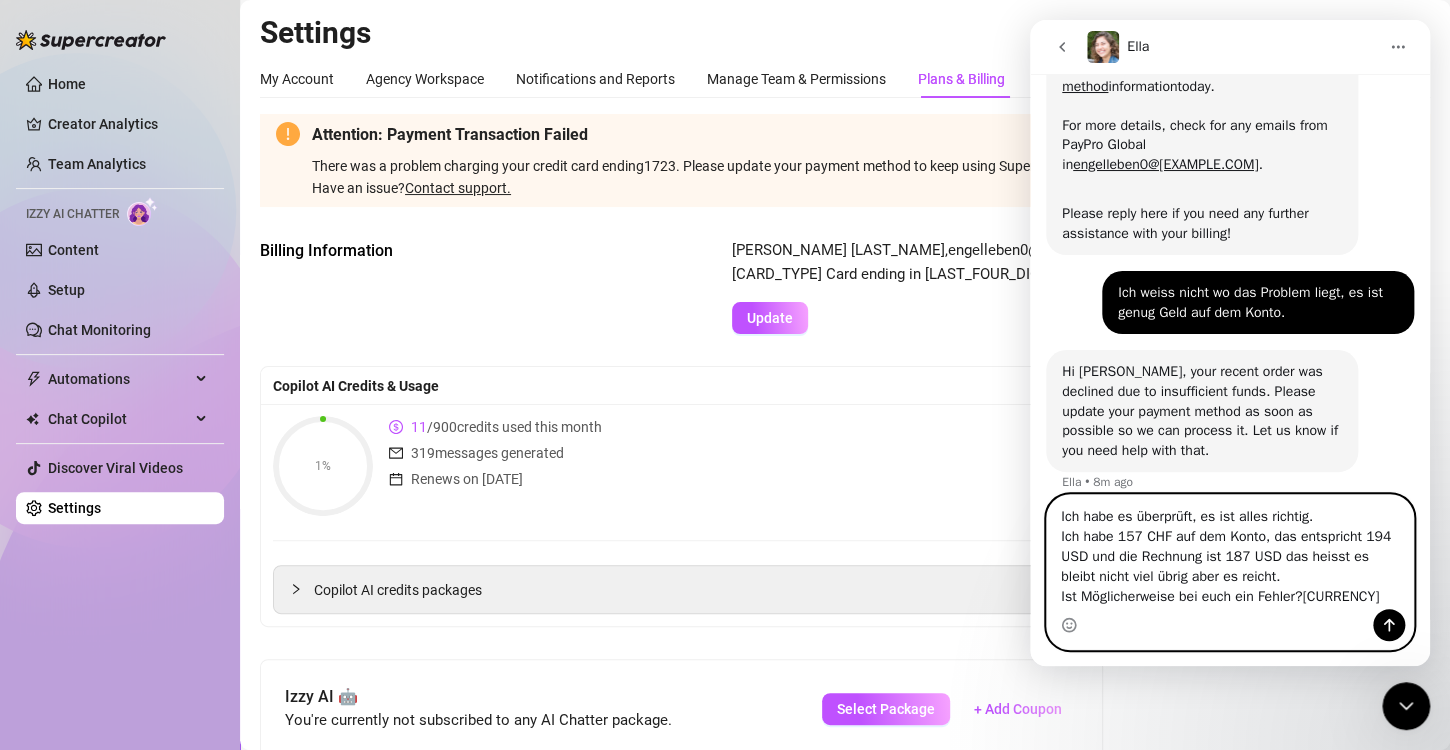 click on "Ich habe es überprüft, es ist alles richtig.
Ich habe 157 CHF auf dem Konto, das entspricht 194 USD und die Rechnung ist 187 USD das heisst es bleibt nicht viel übrig aber es reicht.
Ist Möglicherweise bei euch ein Fehler?[CURRENCY]" at bounding box center (1230, 552) 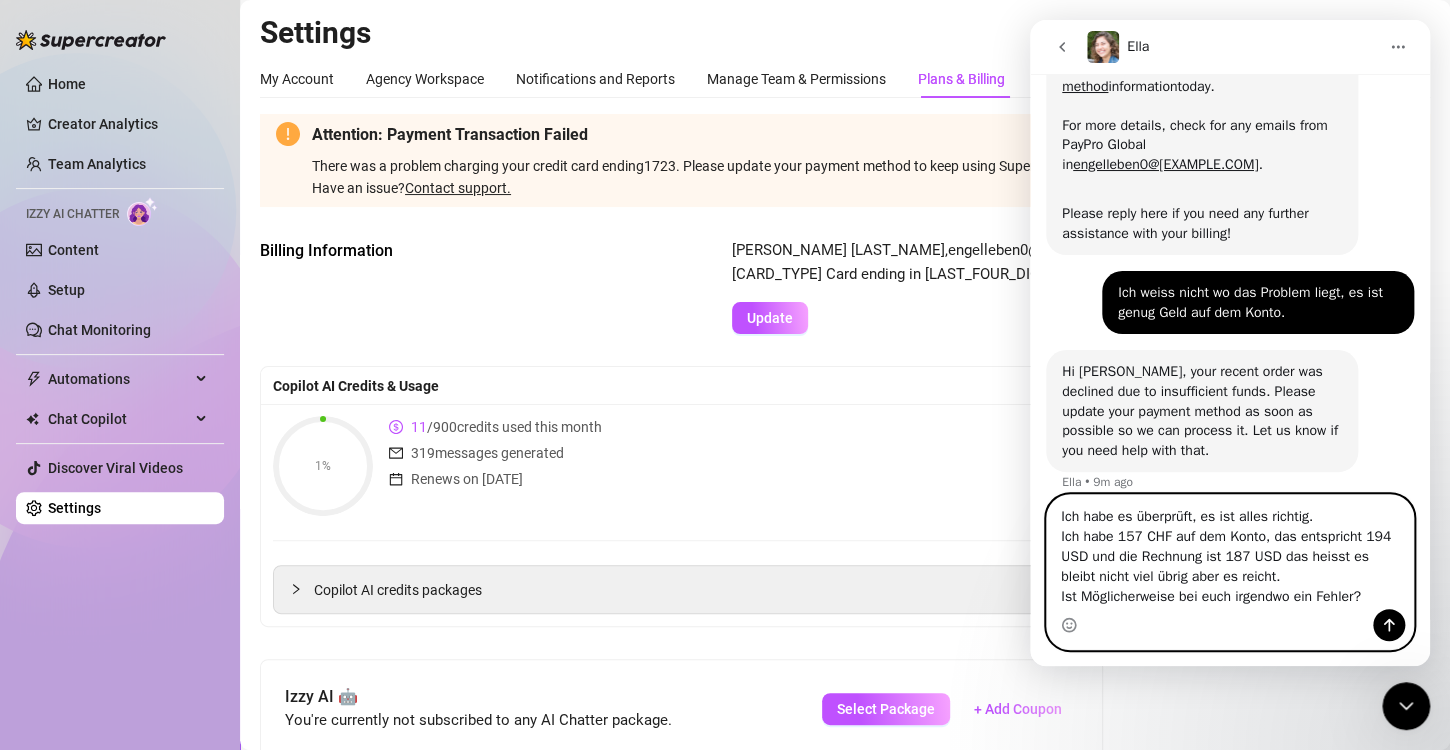 drag, startPoint x: 1091, startPoint y: 593, endPoint x: 1354, endPoint y: 585, distance: 263.12164 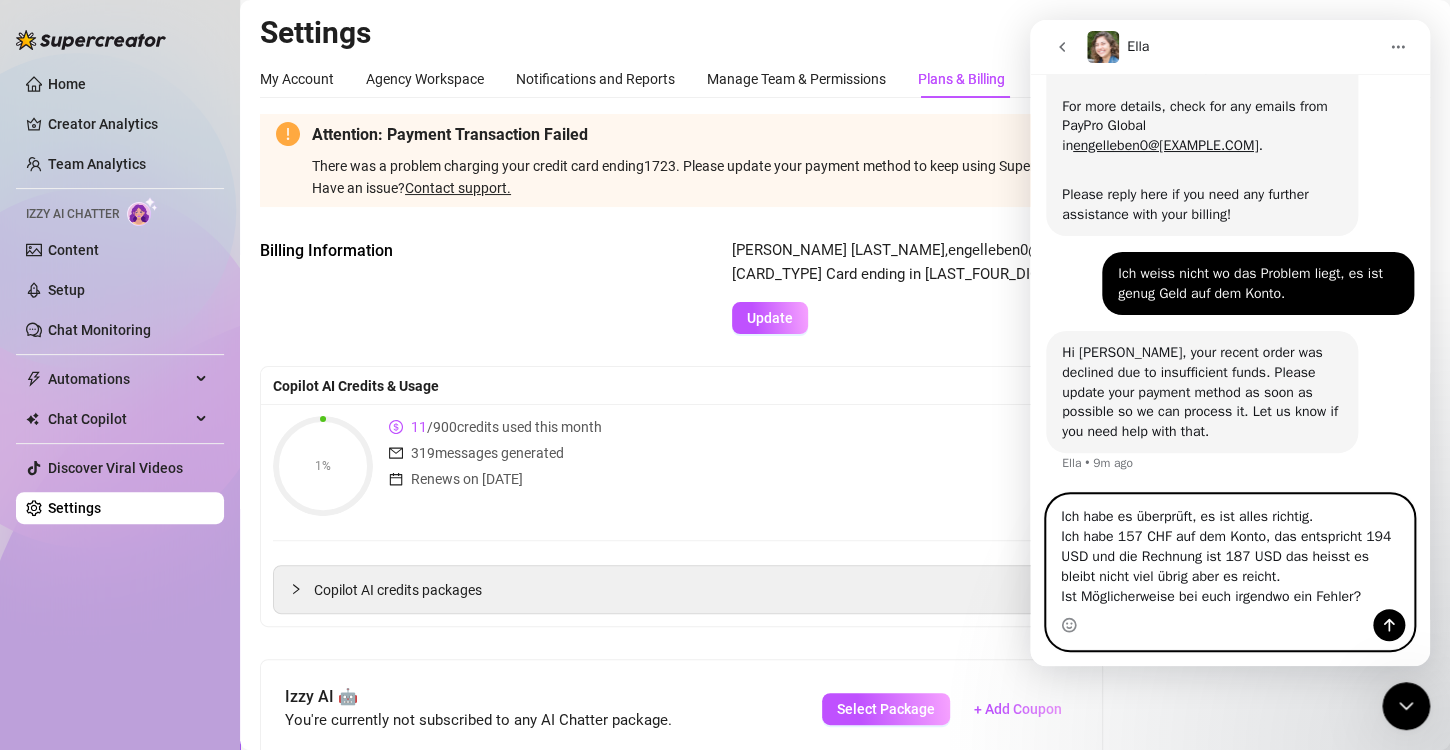 type on "Ich habe es überprüft, es ist alles richtig.
Ich habe 157 CHF auf dem Konto, das entspricht 194 USD und die Rechnung ist 187 USD das heisst es bleibt nicht viel übrig aber es reicht.
Ist Möglicherweise bei euch irgendwo ein Fehler?" 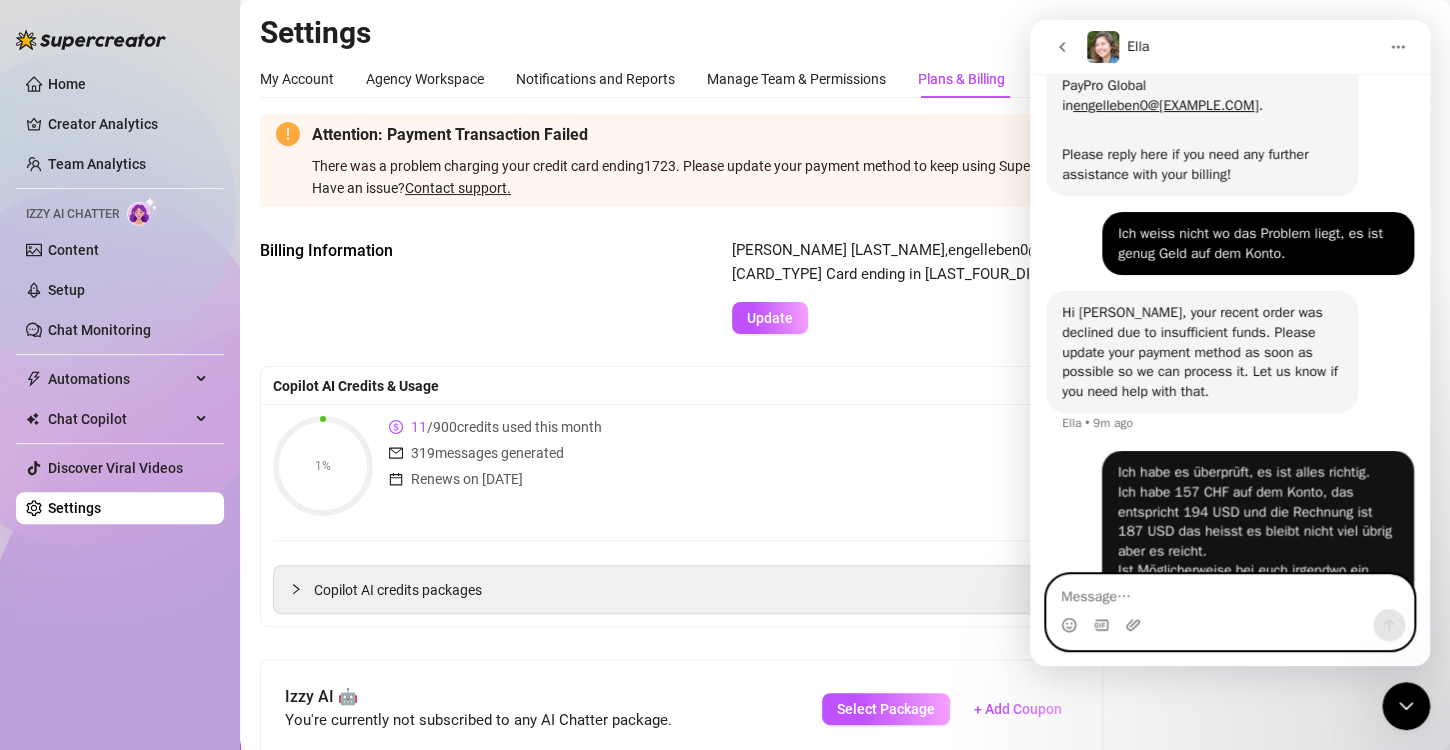 scroll, scrollTop: 403, scrollLeft: 0, axis: vertical 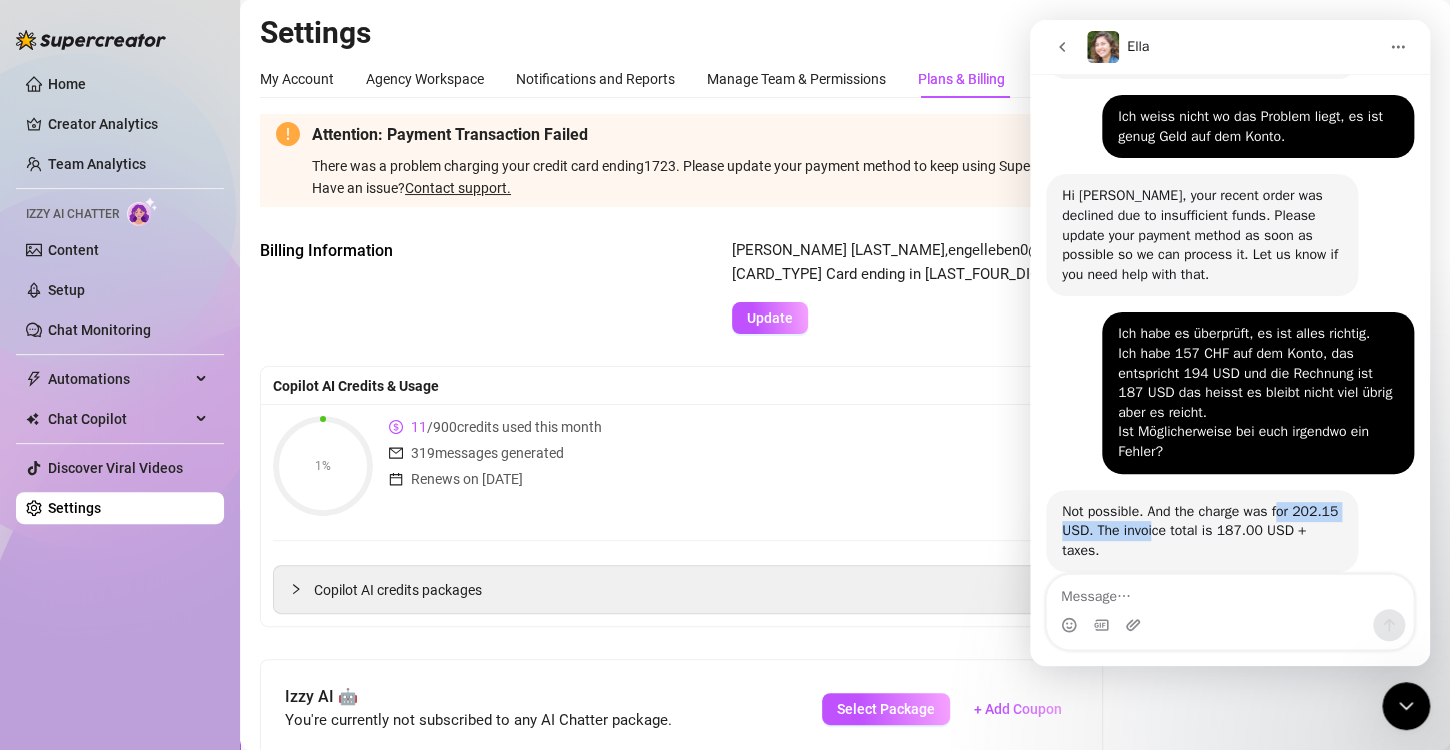 drag, startPoint x: 1151, startPoint y: 512, endPoint x: 1289, endPoint y: 501, distance: 138.43771 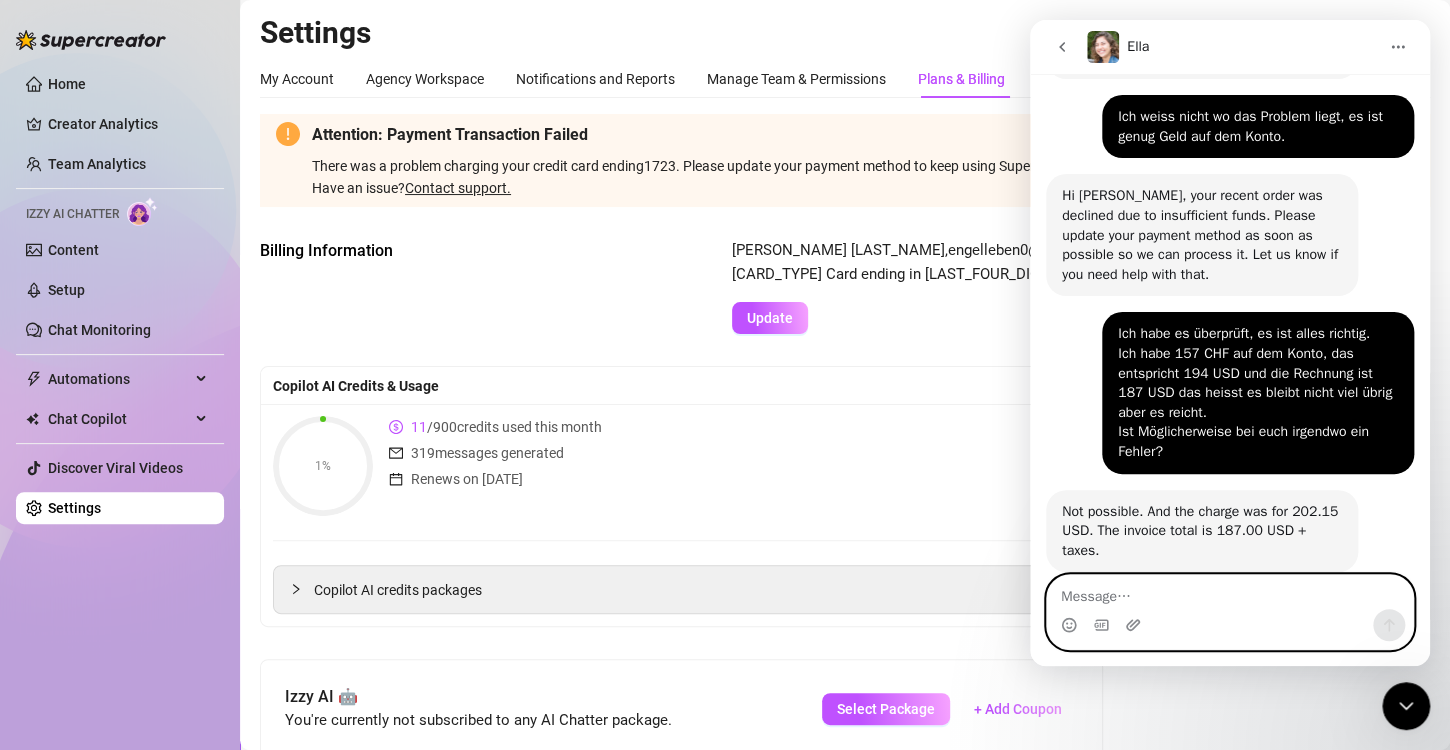 click at bounding box center [1230, 592] 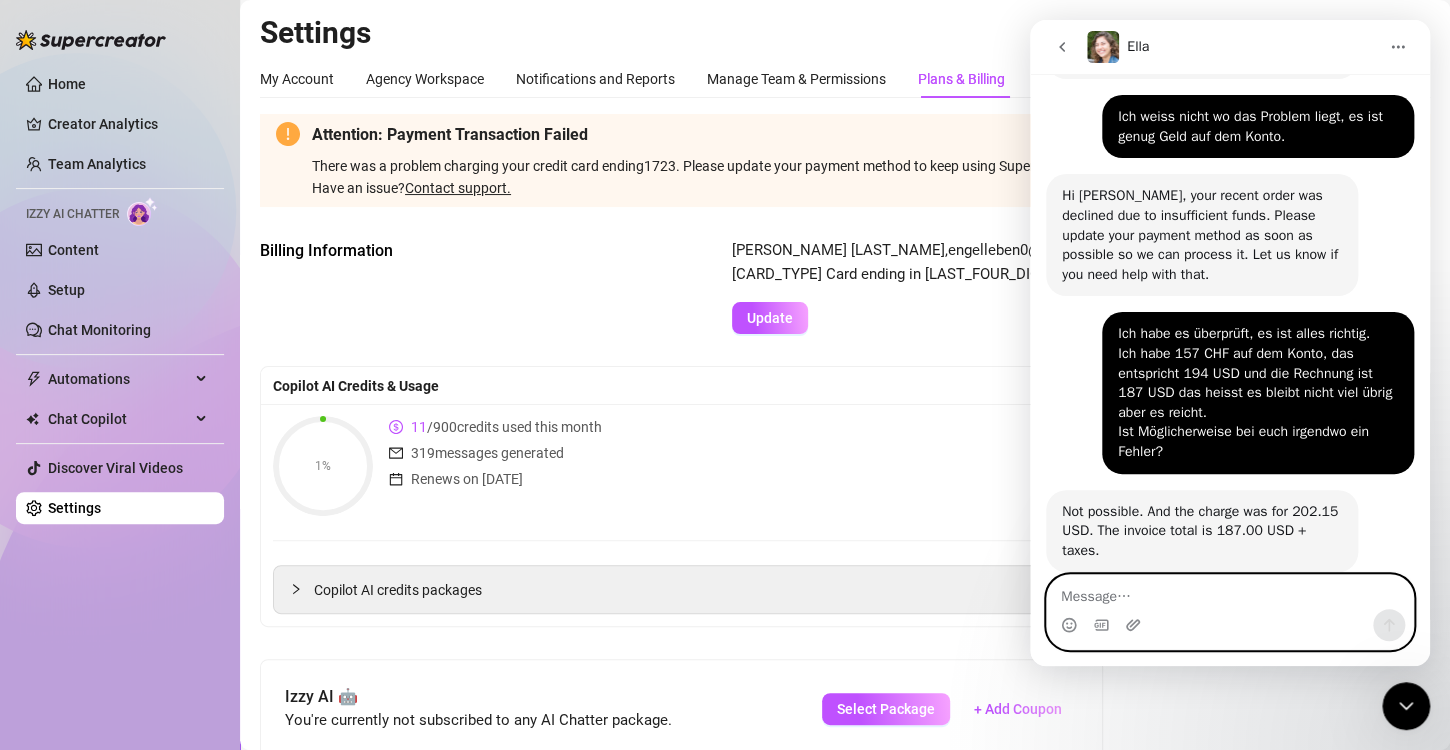 type on "T" 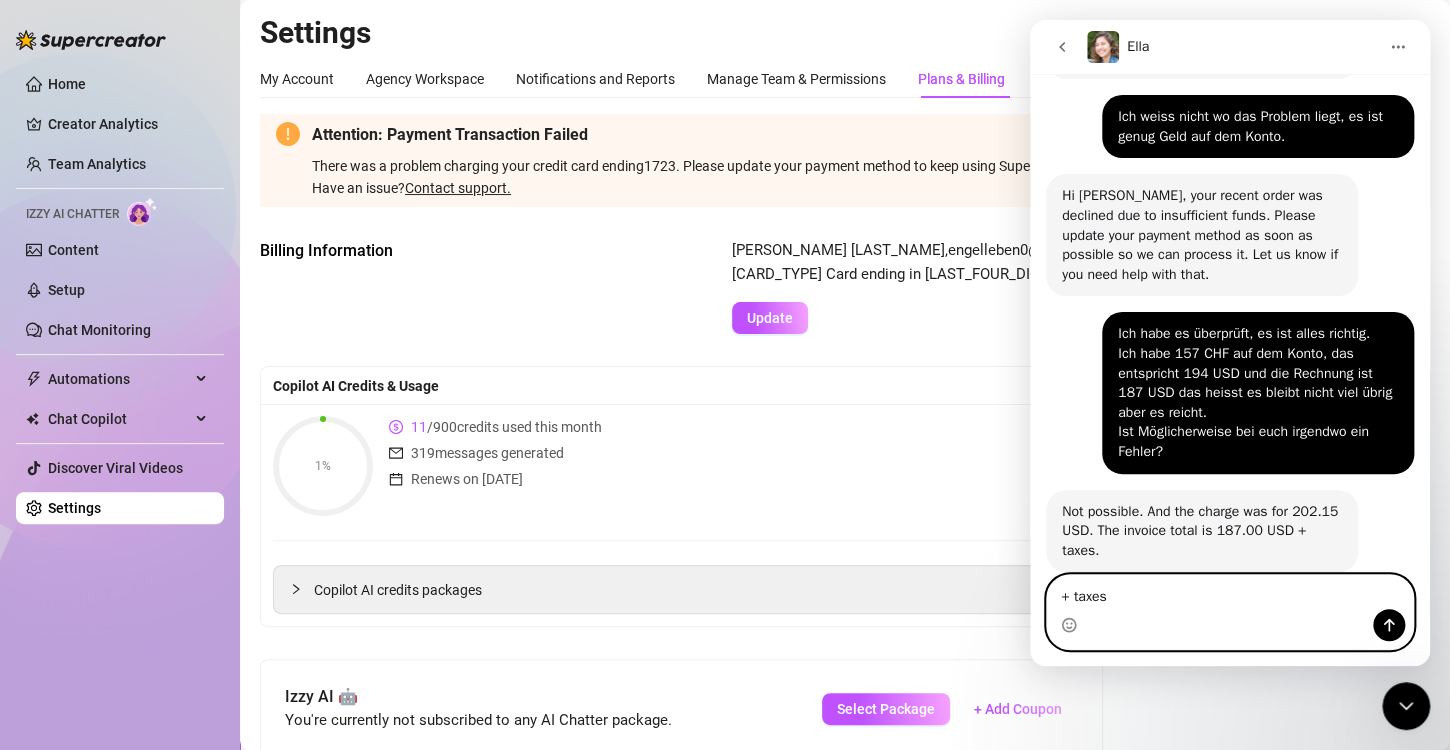 type on "+ taxes?" 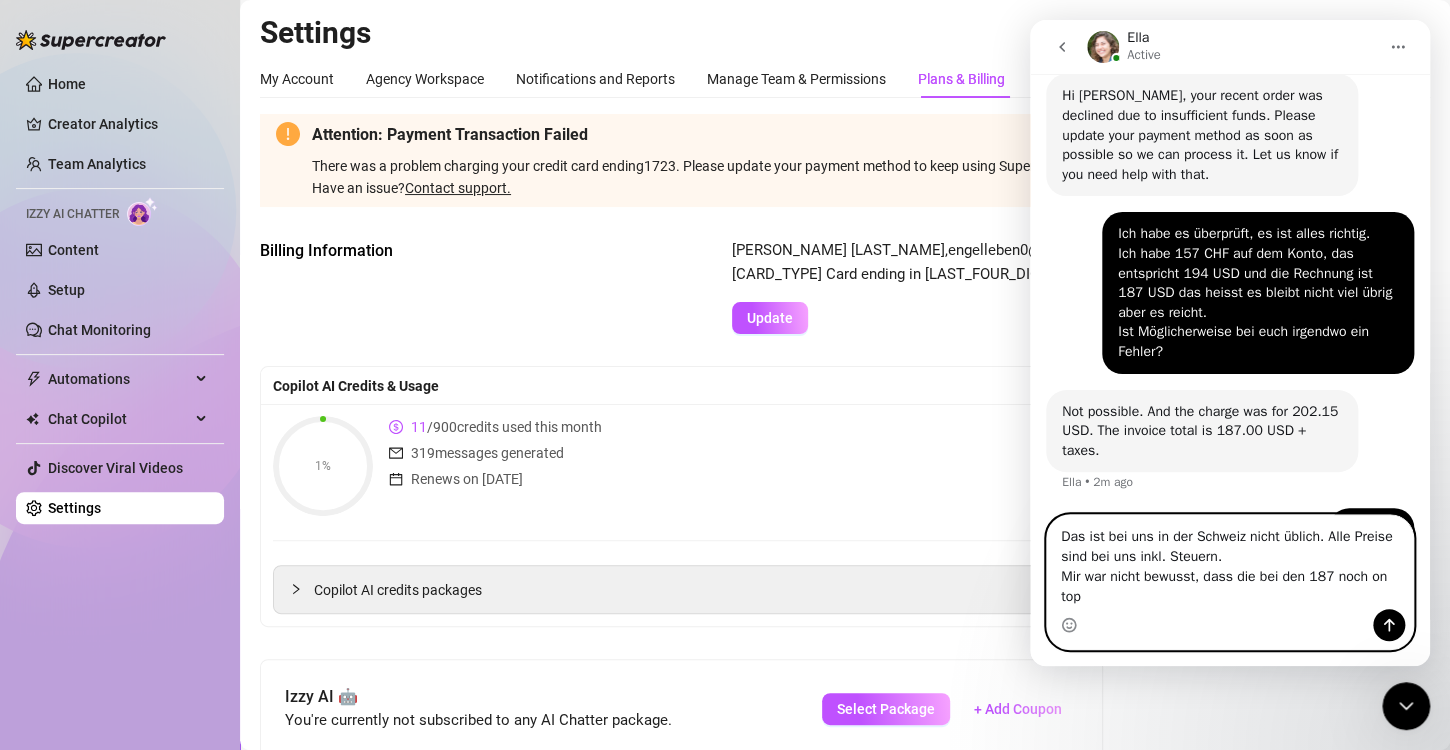 scroll, scrollTop: 602, scrollLeft: 0, axis: vertical 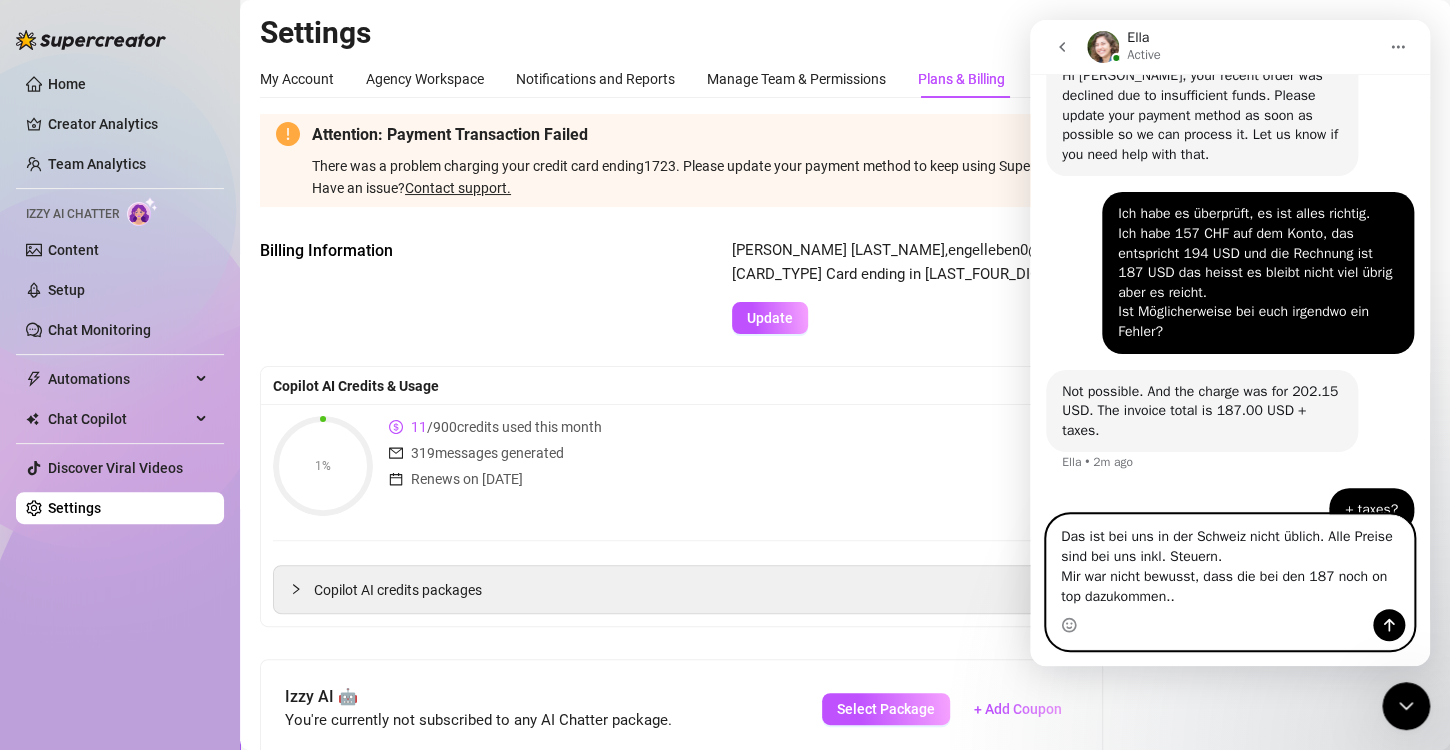 type on "Das ist bei uns in der Schweiz nicht üblich. Alle Preise sind bei uns inkl. Steuern.
Mir war nicht bewusst, dass die bei den 187 noch on top dazukommen." 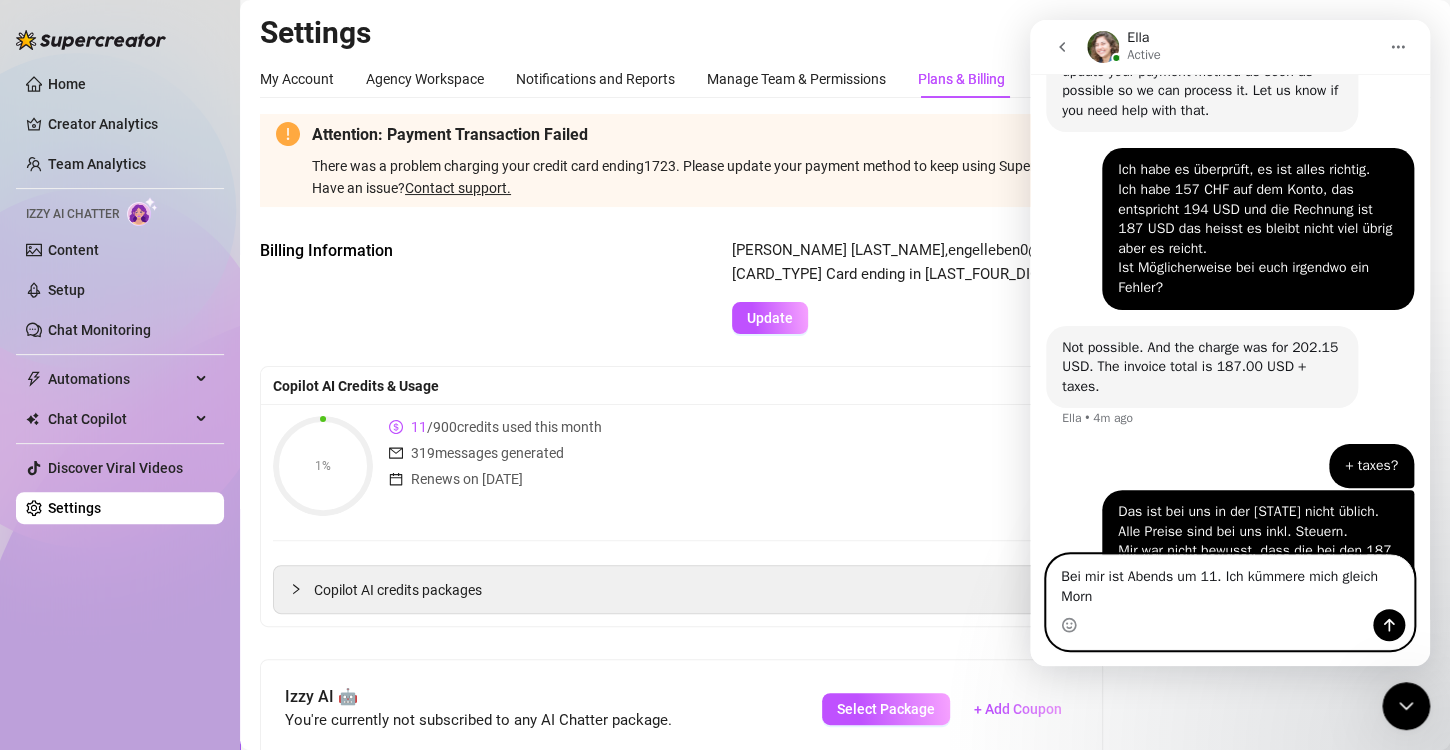 scroll, scrollTop: 666, scrollLeft: 0, axis: vertical 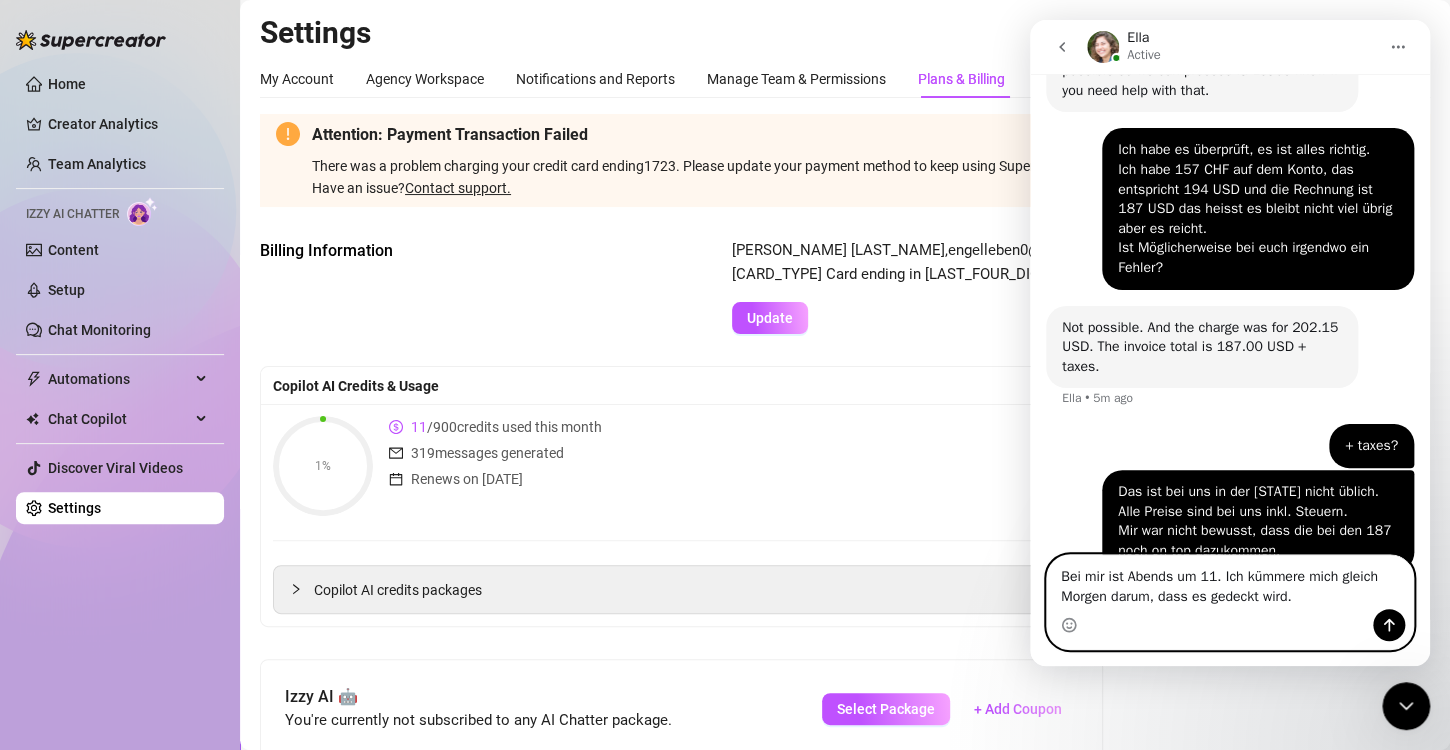 drag, startPoint x: 1117, startPoint y: 565, endPoint x: 1237, endPoint y: 580, distance: 120.93387 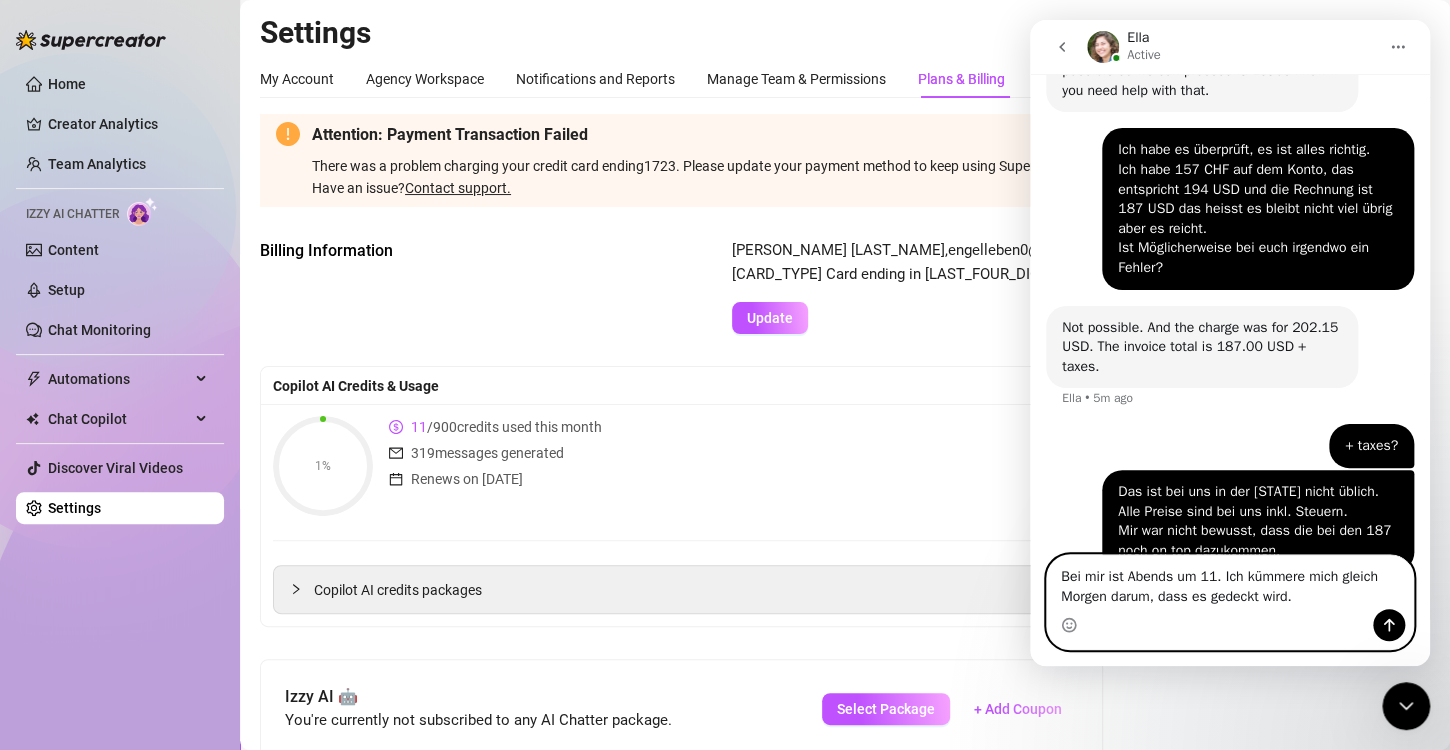 click on "Bei mir ist Abends um 11. Ich kümmere mich gleich Morgen darum, dass es gedeckt wird." at bounding box center [1230, 582] 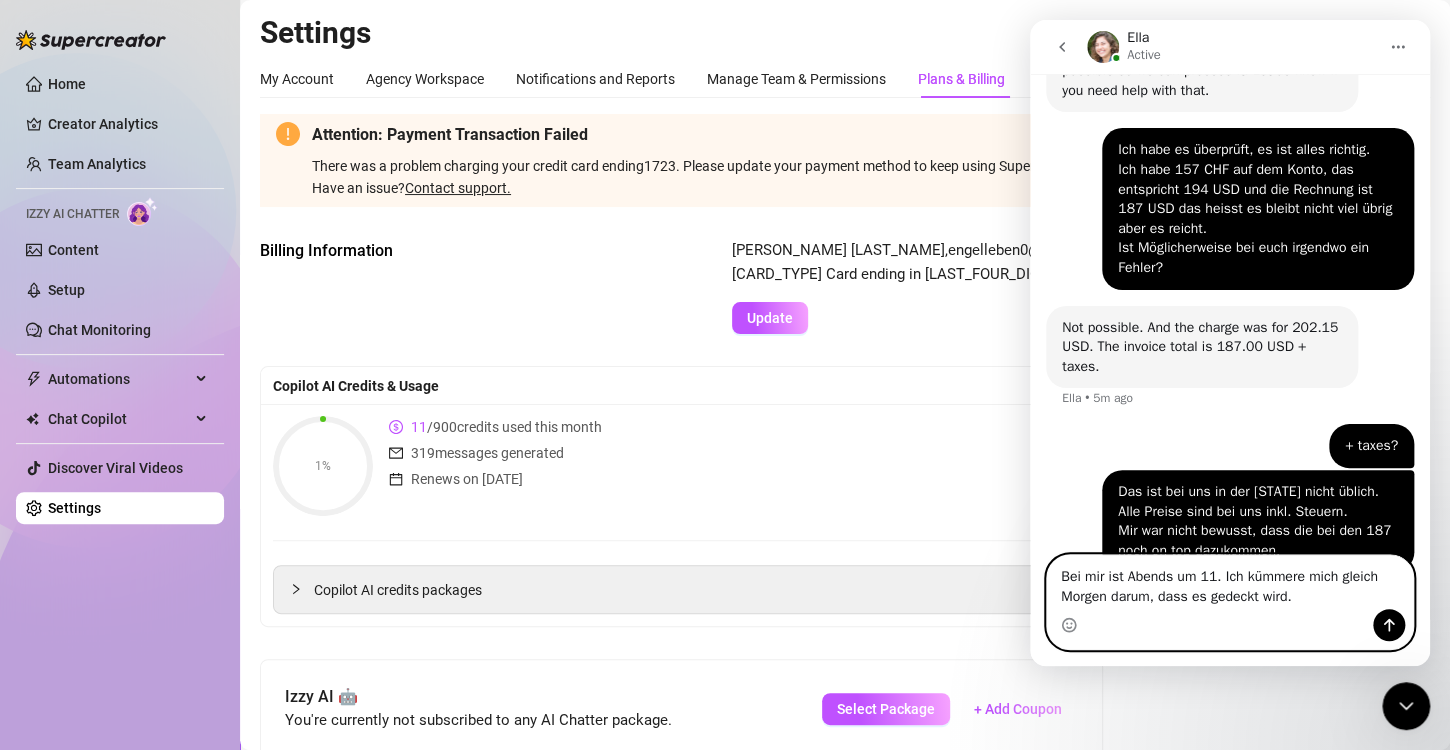 drag, startPoint x: 1106, startPoint y: 587, endPoint x: 1174, endPoint y: 580, distance: 68.359344 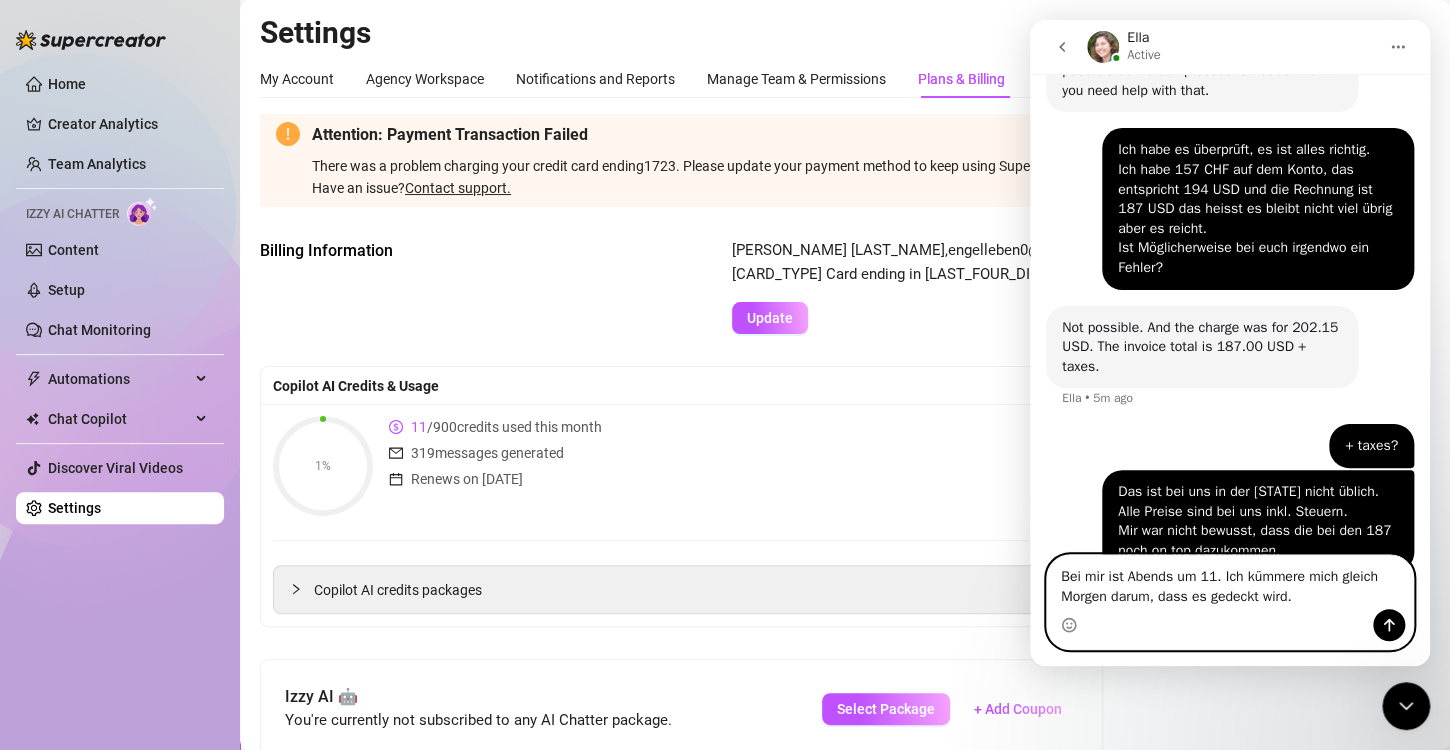 drag, startPoint x: 1309, startPoint y: 600, endPoint x: 1158, endPoint y: 608, distance: 151.21178 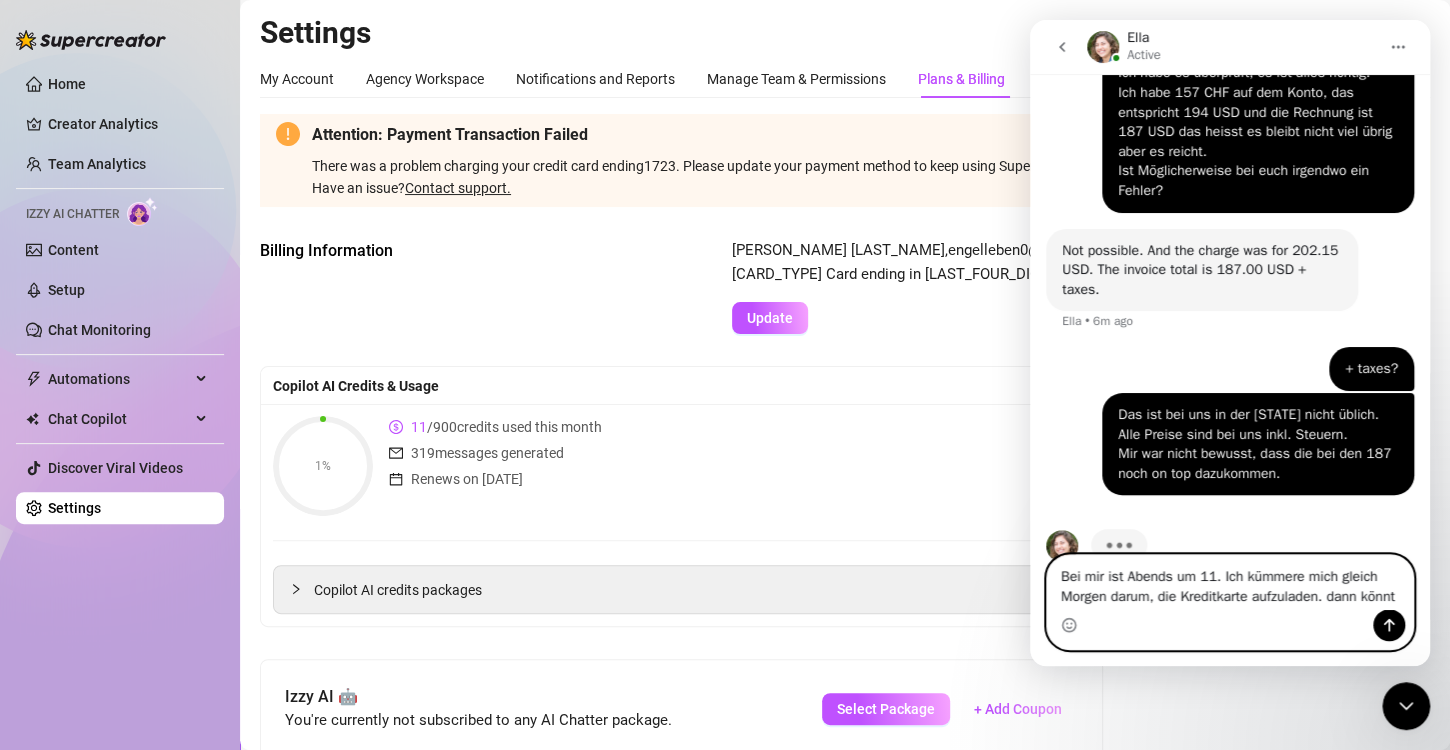 scroll, scrollTop: 763, scrollLeft: 0, axis: vertical 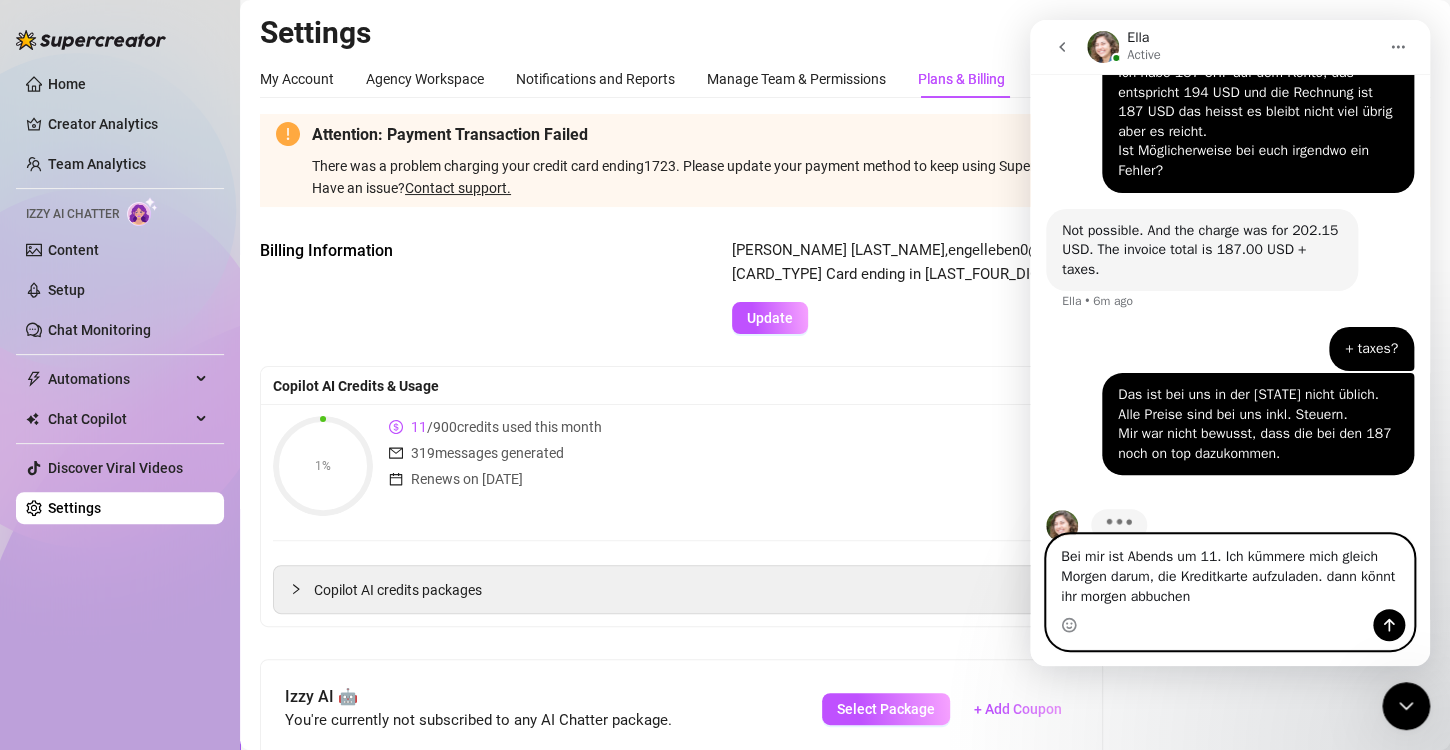 drag, startPoint x: 1133, startPoint y: 552, endPoint x: 1288, endPoint y: 556, distance: 155.0516 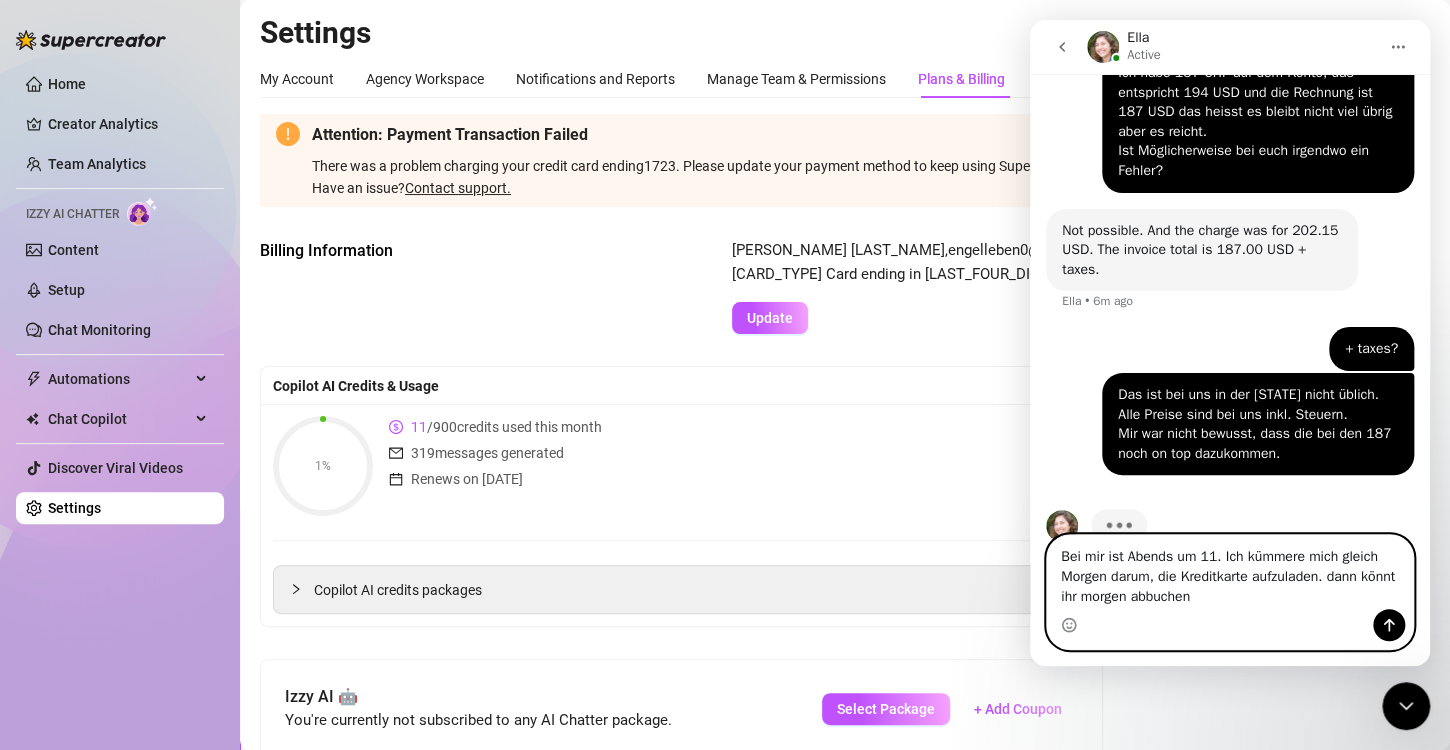 click on "Bei mir ist Abends um 11. Ich kümmere mich gleich Morgen darum, die Kreditkarte aufzuladen. dann könnt ihr morgen abbuchen" at bounding box center [1230, 572] 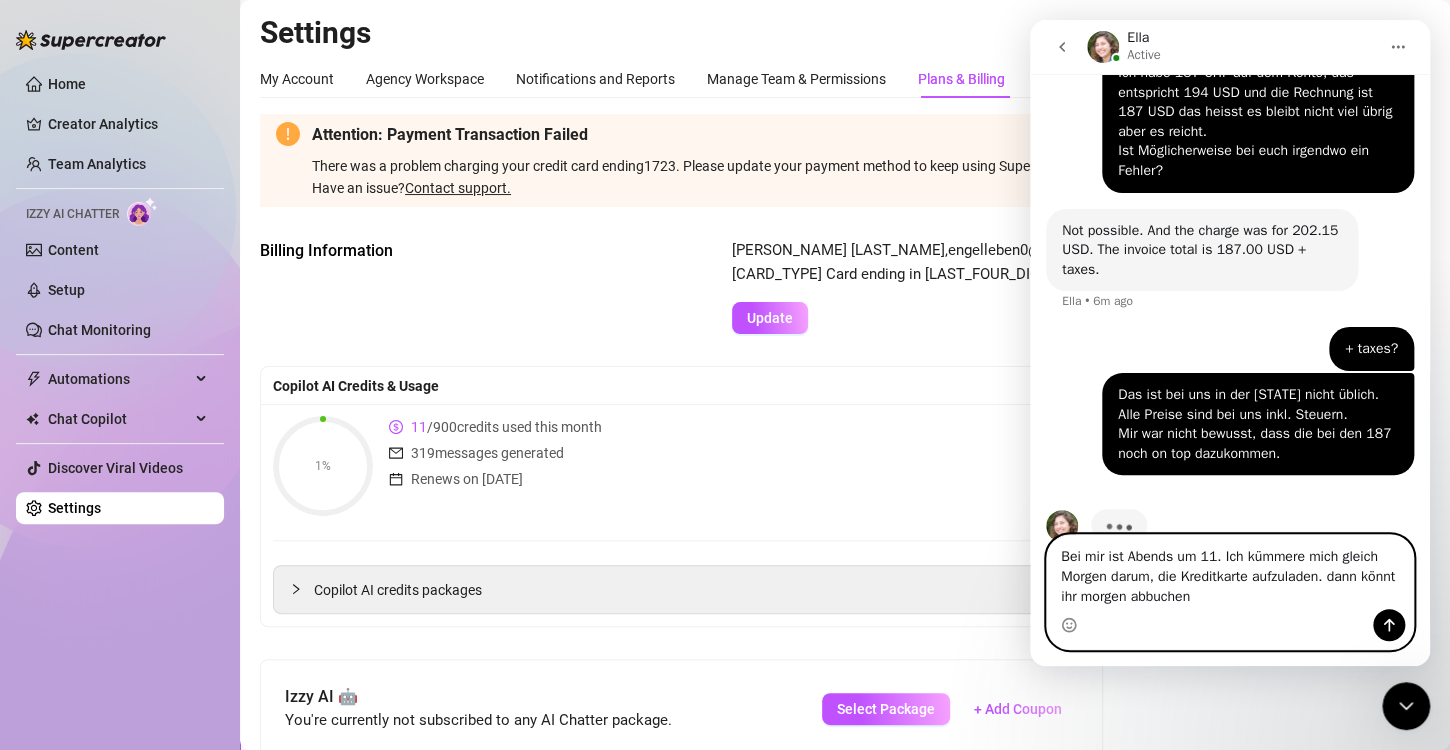 click on "Bei mir ist Abends um 11. Ich kümmere mich gleich Morgen darum, die Kreditkarte aufzuladen. dann könnt ihr morgen abbuchen" at bounding box center (1230, 572) 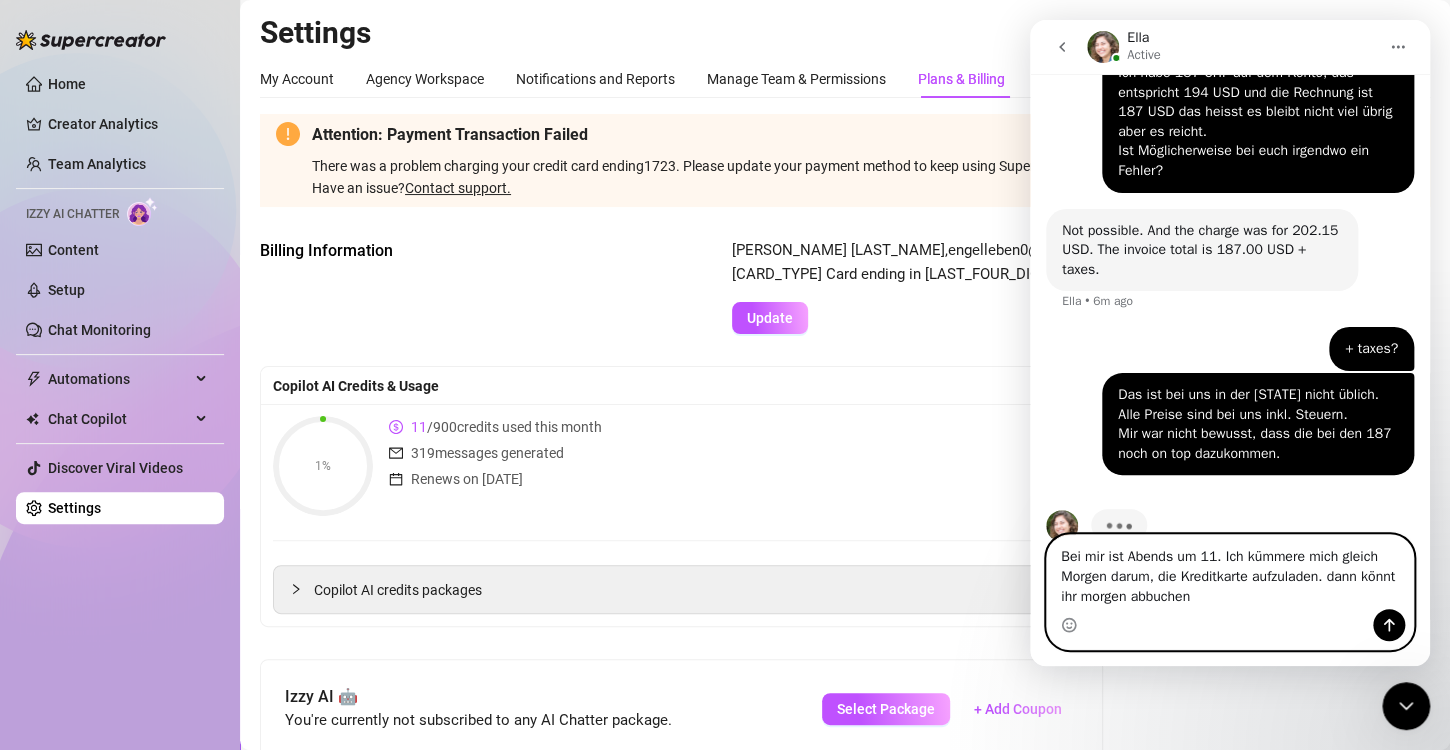 drag, startPoint x: 1073, startPoint y: 573, endPoint x: 1308, endPoint y: 581, distance: 235.13612 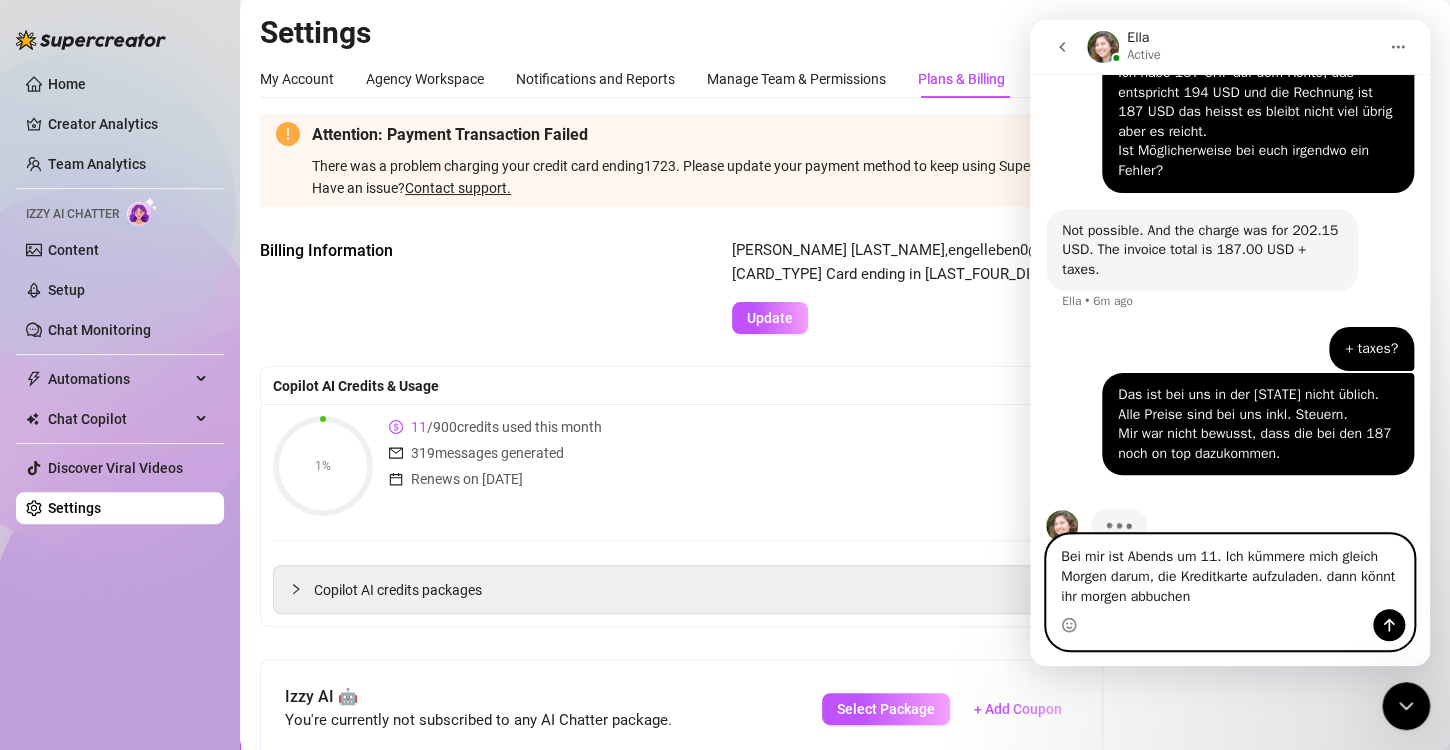 click on "Bei mir ist Abends um 11. Ich kümmere mich gleich Morgen darum, die Kreditkarte aufzuladen. dann könnt ihr morgen abbuchen" at bounding box center (1230, 572) 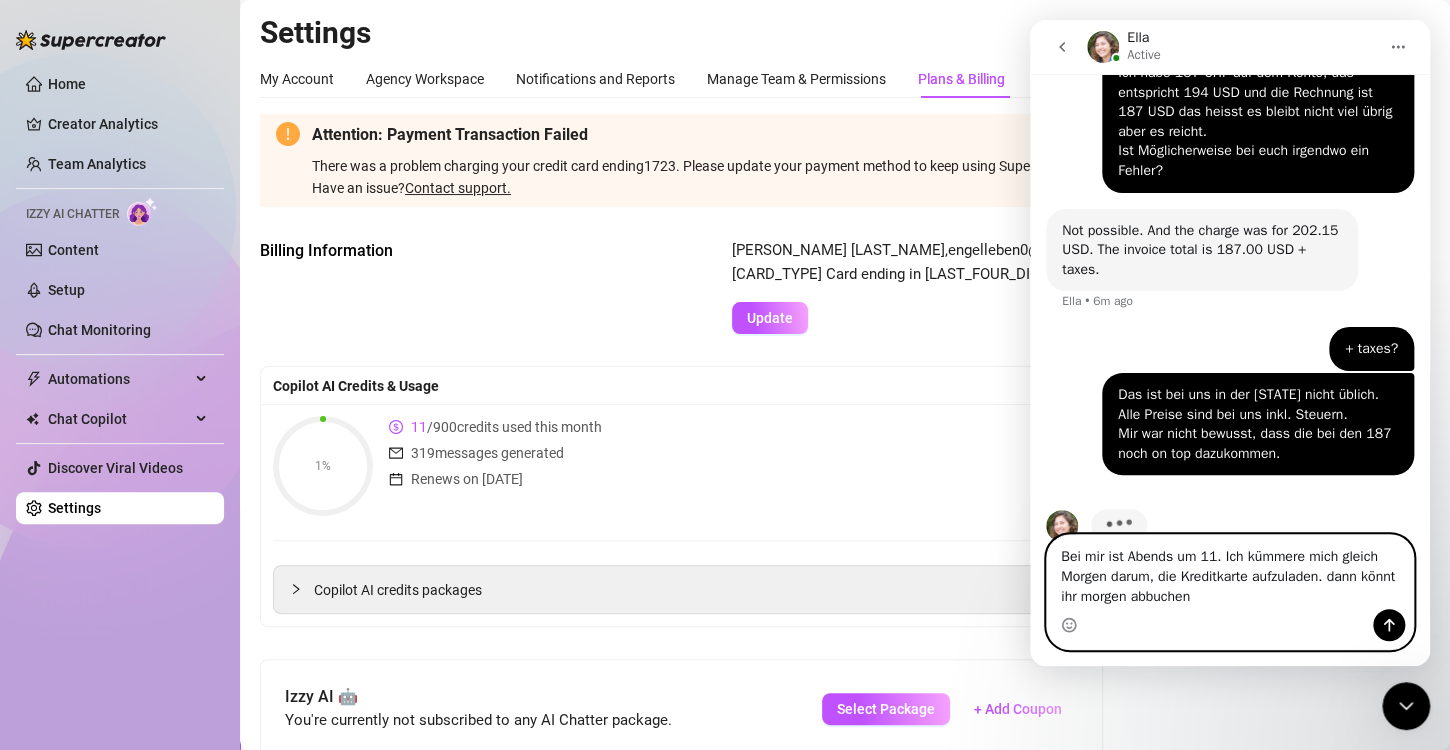 click on "Bei mir ist Abends um 11. Ich kümmere mich gleich Morgen darum, die Kreditkarte aufzuladen. dann könnt ihr morgen abbuchen" at bounding box center [1230, 572] 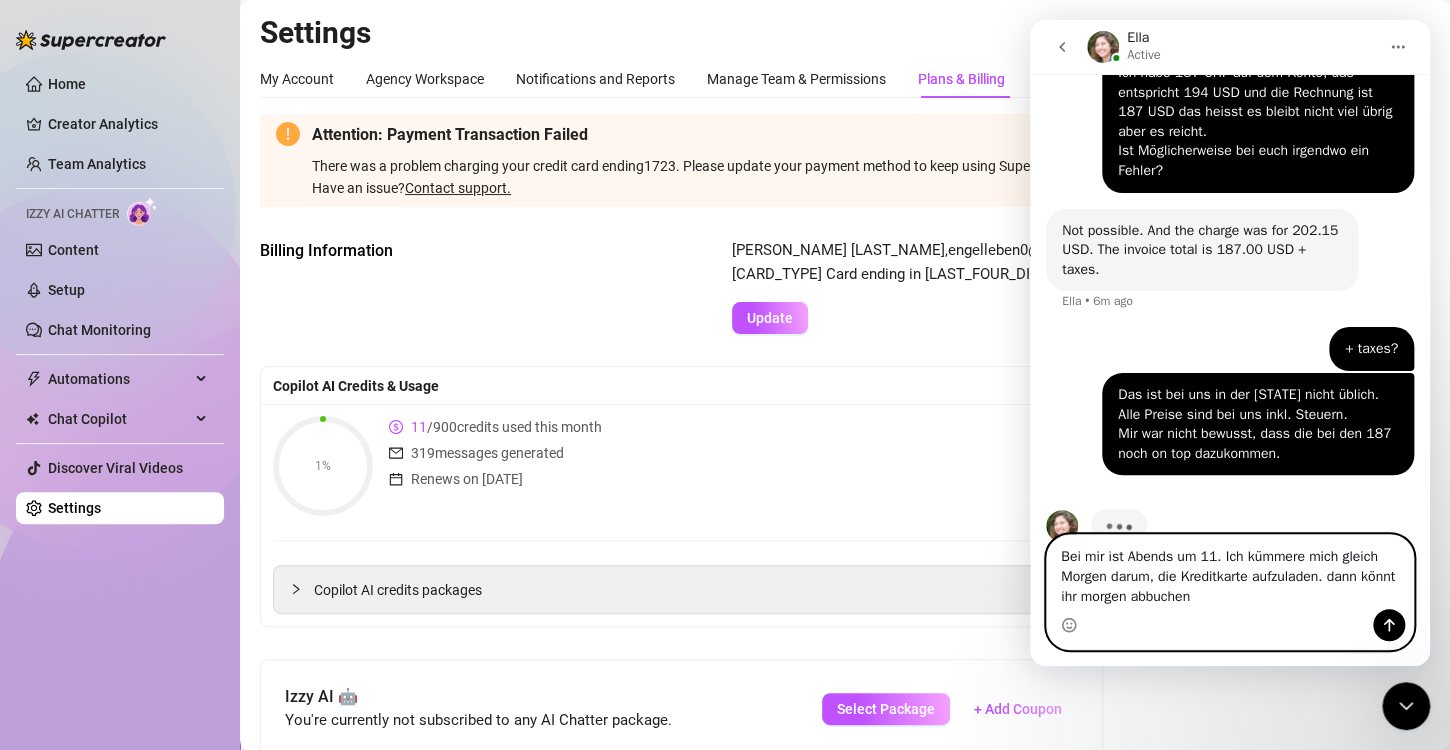 drag, startPoint x: 1330, startPoint y: 578, endPoint x: 1294, endPoint y: 614, distance: 50.91169 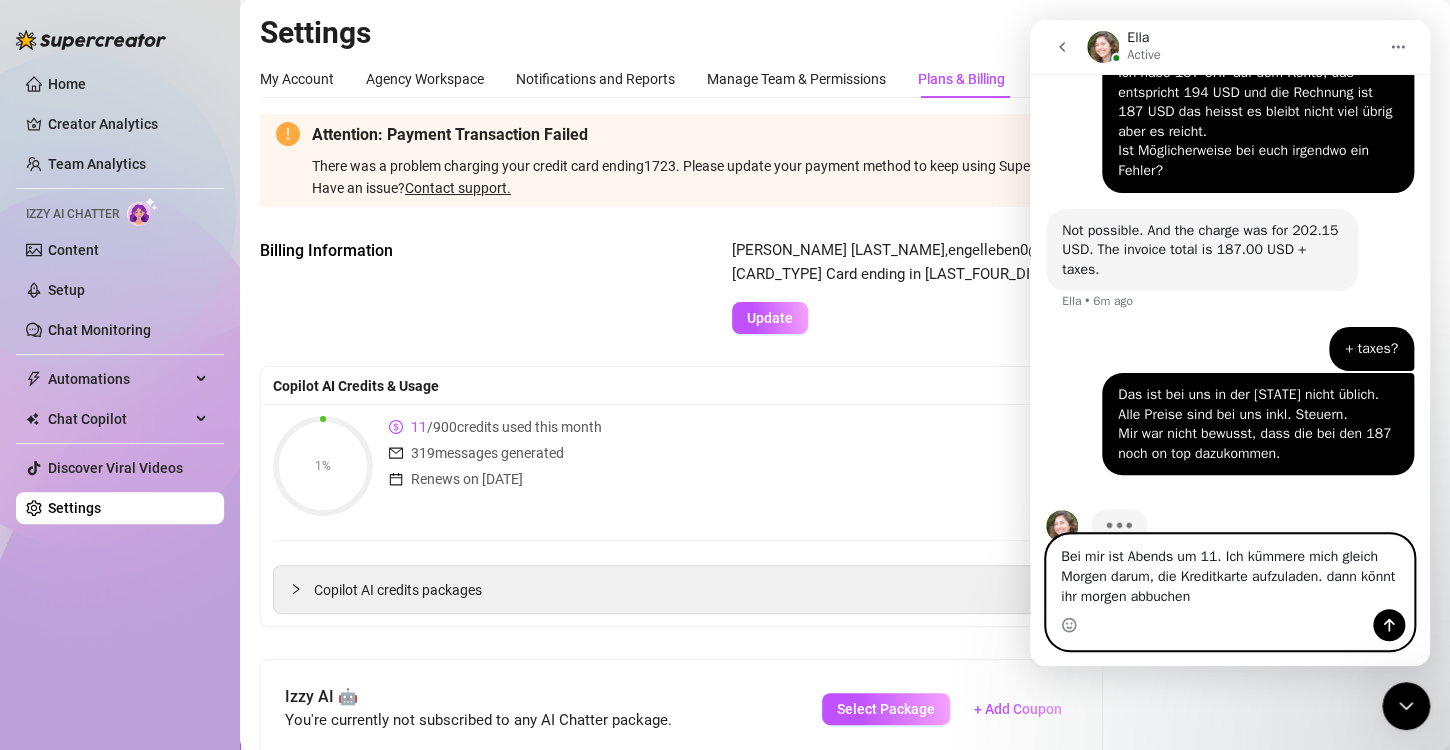 click on "Bei mir ist Abends um 11. Ich kümmere mich gleich Morgen darum, die Kreditkarte aufzuladen. dann könnt ihr morgen abbuchen Bei mir ist Abends um 11. Ich kümmere mich gleich Morgen darum, die Kreditkarte aufzuladen. dann könnt ihr morgen abbuchen" at bounding box center [1230, 592] 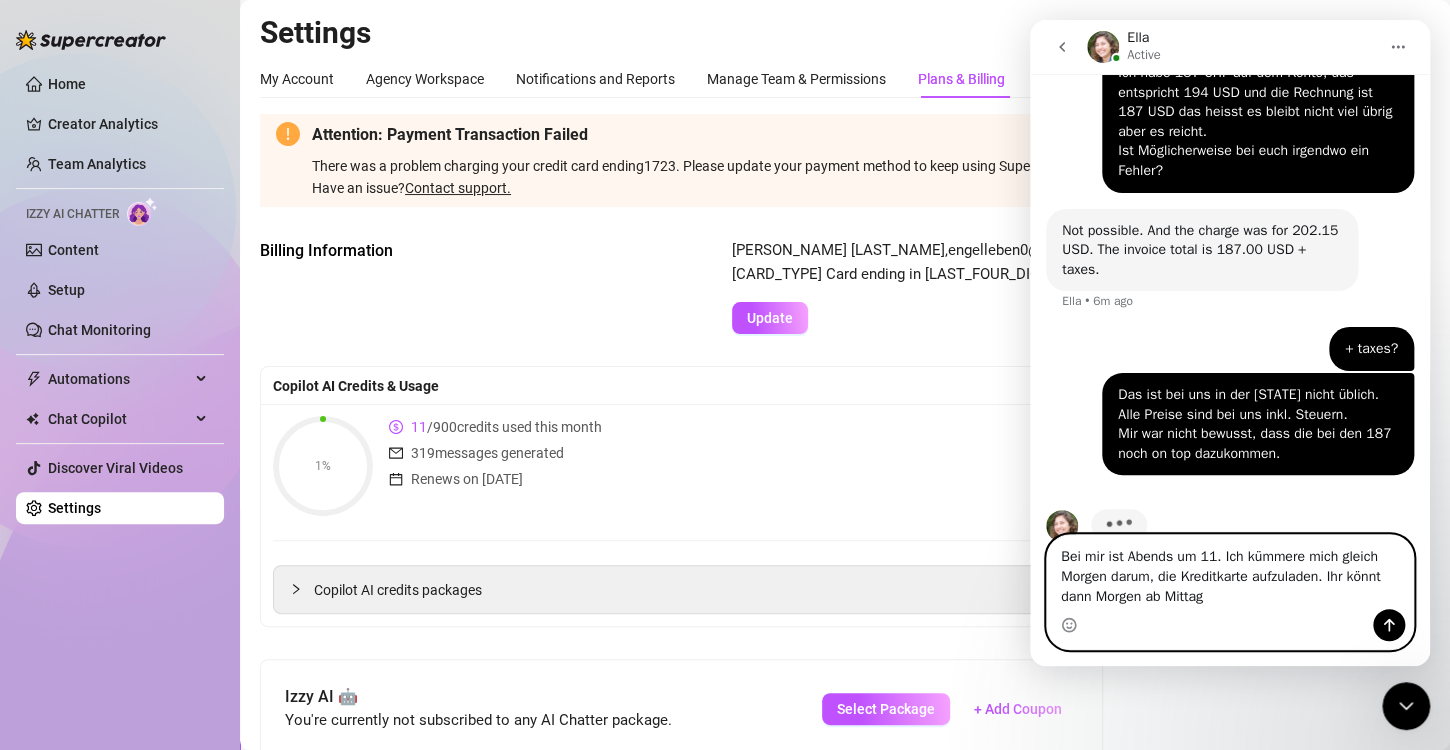 scroll, scrollTop: 686, scrollLeft: 0, axis: vertical 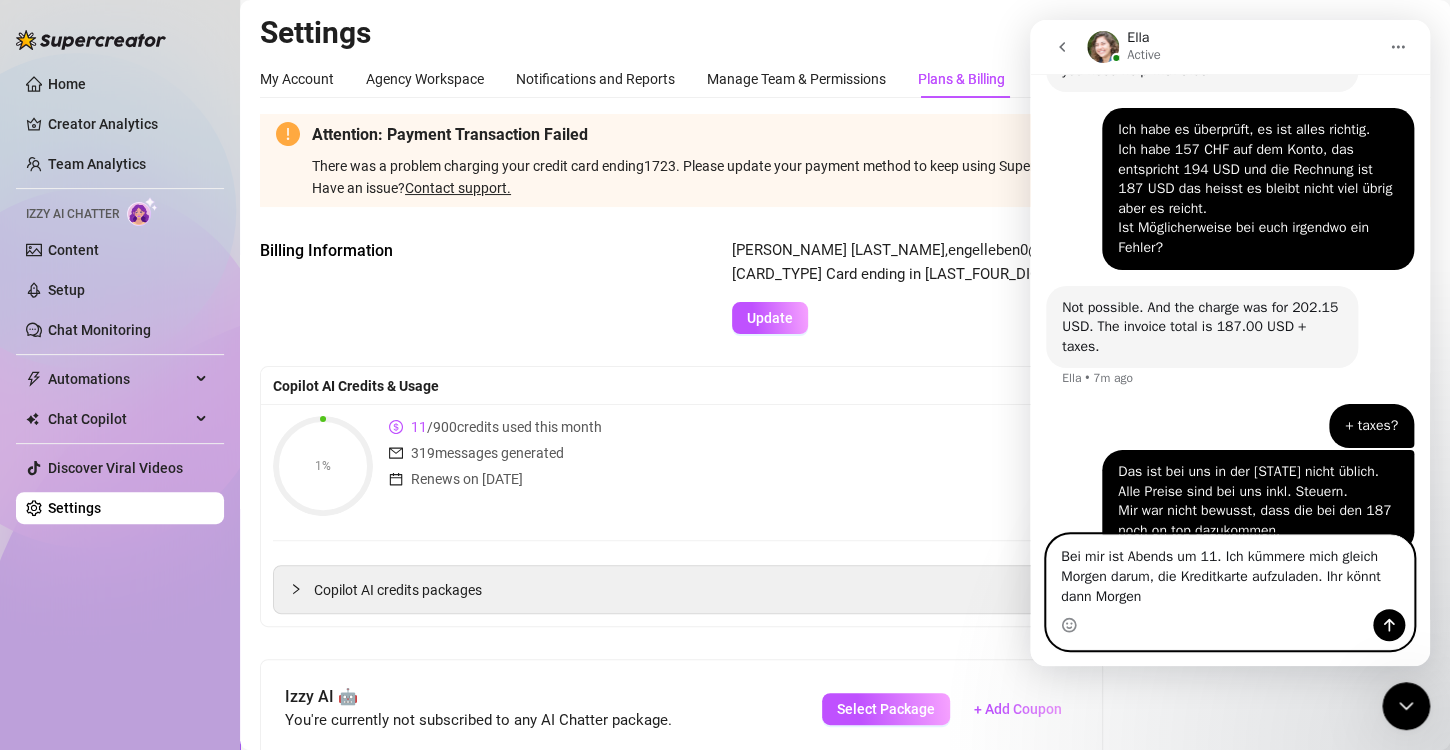 drag, startPoint x: 1099, startPoint y: 556, endPoint x: 1189, endPoint y: 559, distance: 90.04999 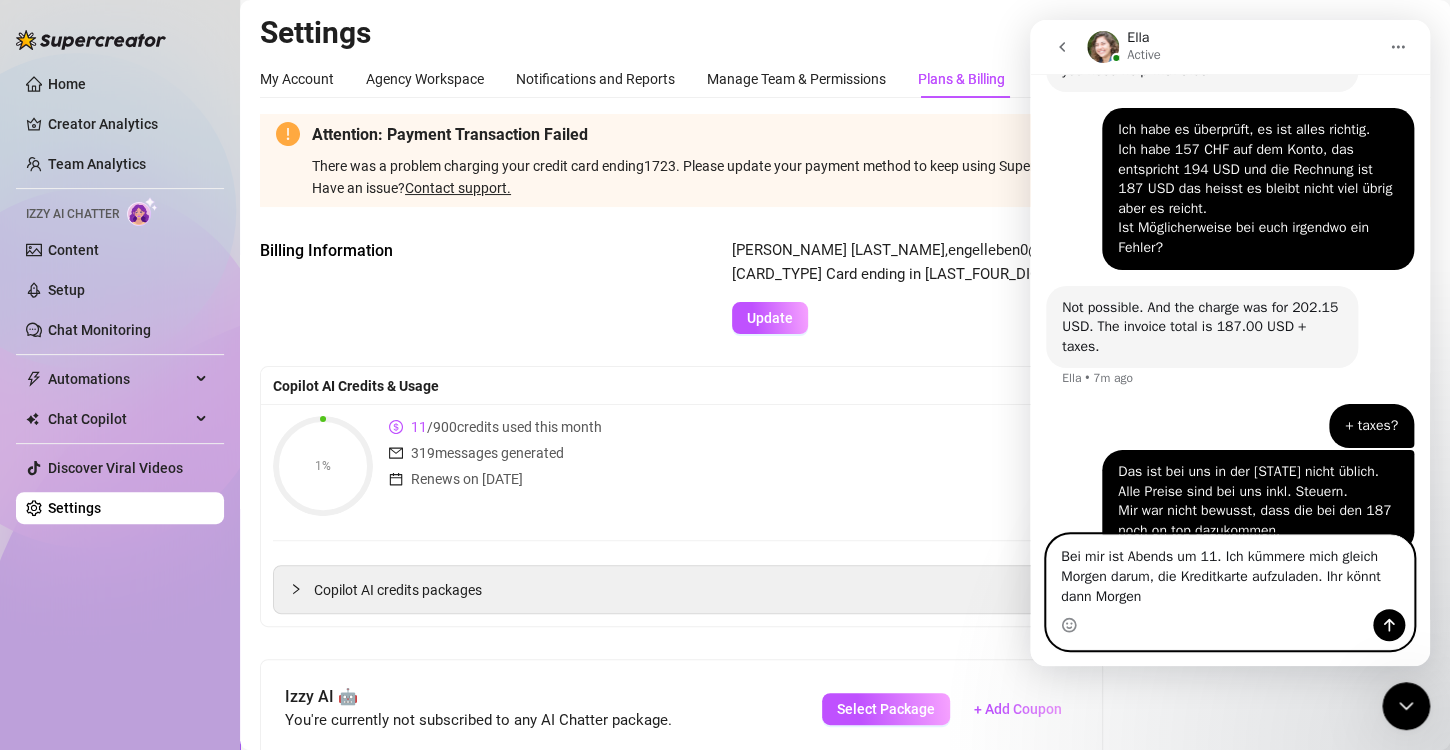 click on "Bei mir ist Abends um 11. Ich kümmere mich gleich Morgen darum, die Kreditkarte aufzuladen. Ihr könnt dann Morgen" at bounding box center [1230, 572] 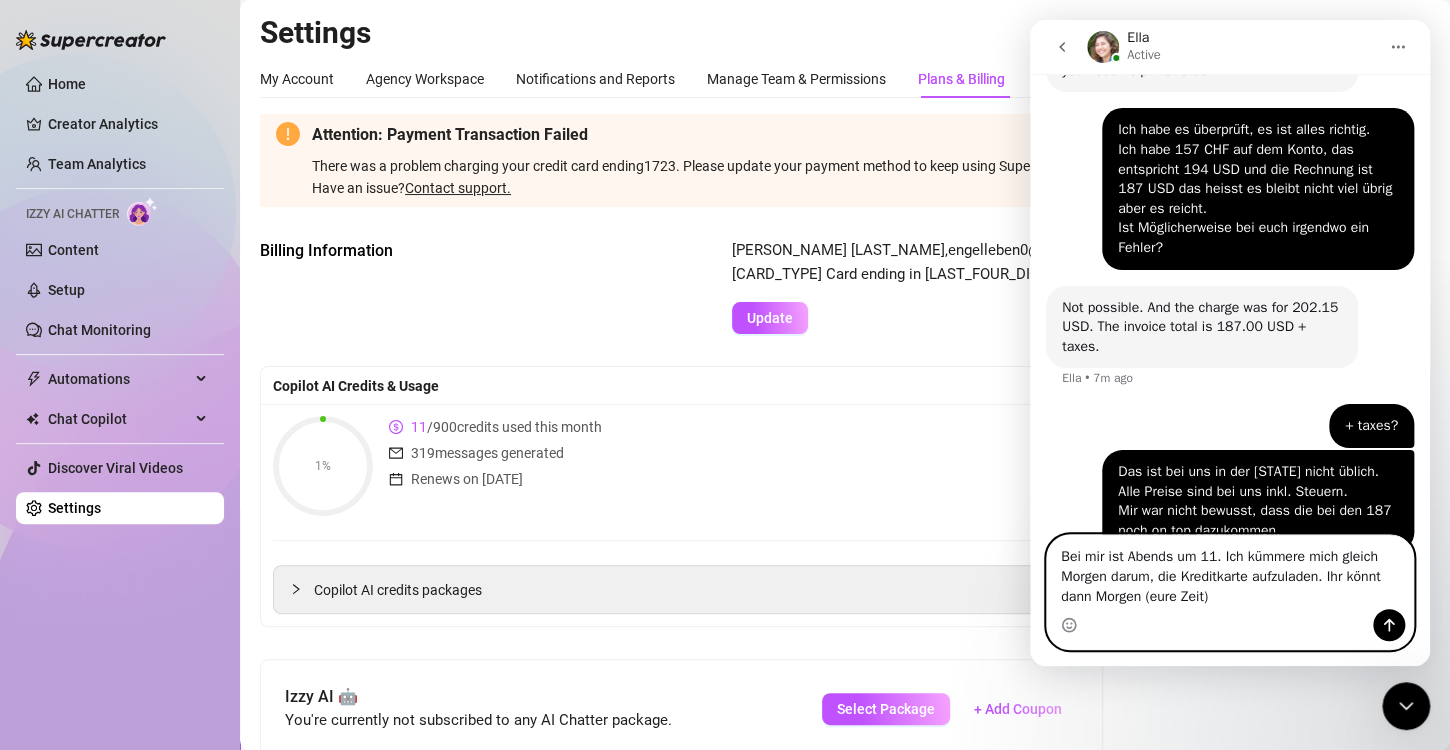 click on "Bei mir ist Abends um 11. Ich kümmere mich gleich Morgen darum, die Kreditkarte aufzuladen. Ihr könnt dann Morgen (eure Zeit)" at bounding box center [1230, 572] 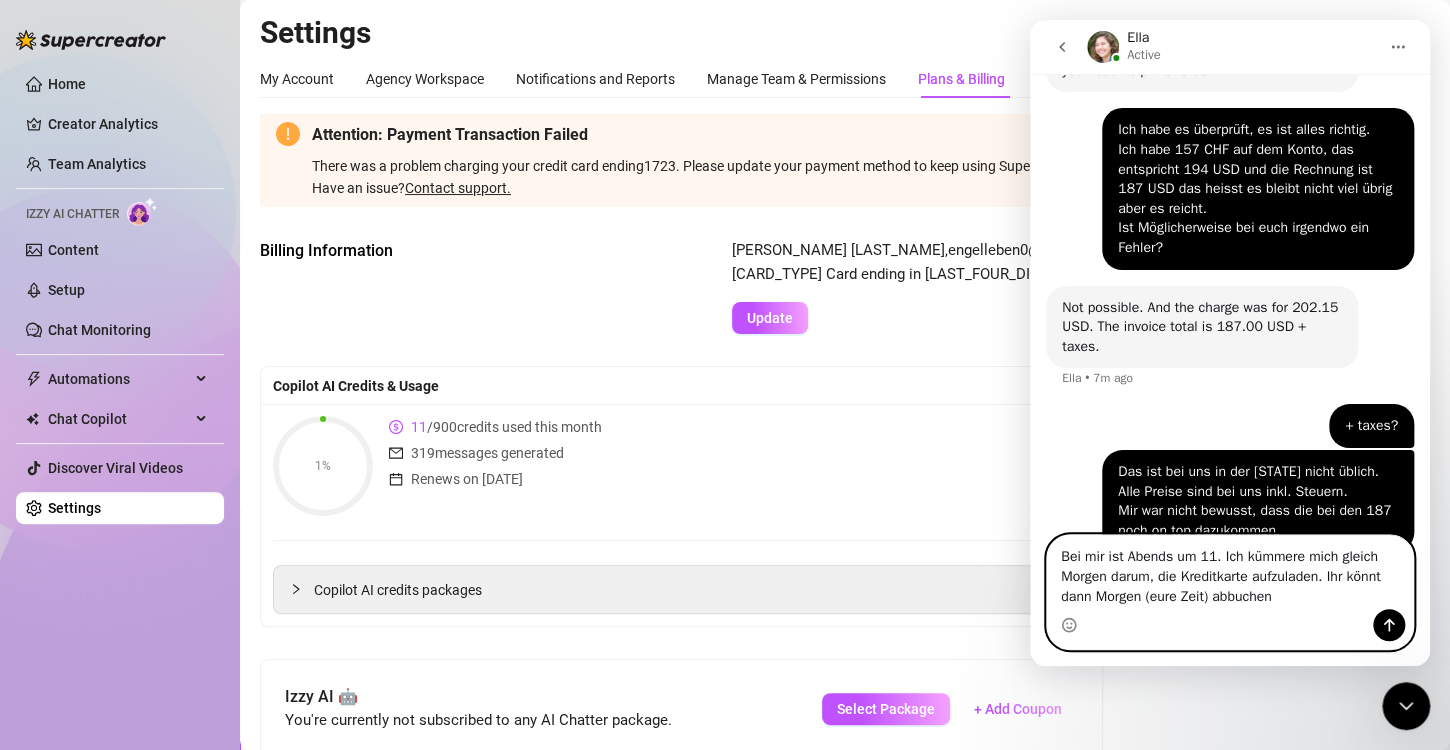 type on "Bei mir ist Abends um 11. Ich kümmere mich gleich Morgen darum, die Kreditkarte aufzuladen. Ihr könnt dann Morgen (eure Zeit) abbuchen." 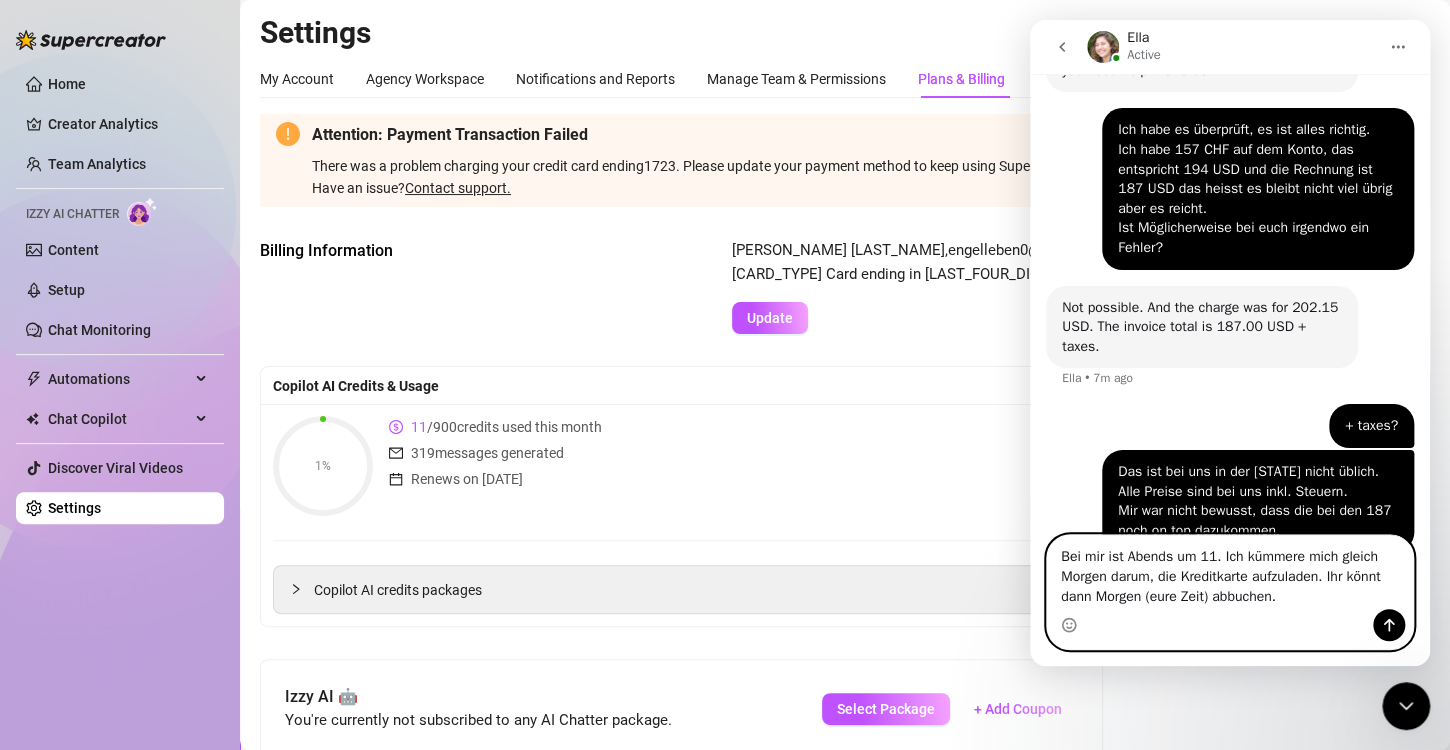 drag, startPoint x: 1165, startPoint y: 551, endPoint x: 1323, endPoint y: 552, distance: 158.00316 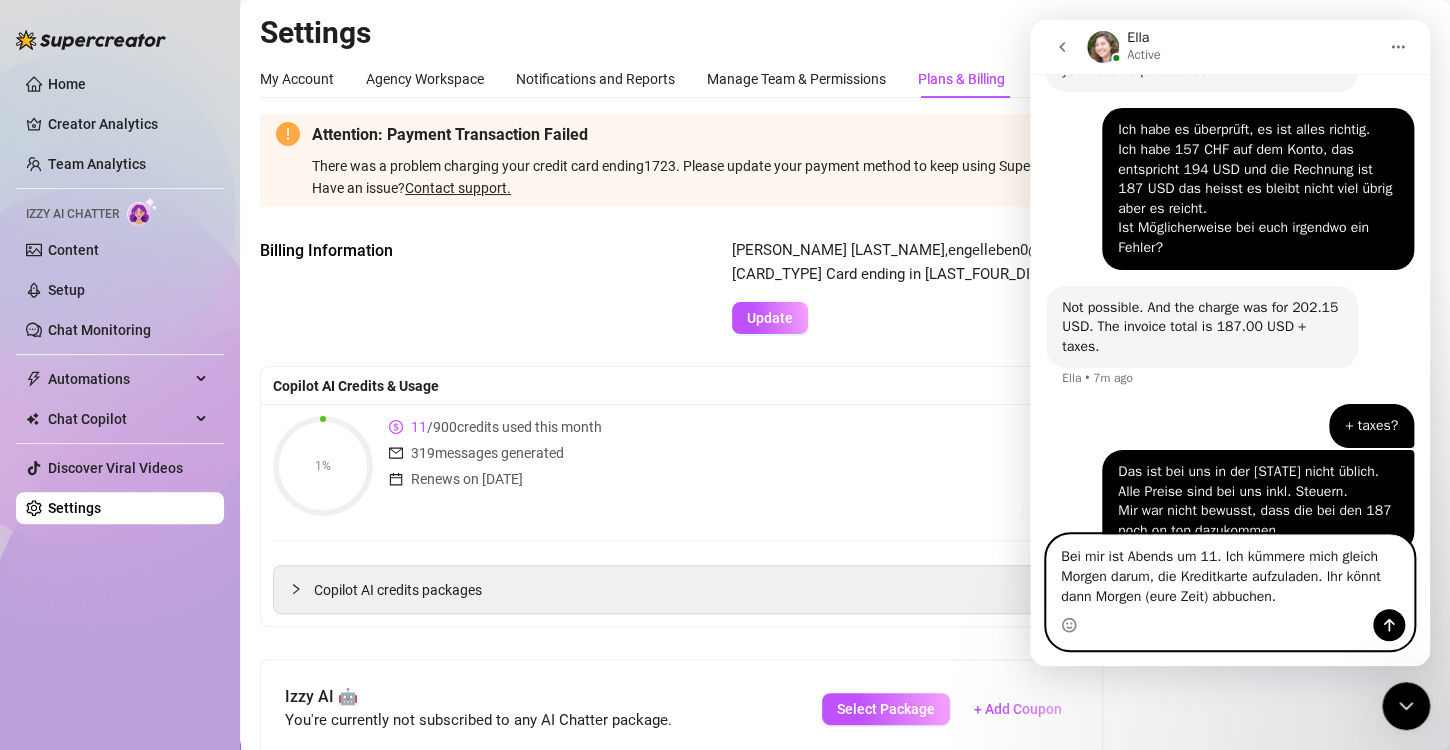drag, startPoint x: 1105, startPoint y: 594, endPoint x: 1289, endPoint y: 598, distance: 184.04347 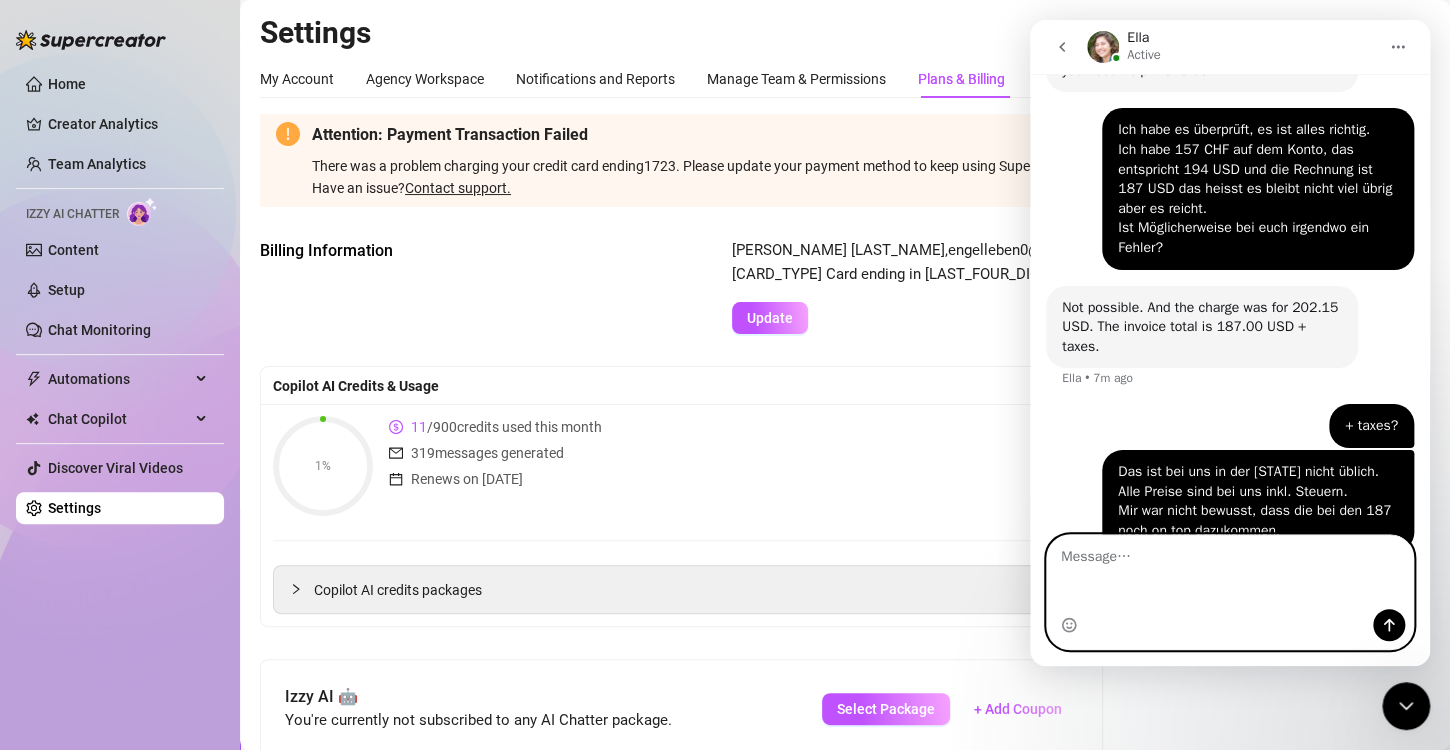 scroll, scrollTop: 751, scrollLeft: 0, axis: vertical 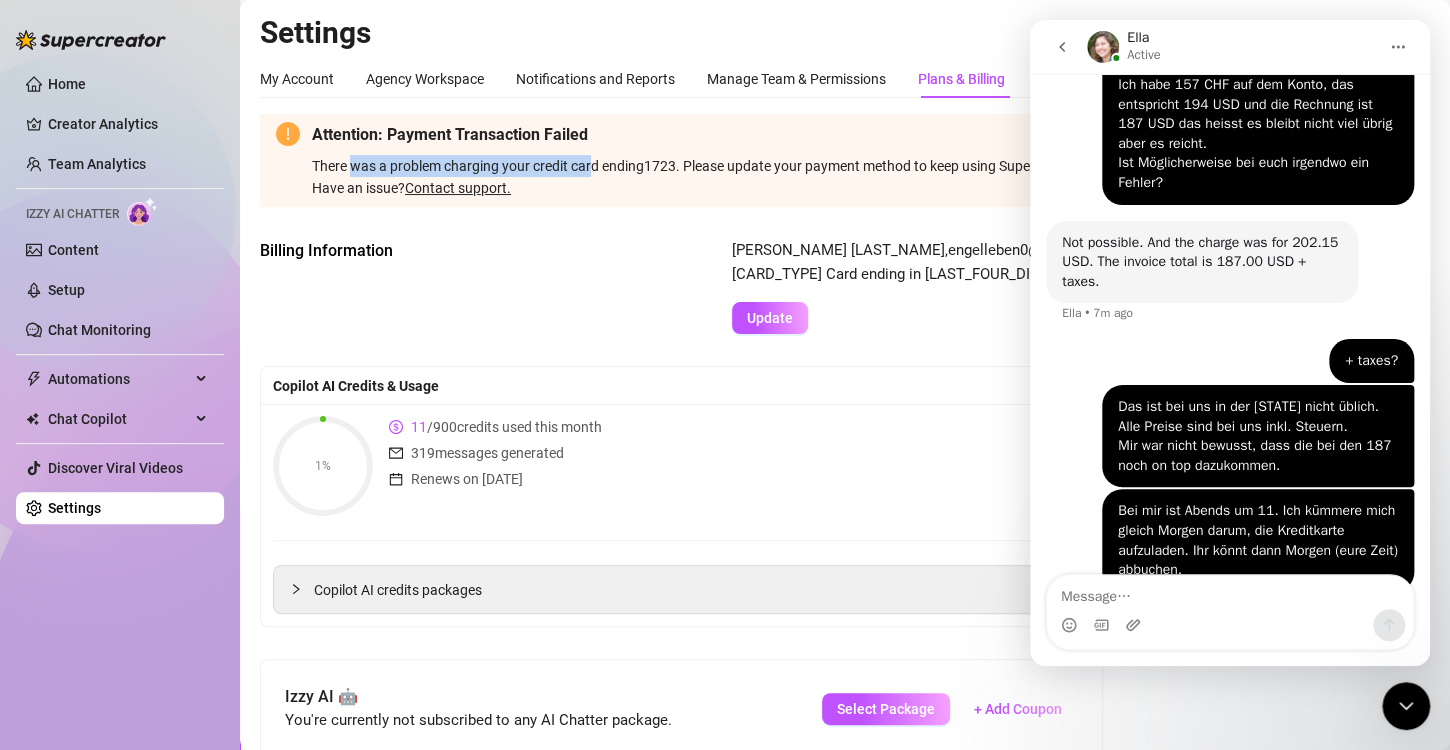 drag, startPoint x: 351, startPoint y: 169, endPoint x: 598, endPoint y: 163, distance: 247.07286 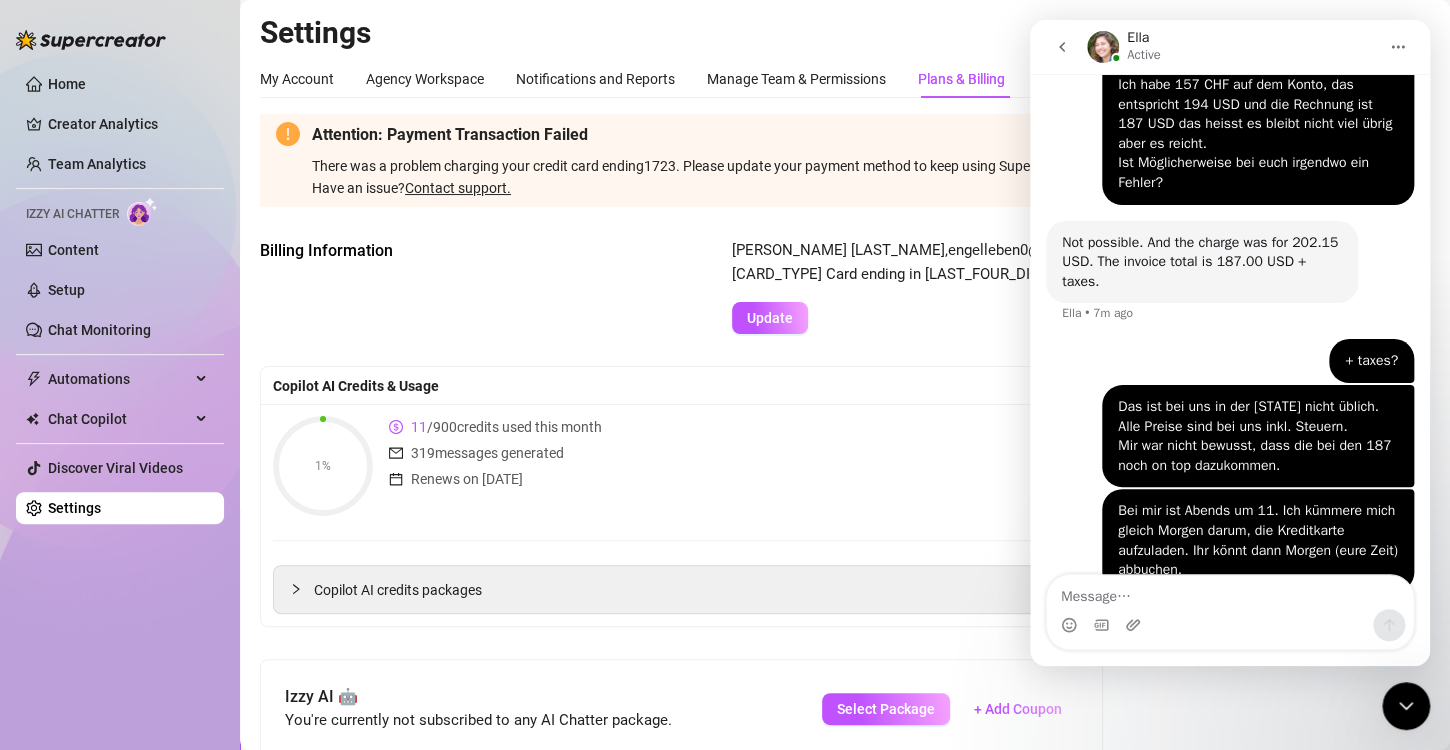 click on "Billing Information [NAME] ,  [EMAIL] , Visa Card ending in 1723 Update" at bounding box center [845, 286] 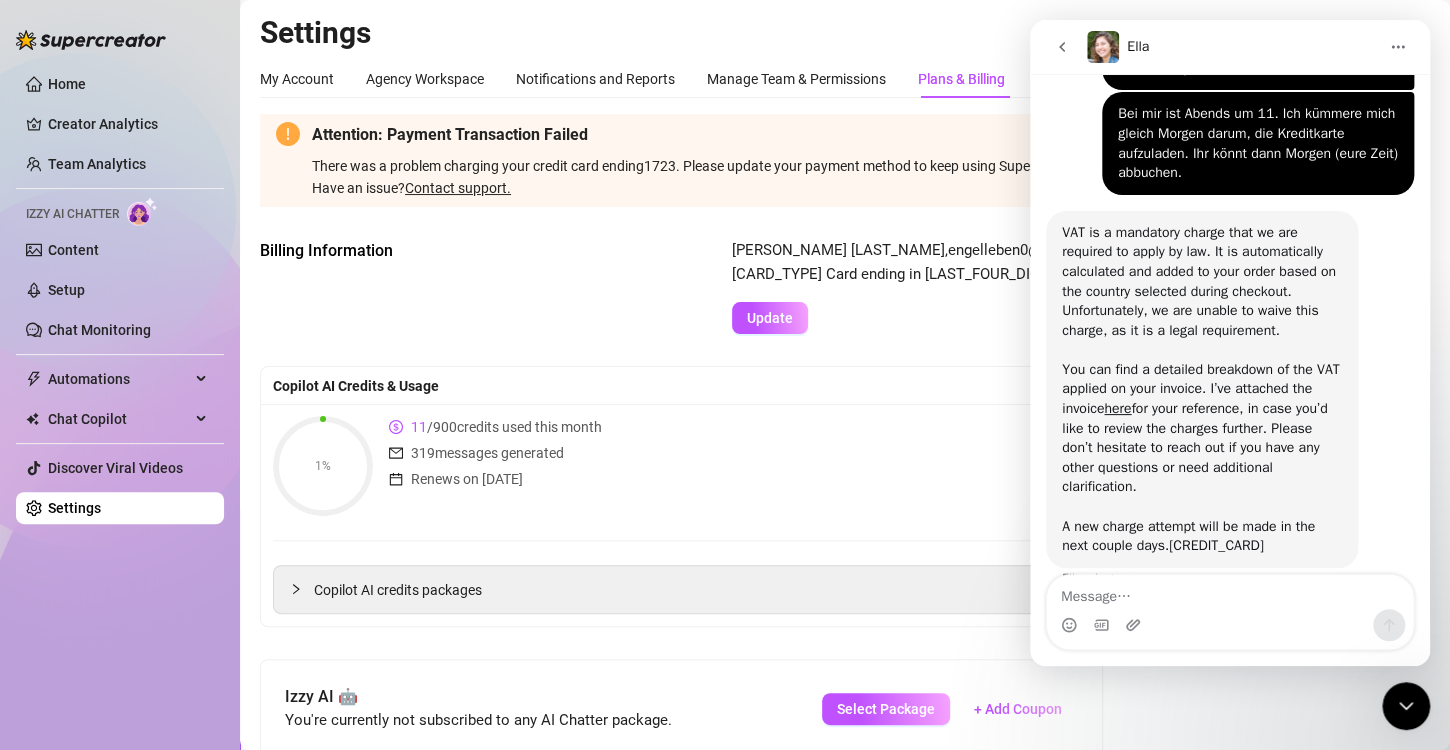 scroll, scrollTop: 1144, scrollLeft: 0, axis: vertical 